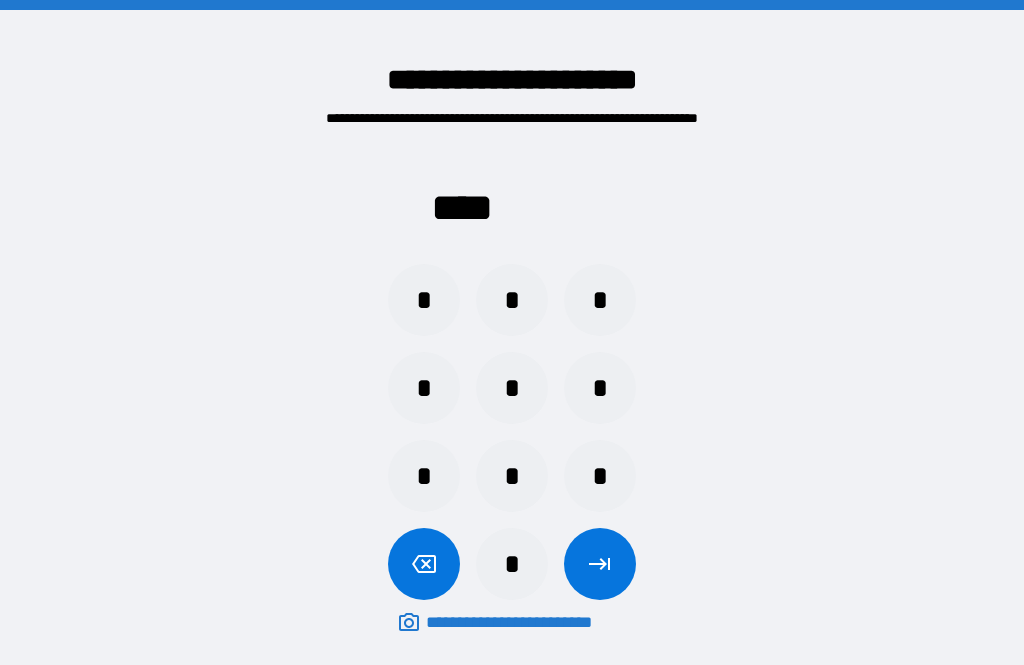 scroll, scrollTop: 64, scrollLeft: 0, axis: vertical 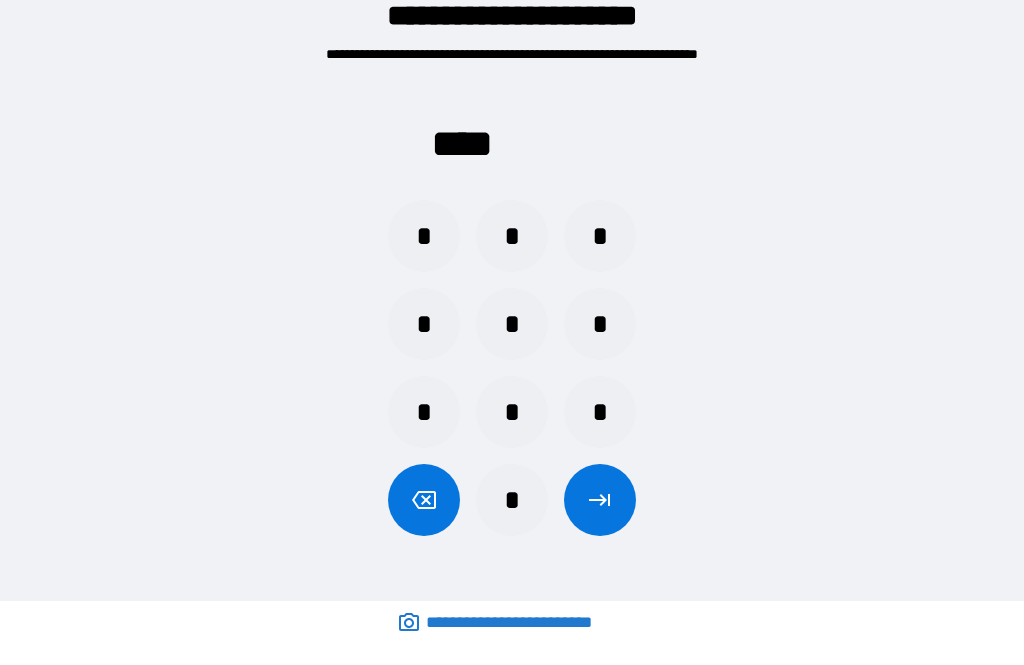 click on "*" at bounding box center [600, 412] 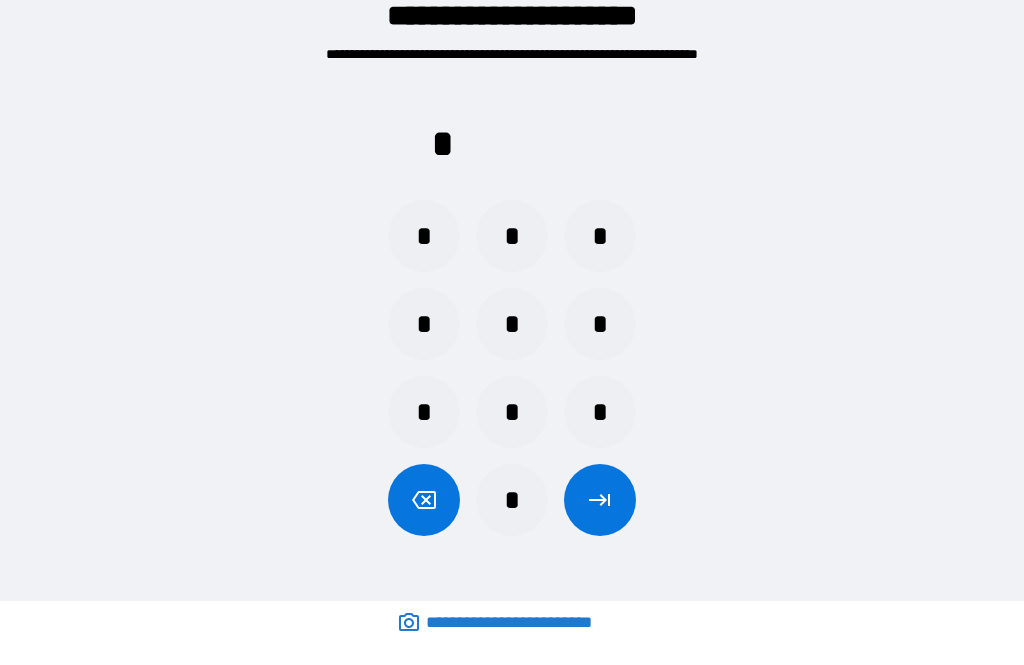 click on "*" at bounding box center (424, 324) 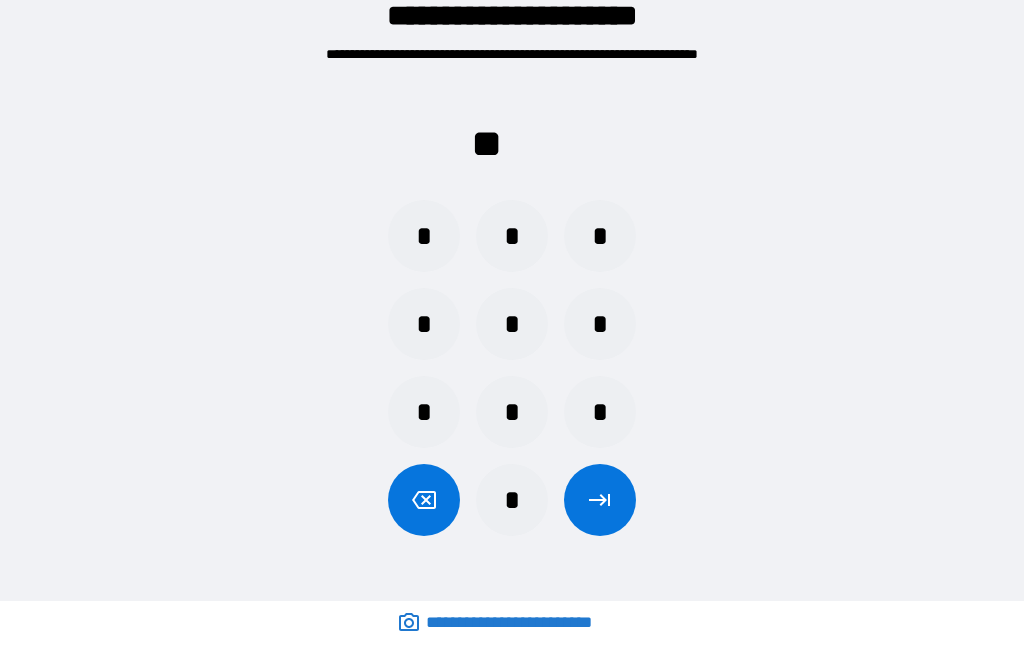 click on "*" at bounding box center (600, 412) 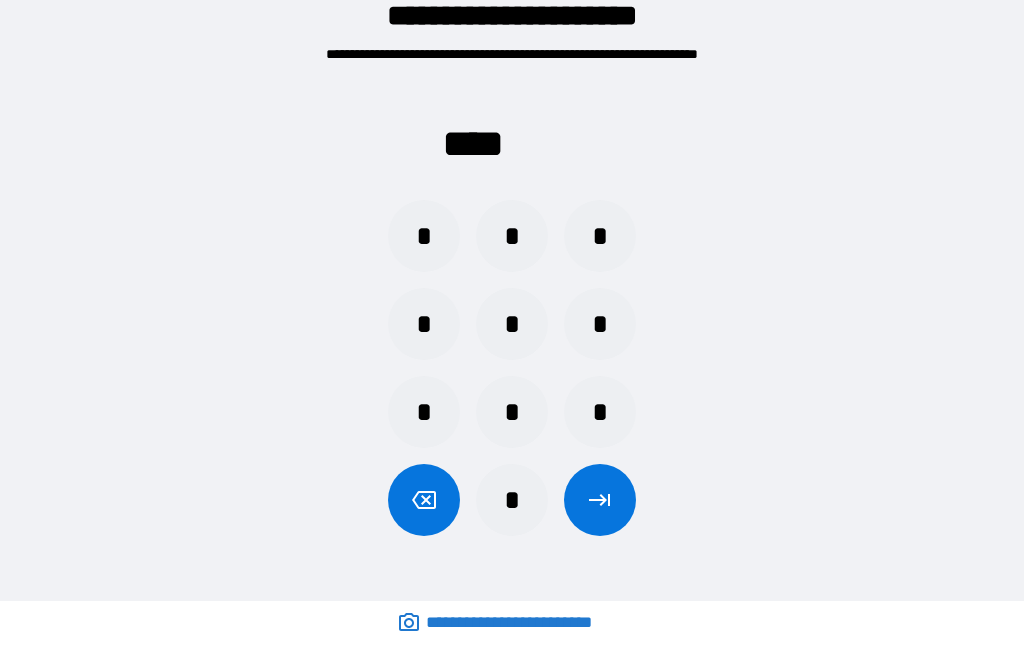 click at bounding box center [600, 500] 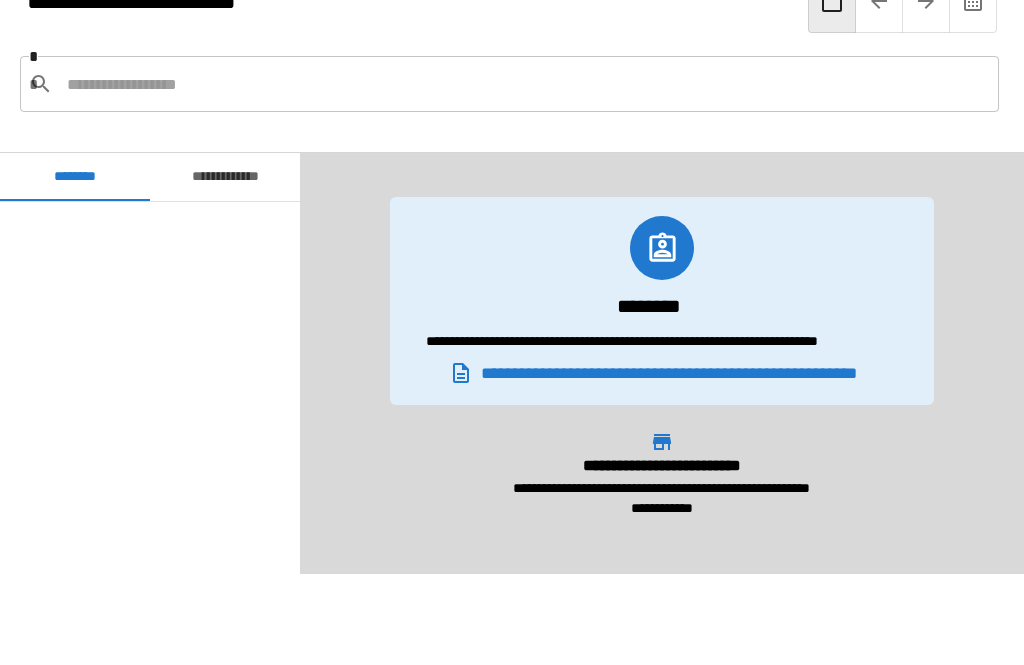 scroll, scrollTop: 1440, scrollLeft: 0, axis: vertical 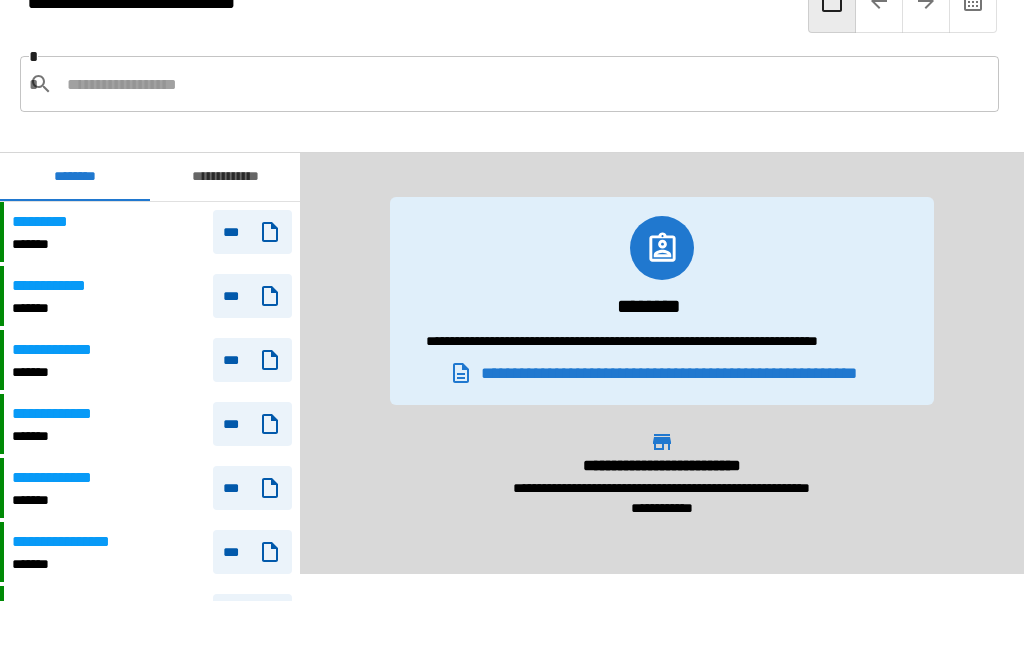 click on "**********" at bounding box center [152, 296] 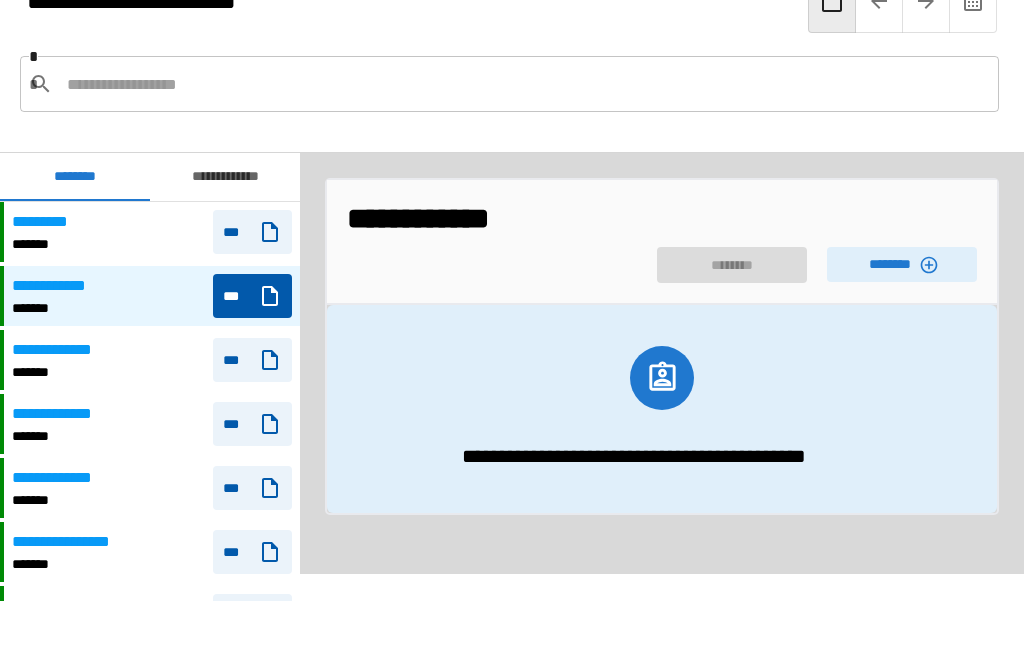 click on "********" at bounding box center [902, 264] 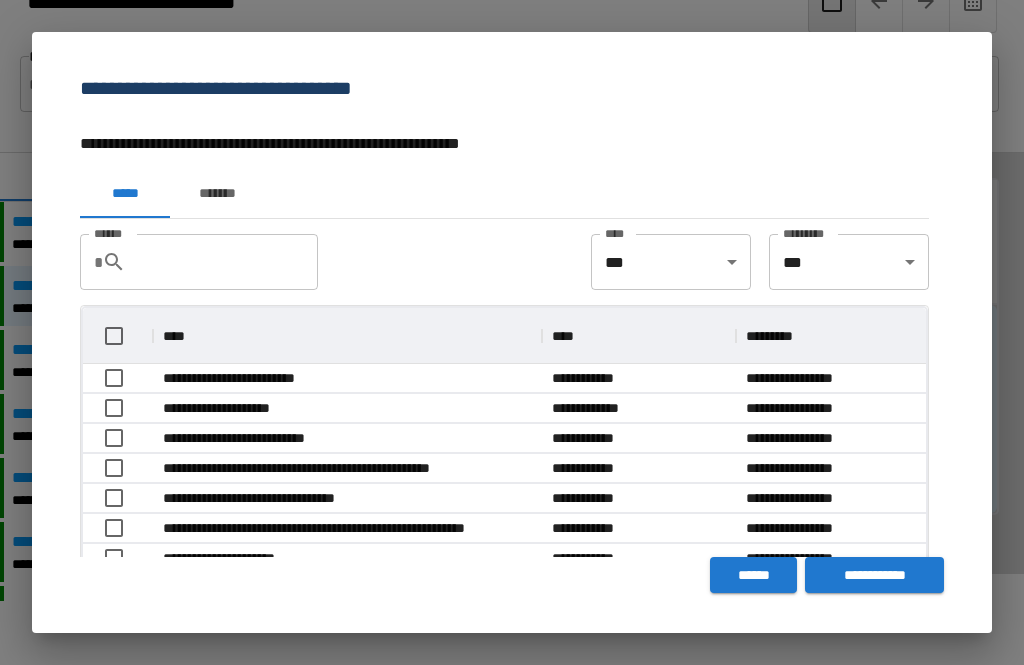 scroll, scrollTop: 1, scrollLeft: 1, axis: both 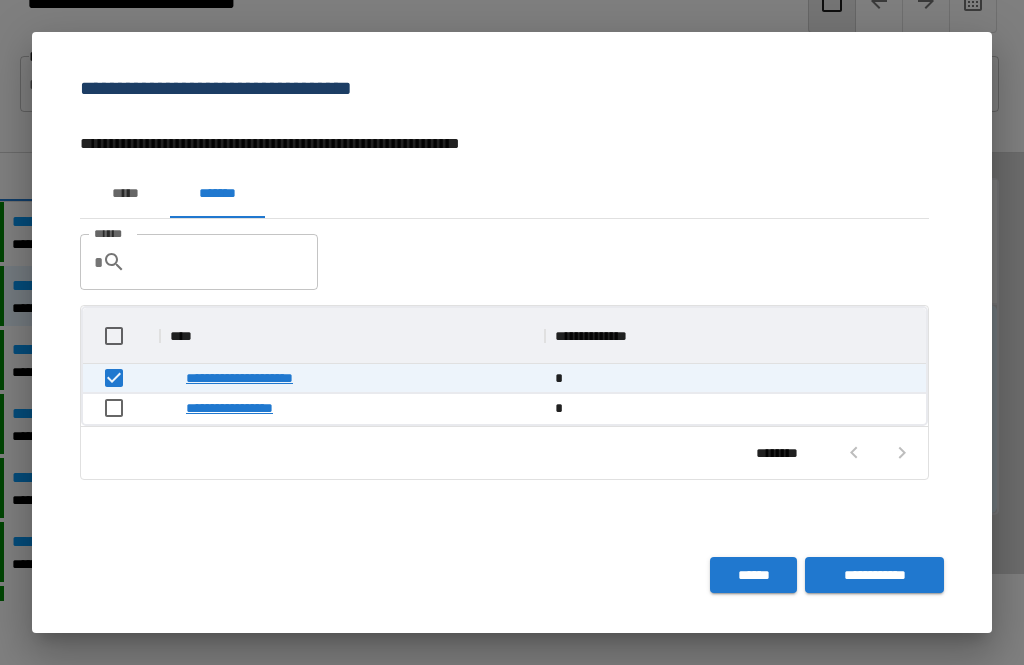 click on "**********" at bounding box center [874, 575] 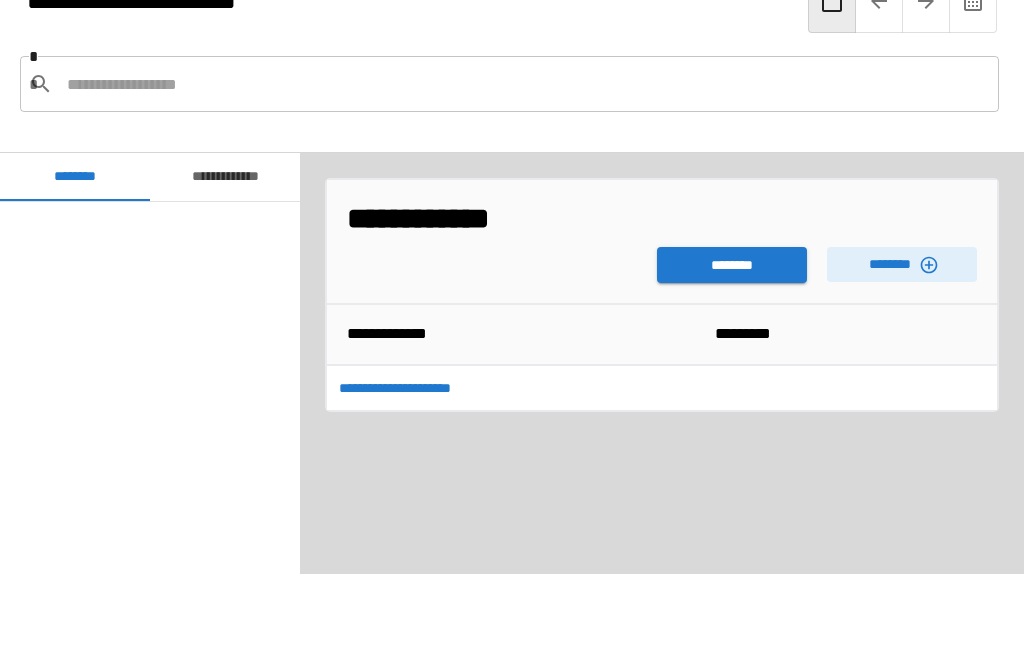 scroll, scrollTop: 1440, scrollLeft: 0, axis: vertical 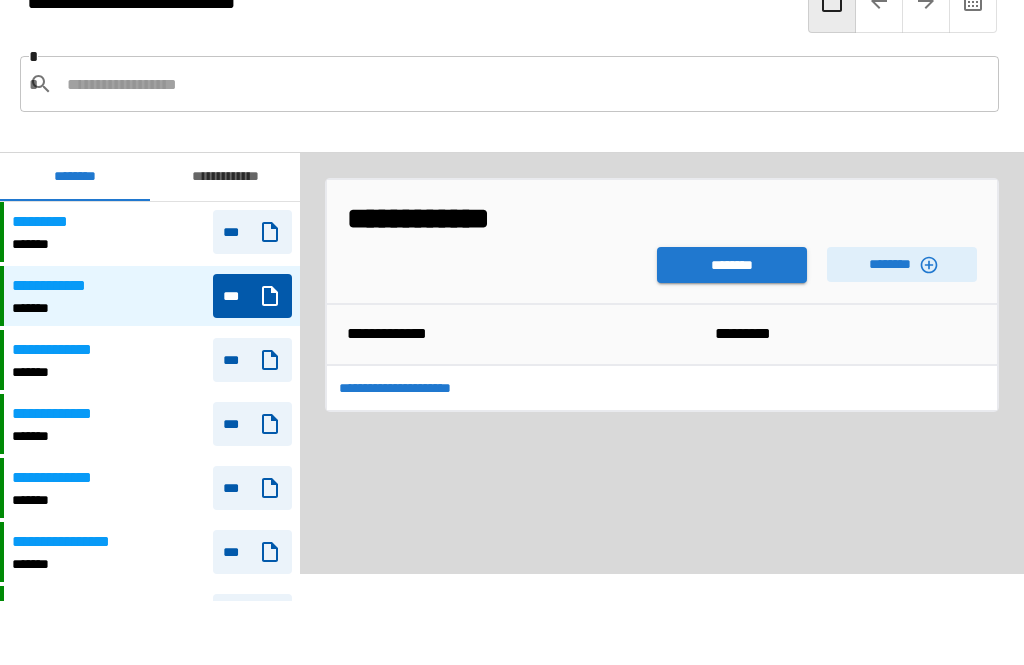click on "********" at bounding box center [732, 265] 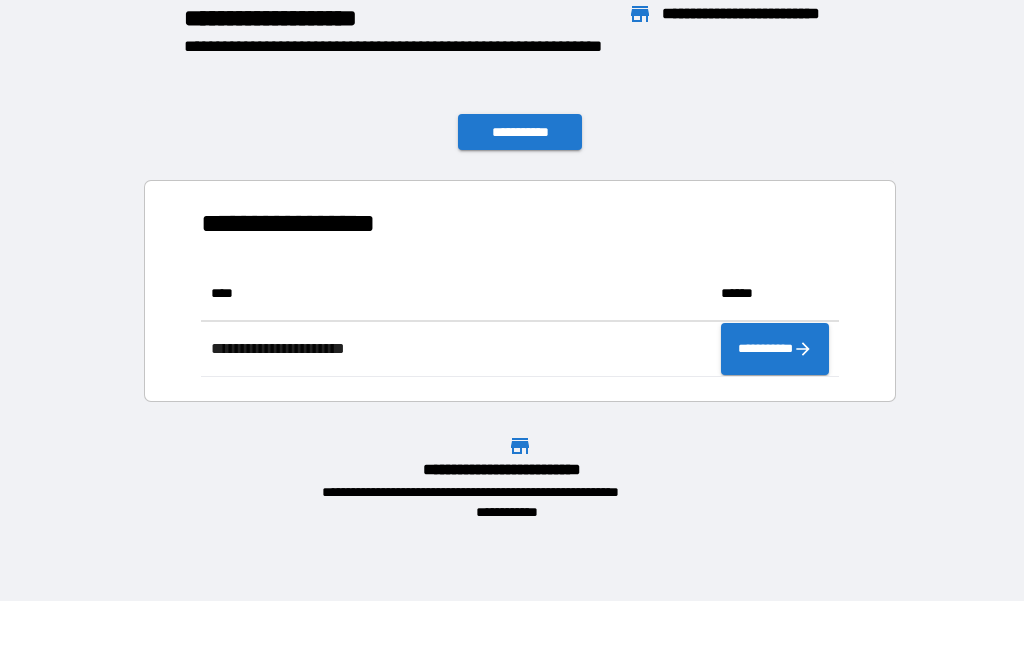 scroll, scrollTop: 111, scrollLeft: 638, axis: both 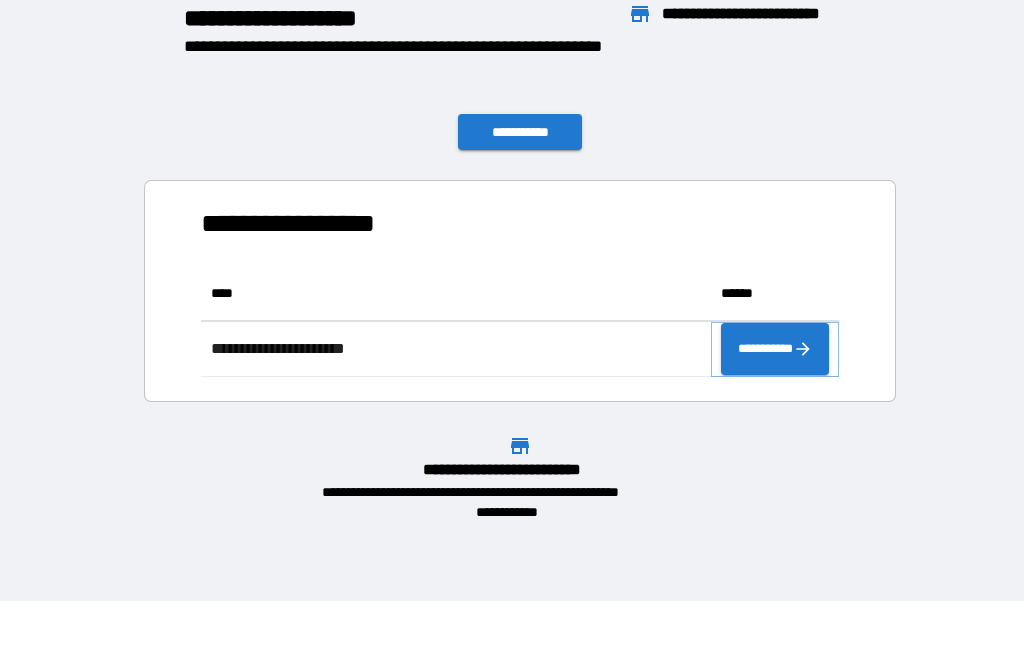 click on "**********" at bounding box center (775, 349) 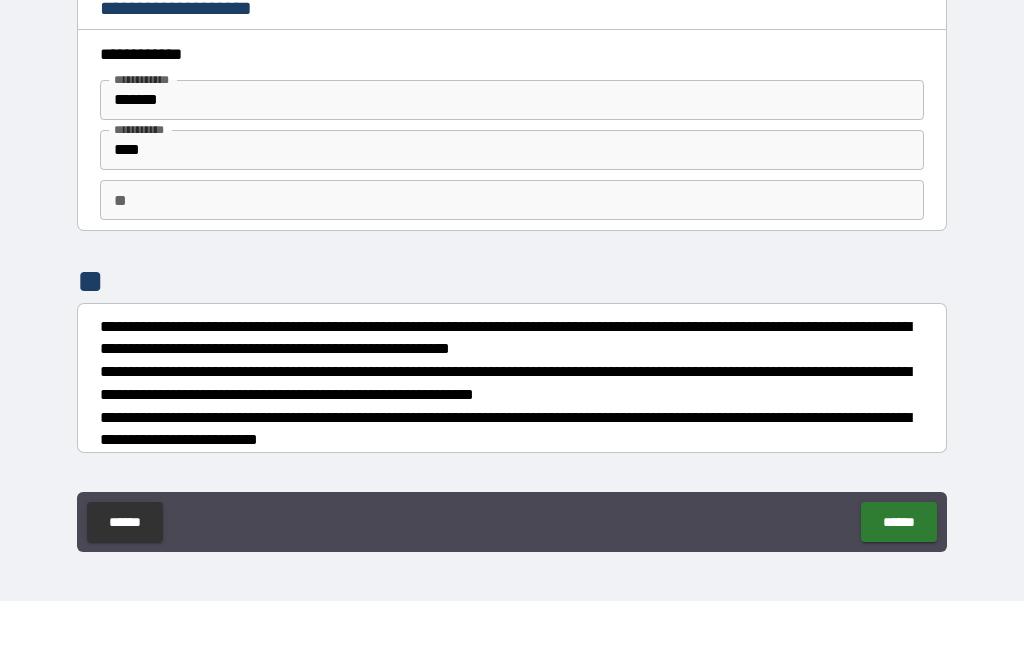 type on "*" 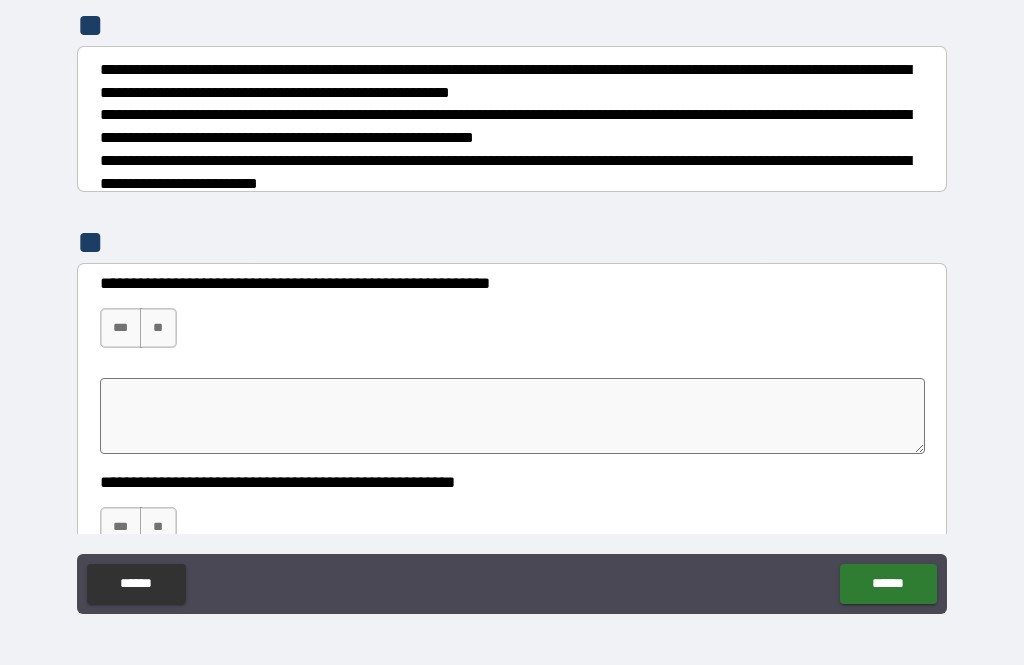 scroll, scrollTop: 258, scrollLeft: 0, axis: vertical 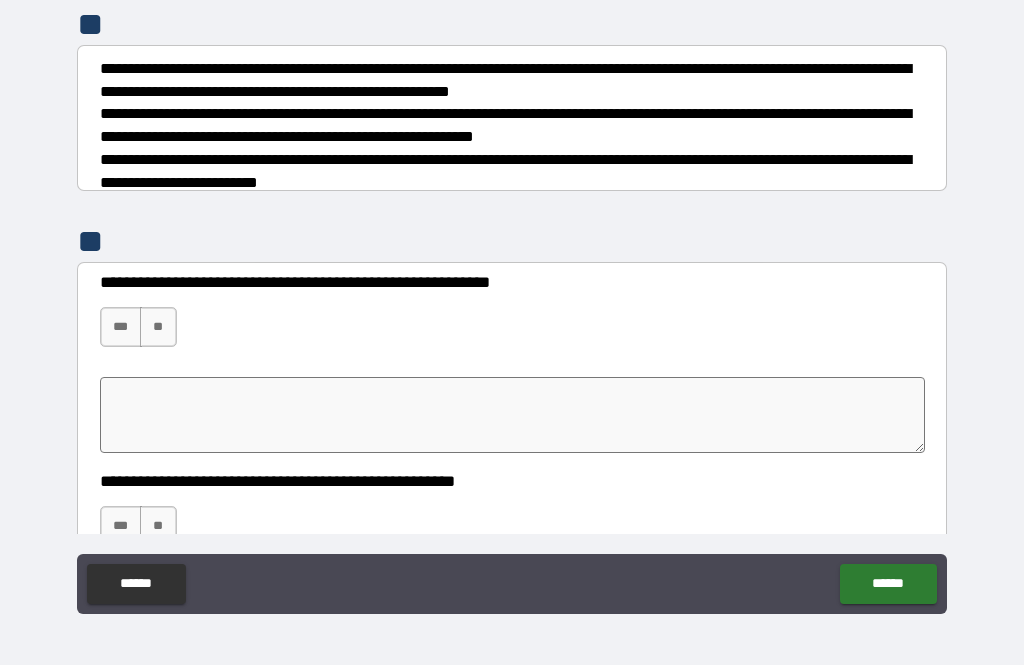 click on "***" at bounding box center (121, 327) 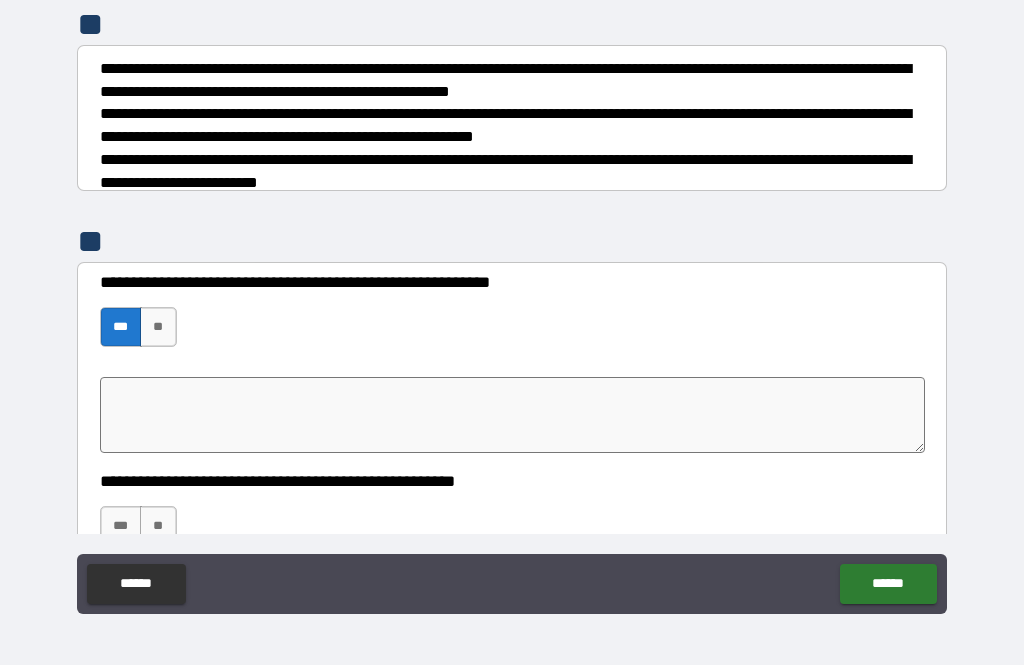 type on "*" 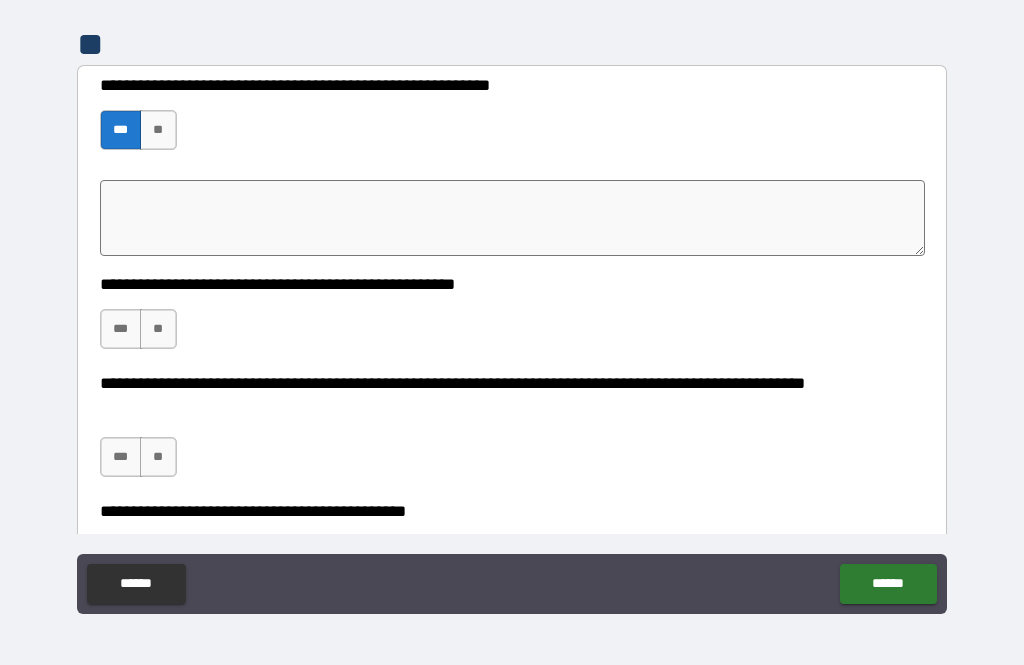 scroll, scrollTop: 462, scrollLeft: 0, axis: vertical 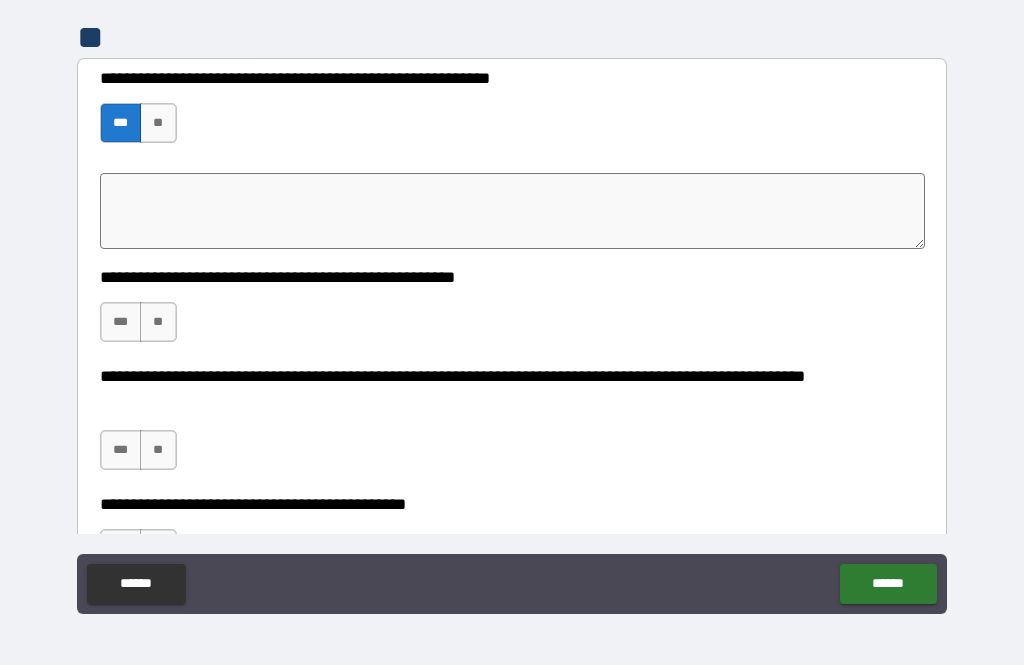 click on "**" at bounding box center [158, 322] 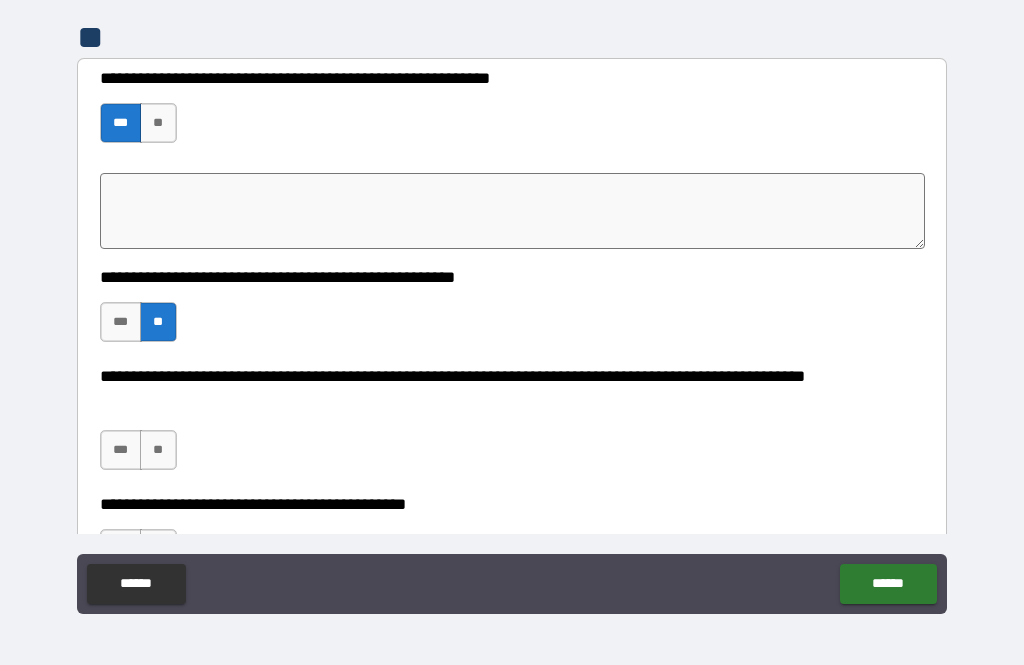 type on "*" 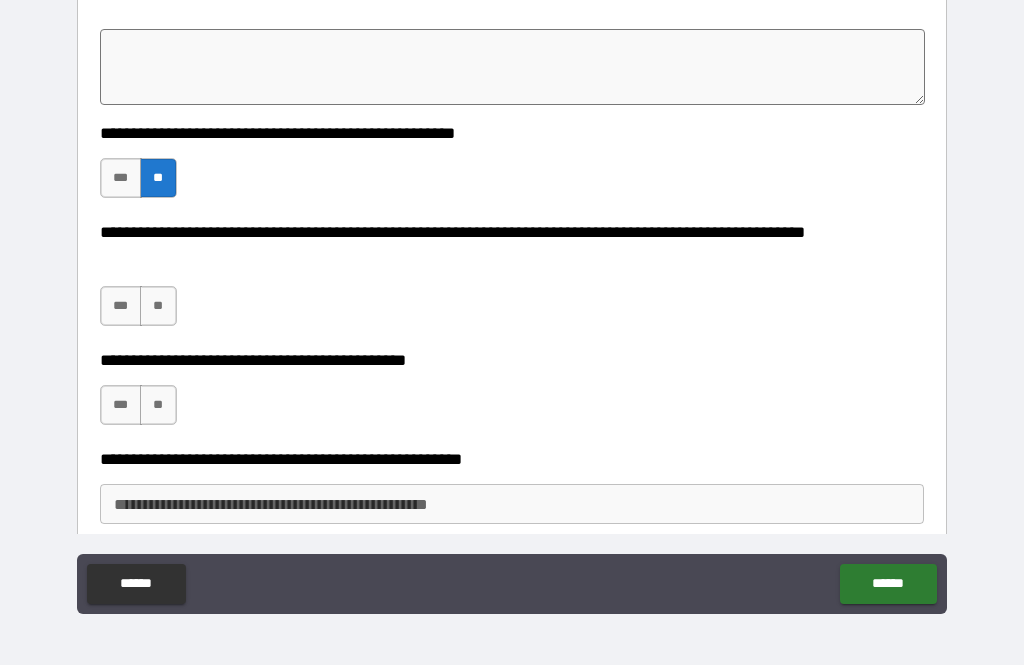 scroll, scrollTop: 607, scrollLeft: 0, axis: vertical 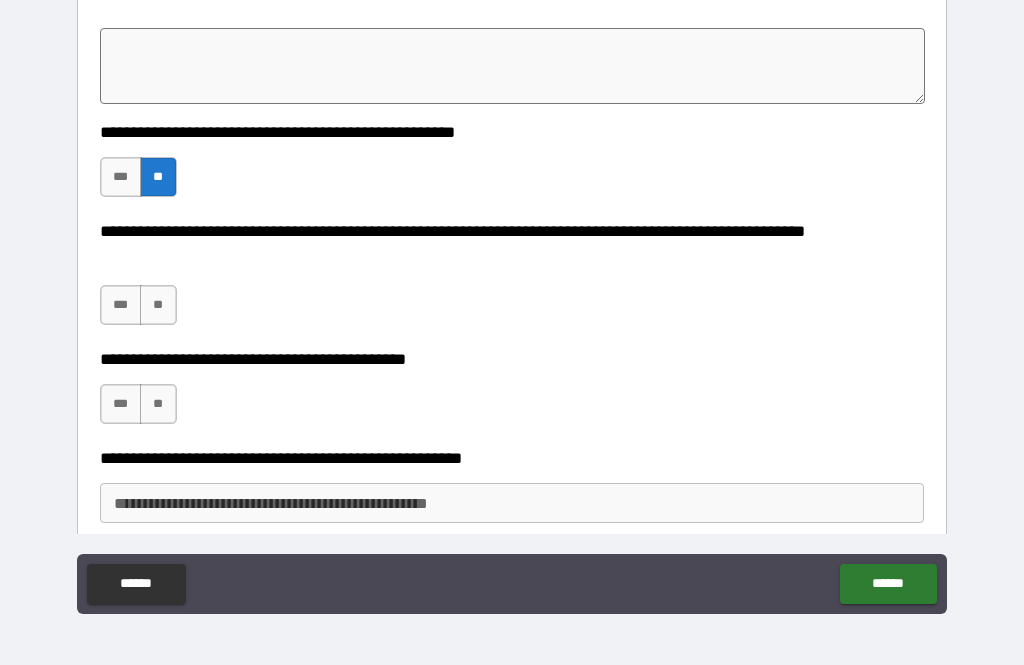 click on "**" at bounding box center (158, 305) 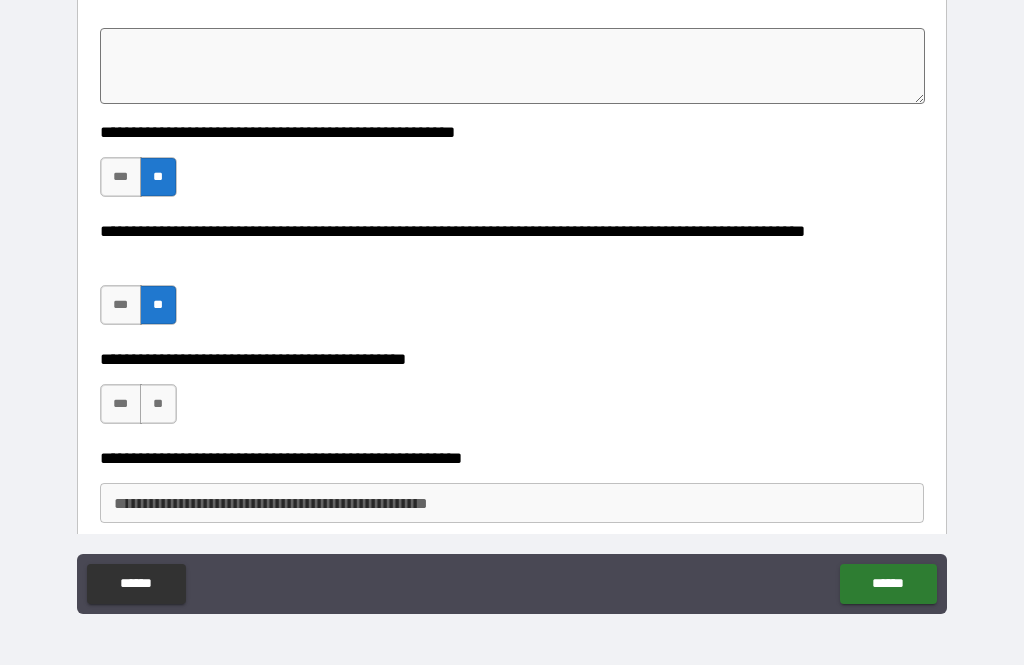 type on "*" 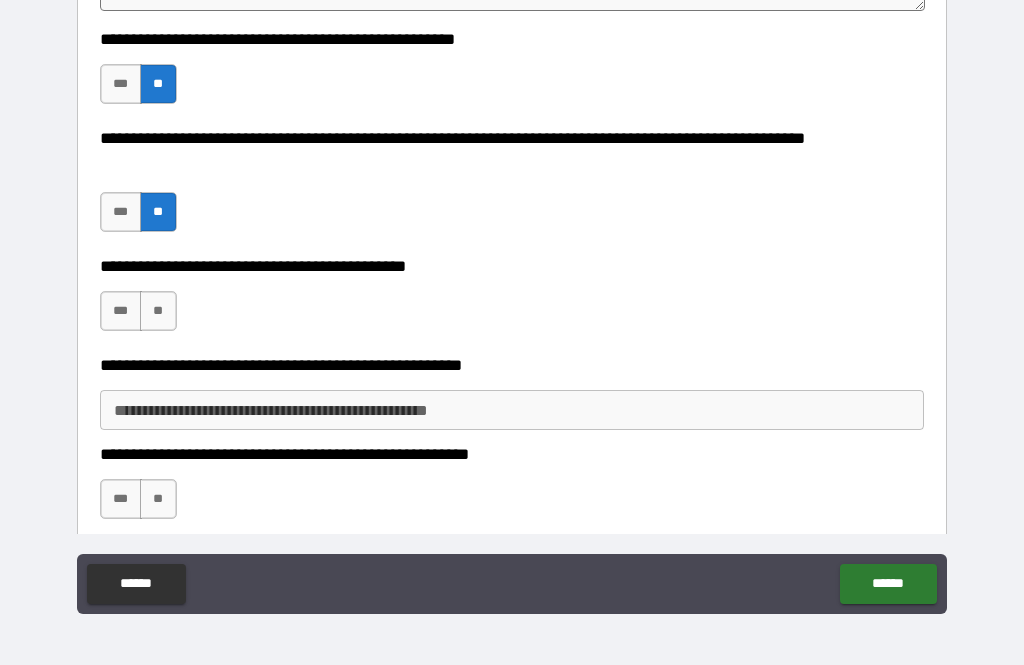 scroll, scrollTop: 701, scrollLeft: 0, axis: vertical 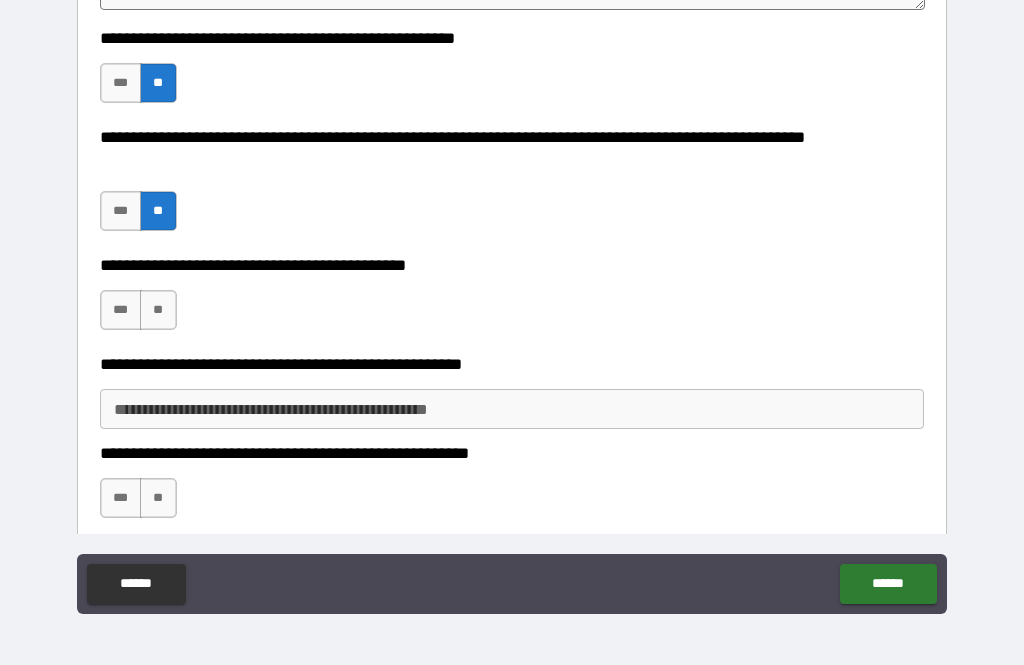click on "**" at bounding box center (158, 310) 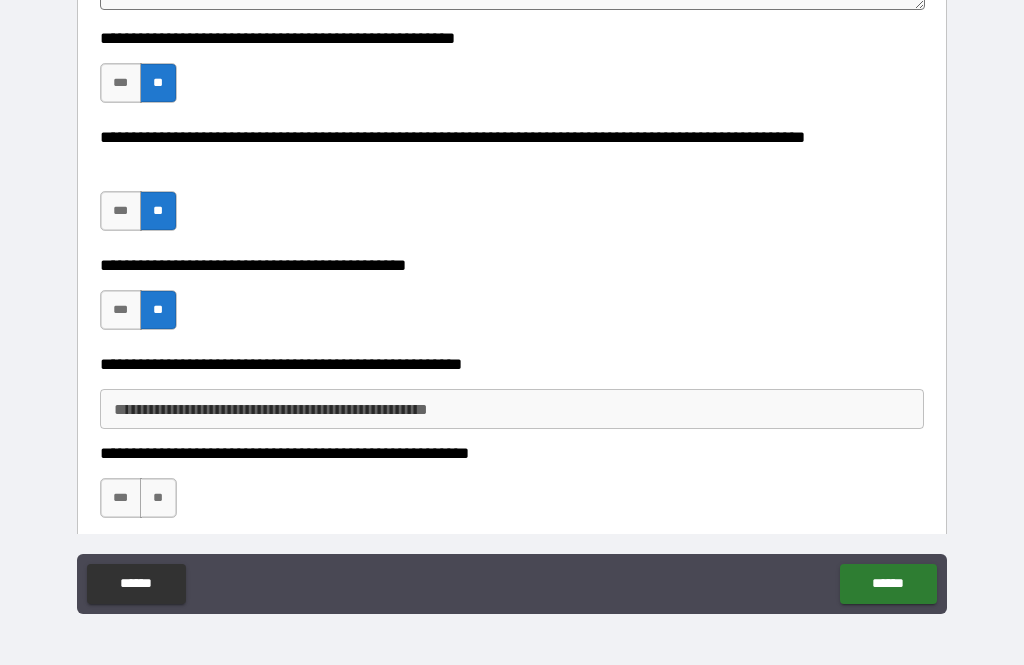 type on "*" 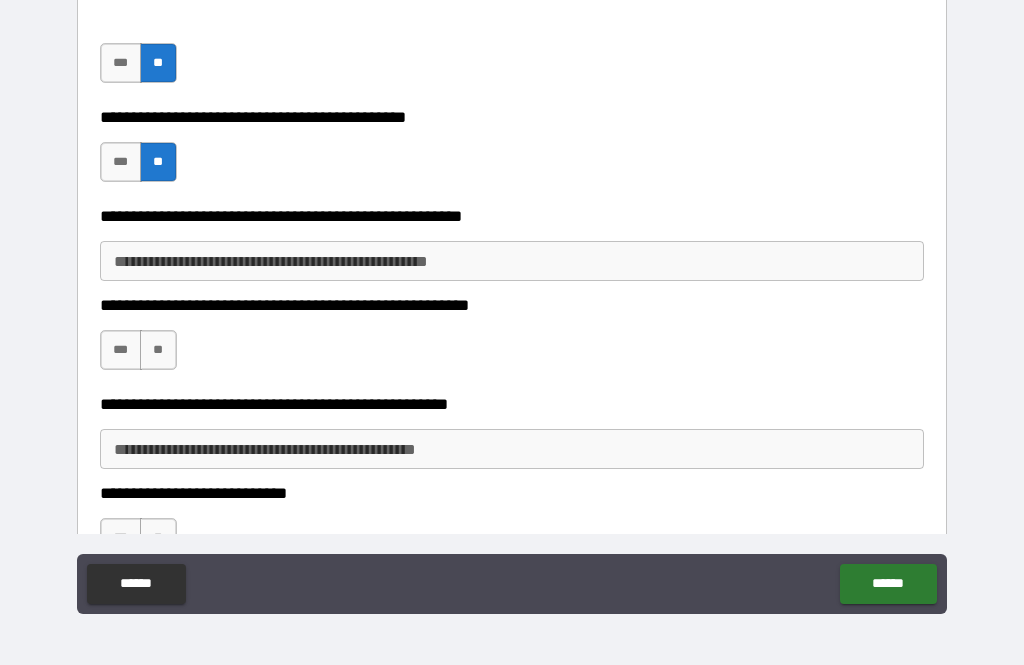 scroll, scrollTop: 851, scrollLeft: 0, axis: vertical 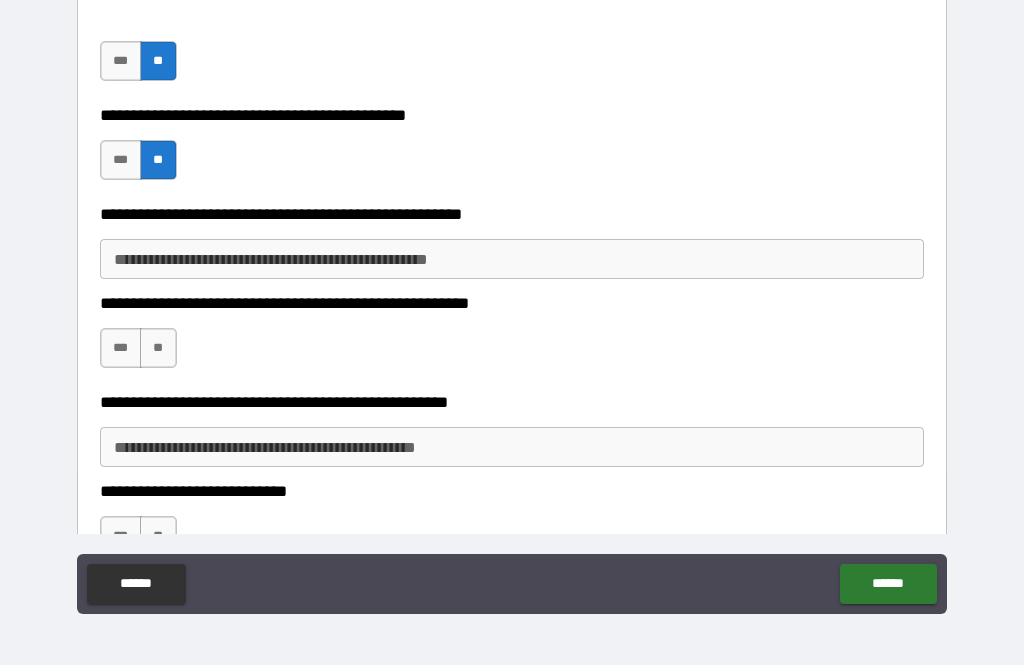 click on "**********" at bounding box center [512, 259] 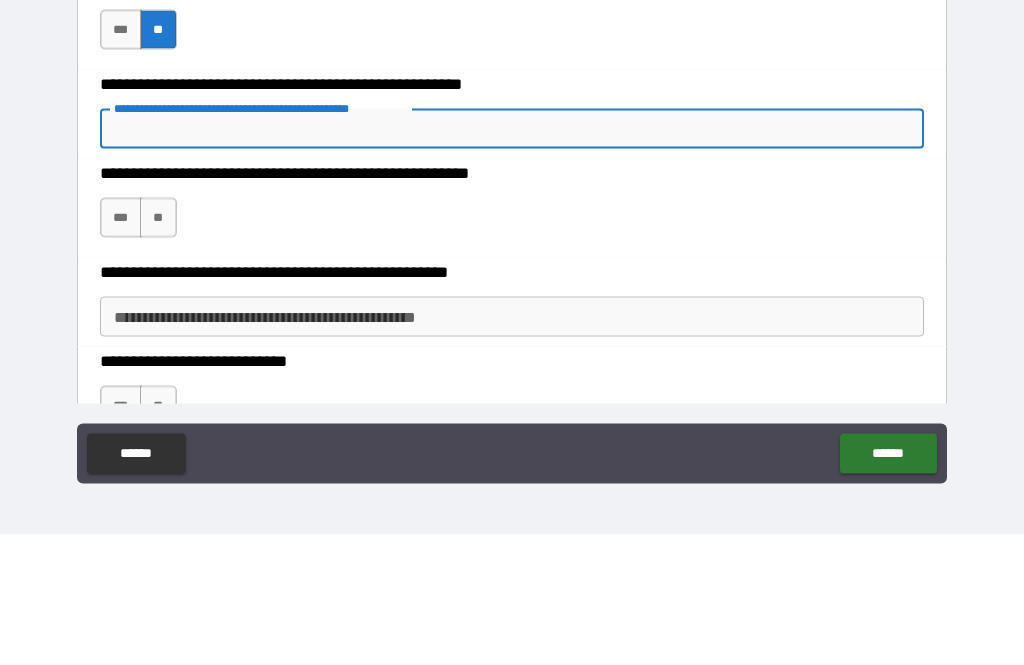 type on "*" 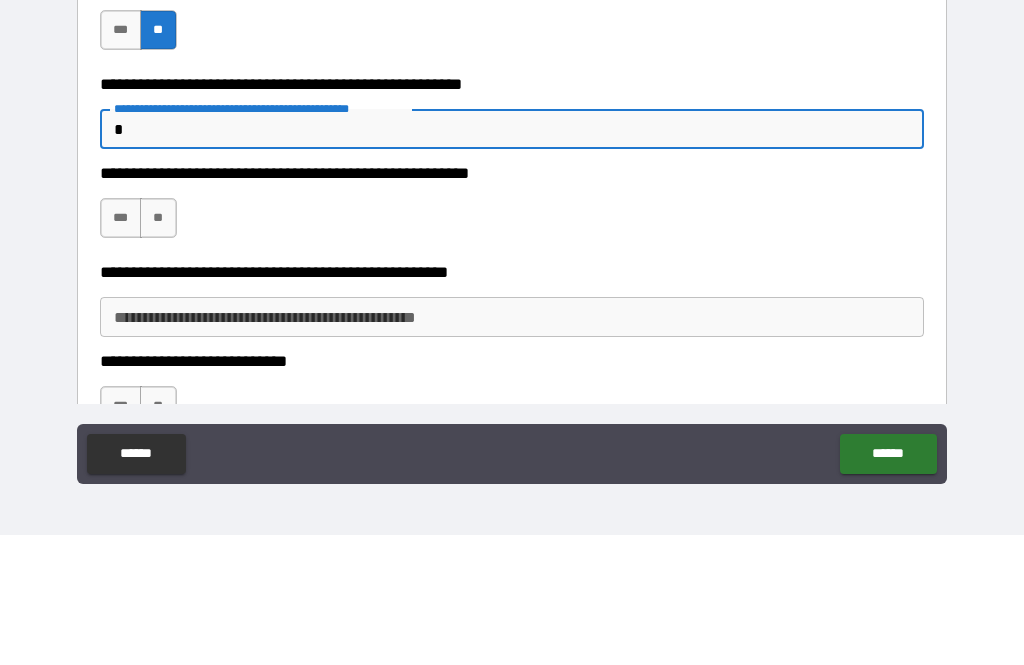 type on "*" 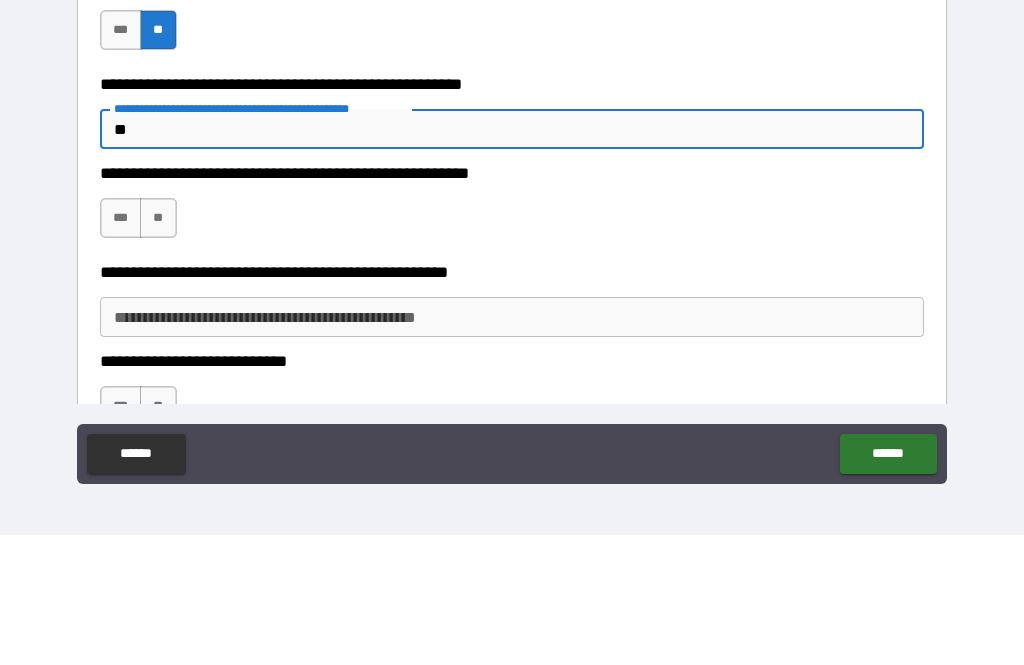 type on "*" 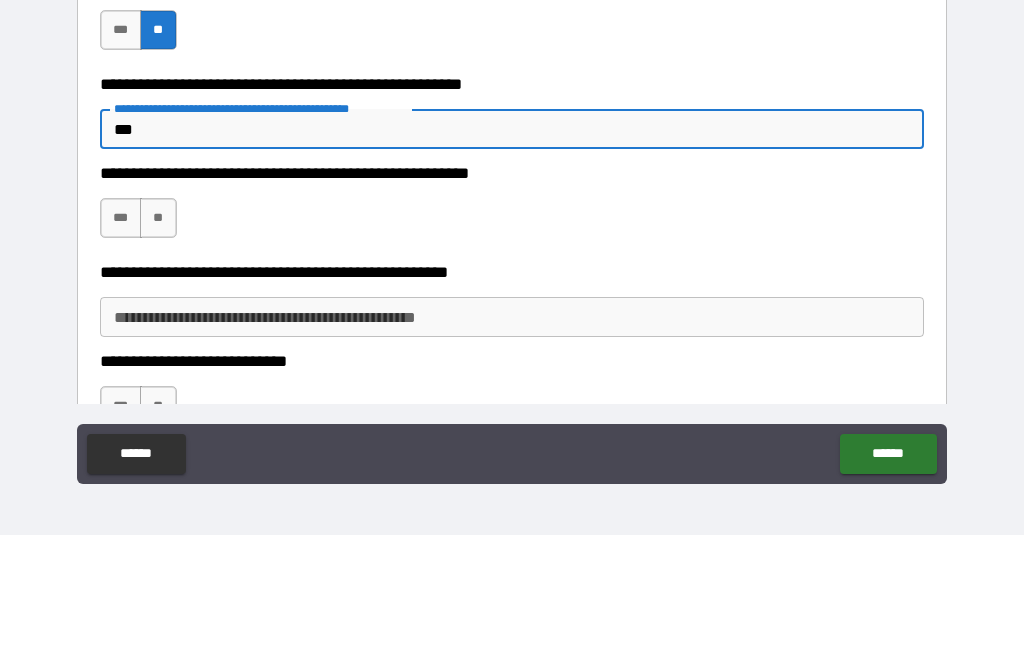type on "*" 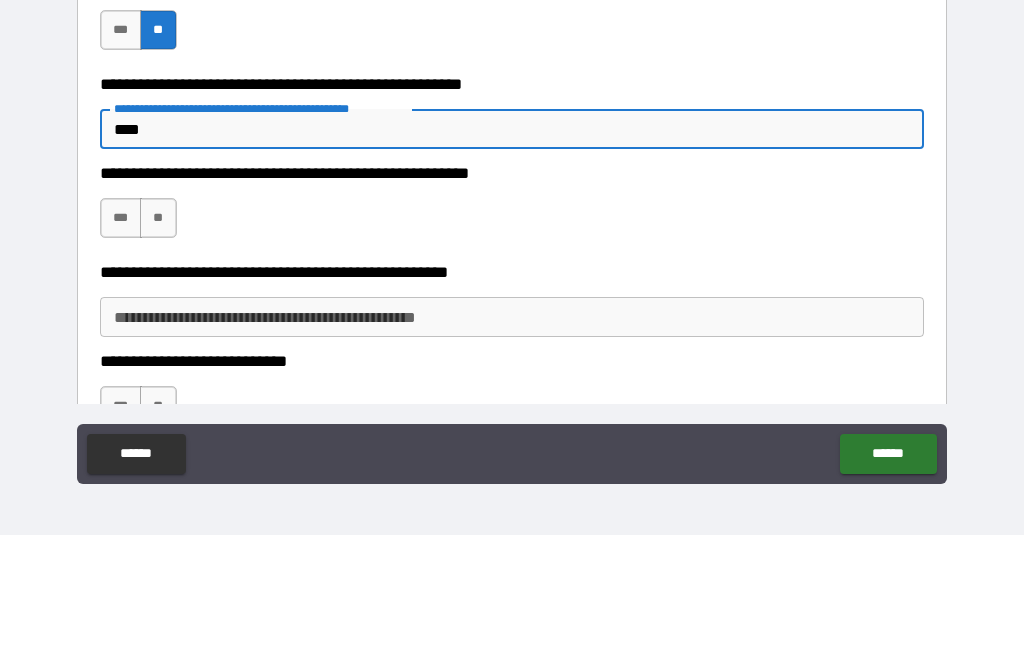 type on "*" 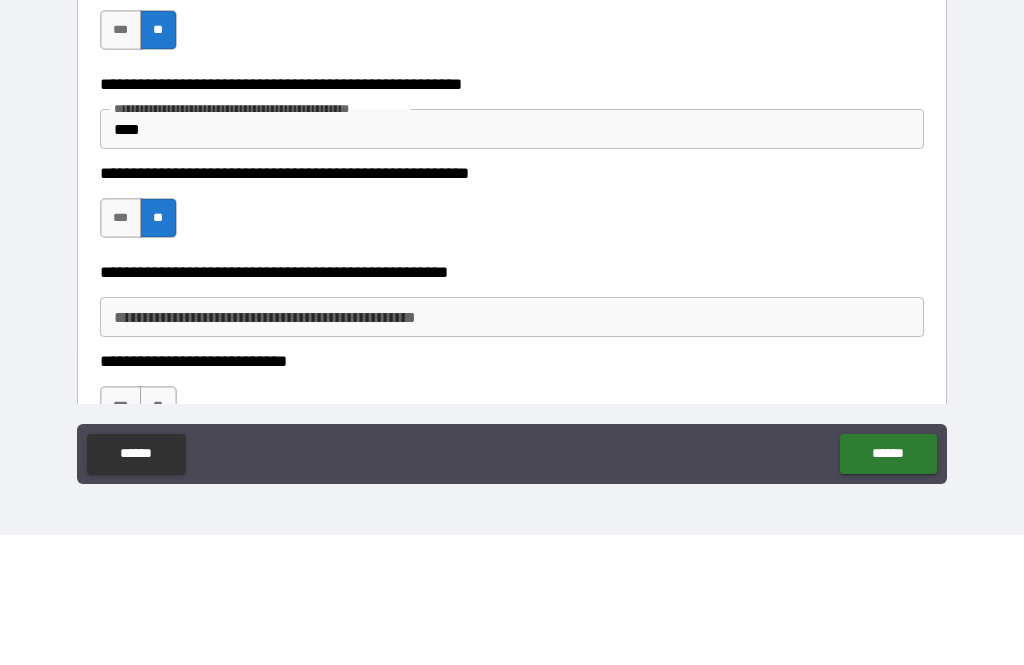 type on "*" 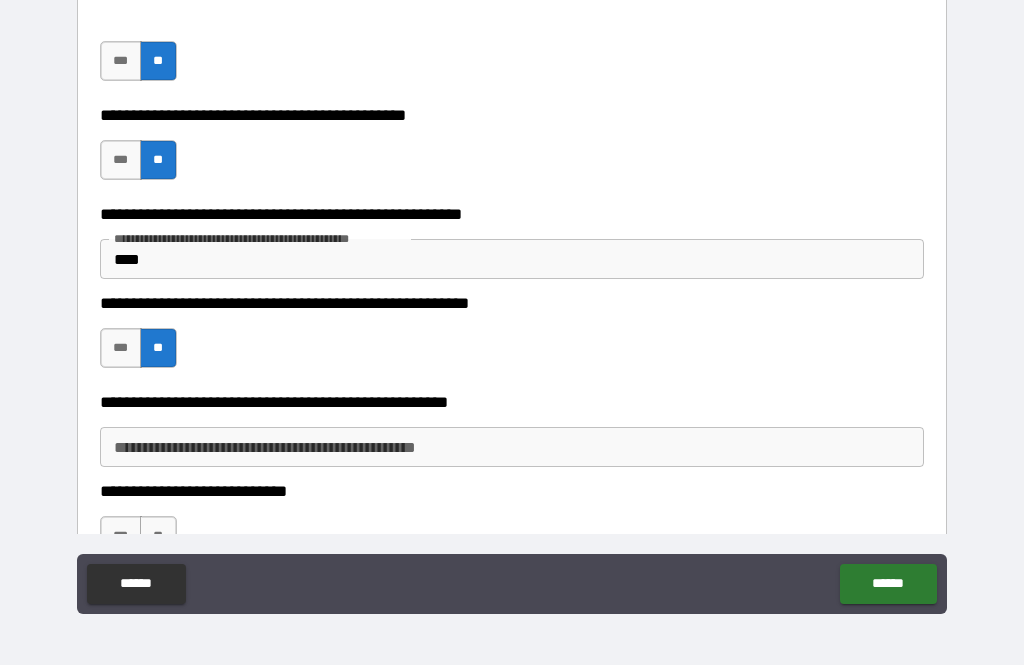 type on "*" 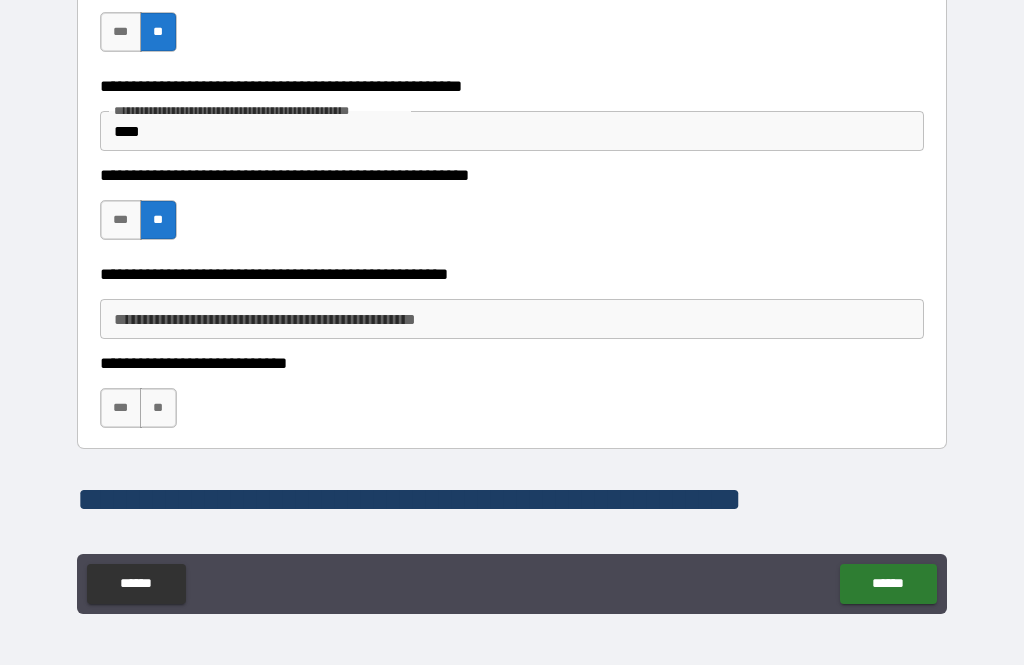 scroll, scrollTop: 984, scrollLeft: 0, axis: vertical 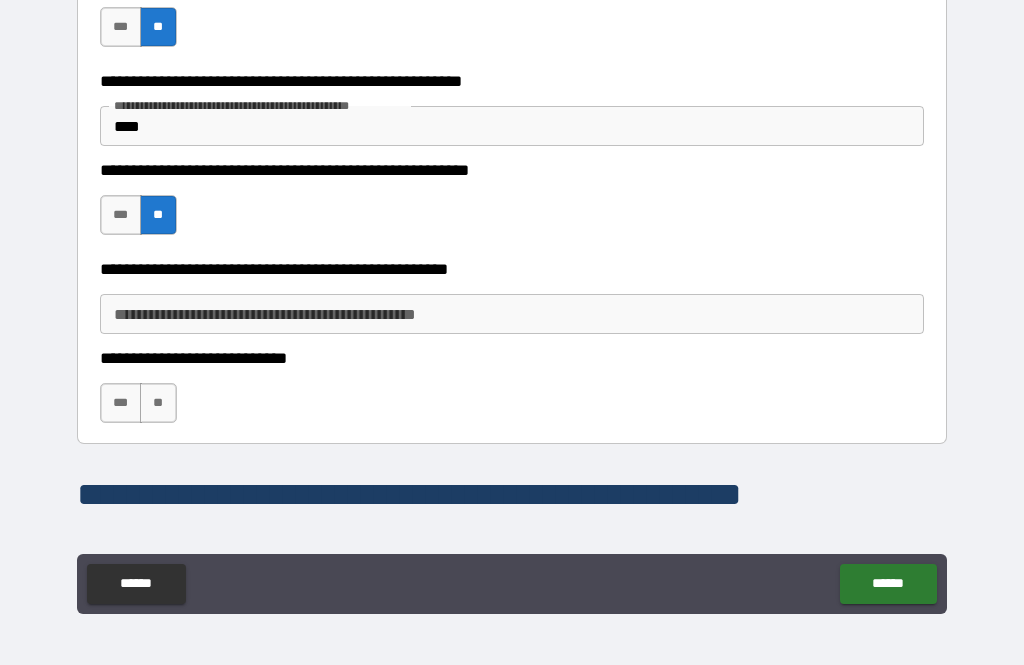 click on "**********" at bounding box center (512, 314) 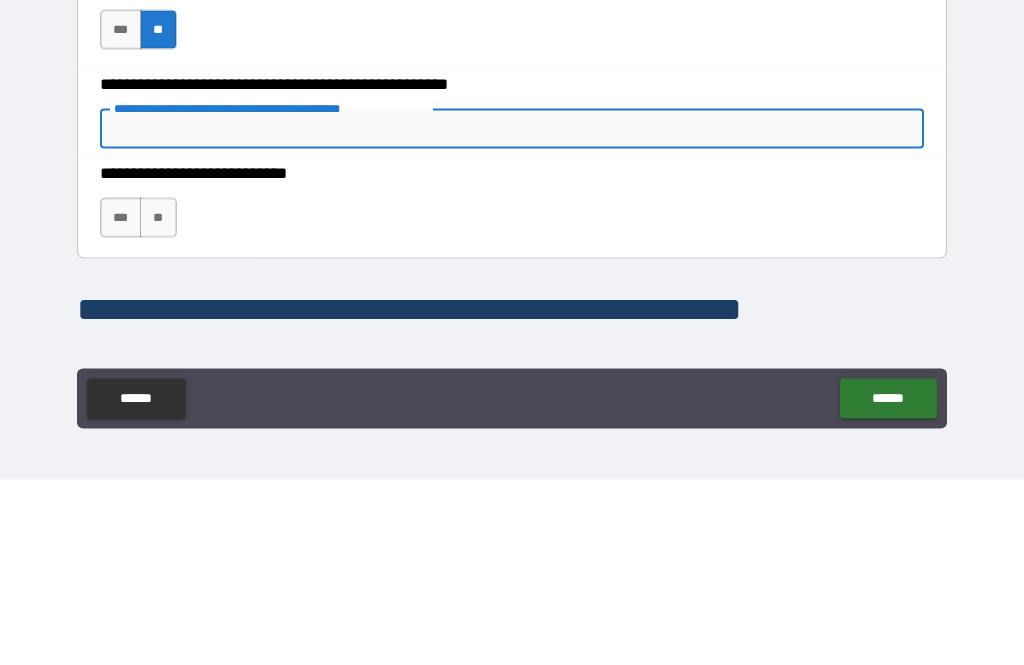 type on "*" 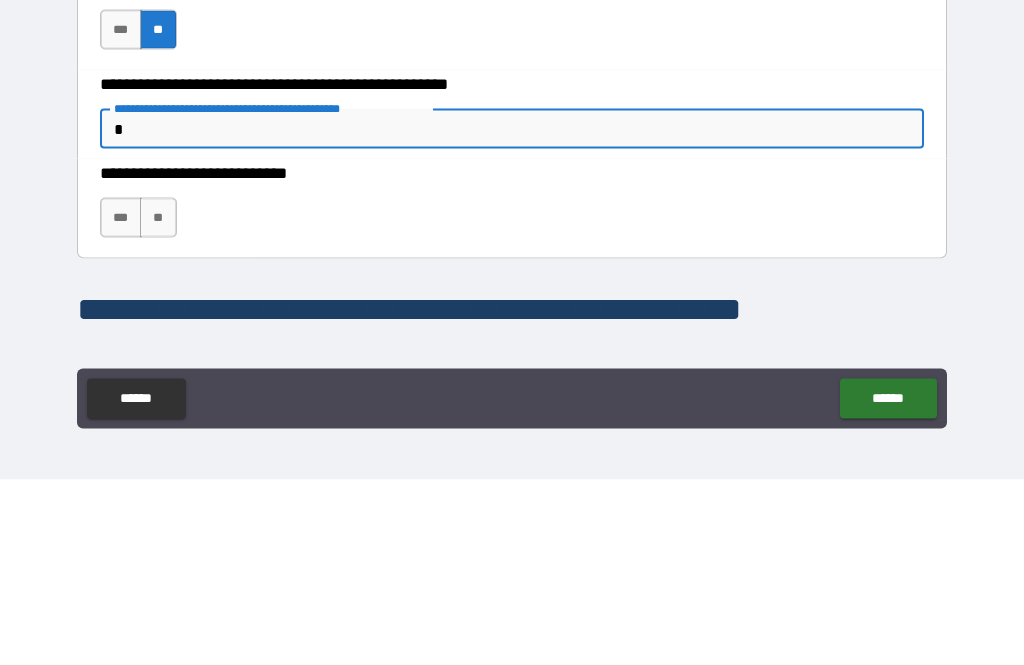 type on "*" 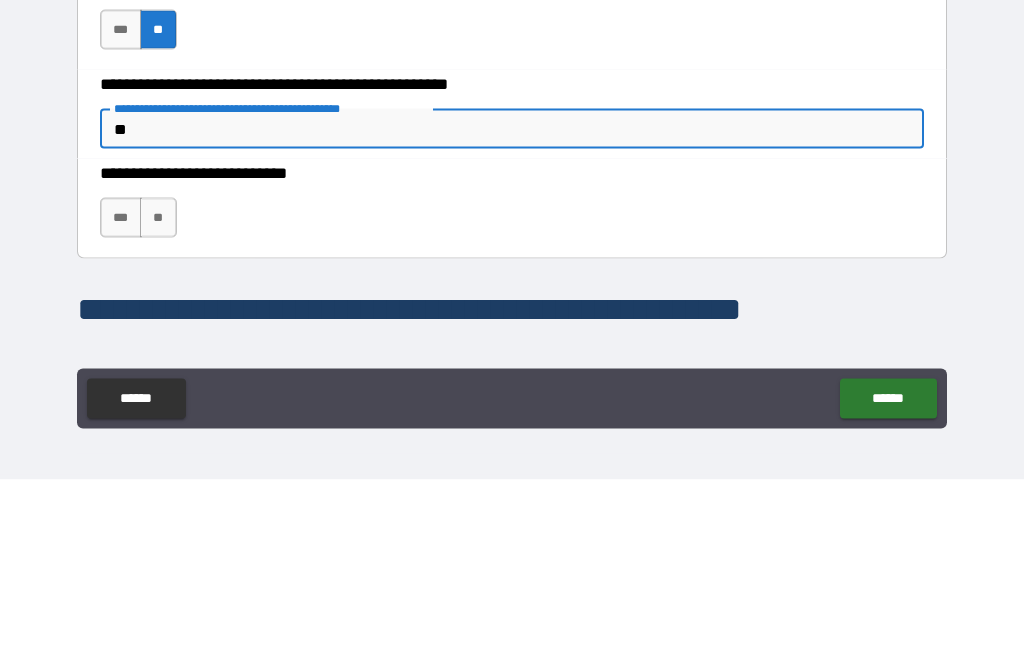 type on "*" 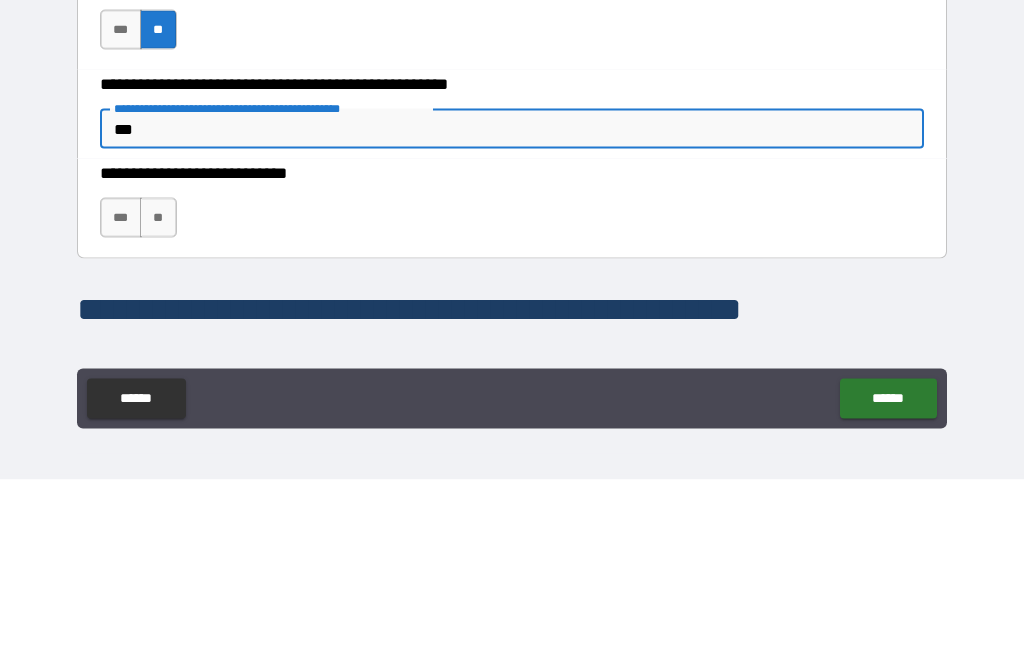 type on "*" 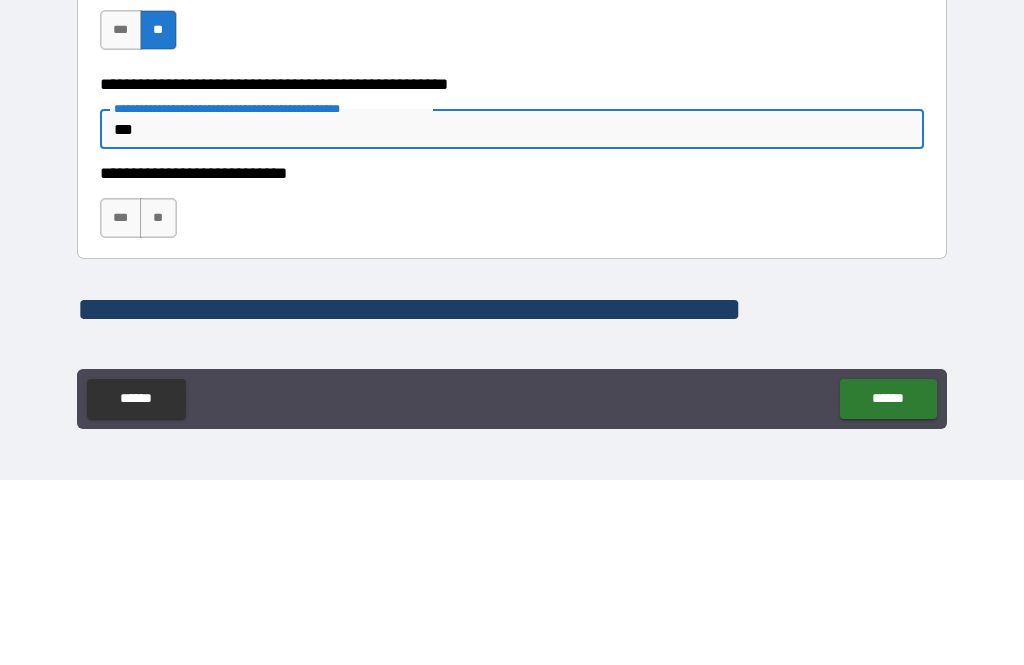 type on "*" 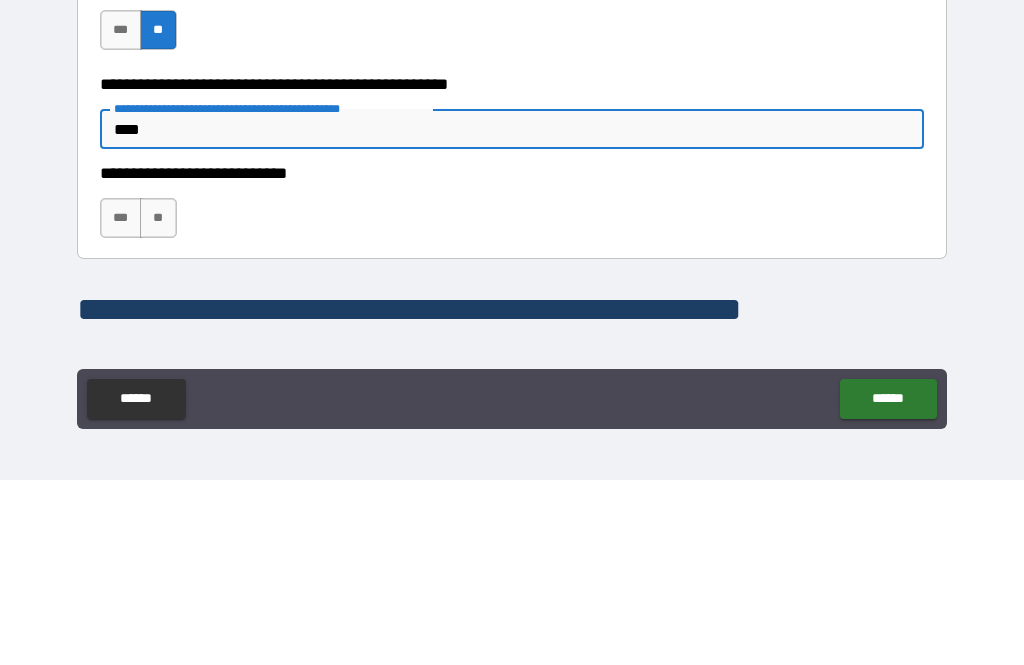 type on "*" 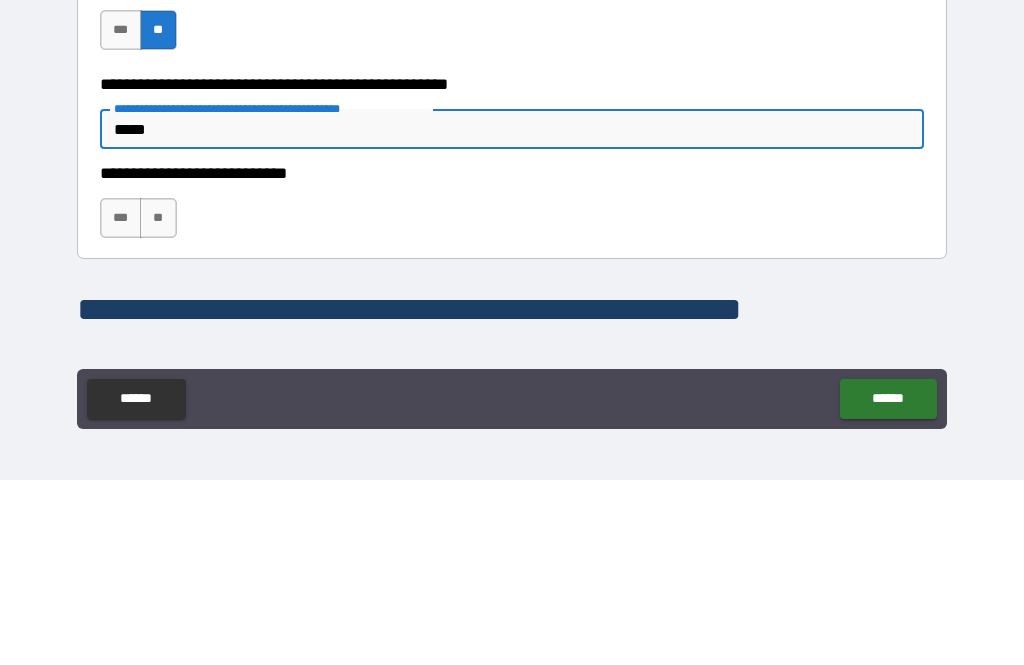 type on "*" 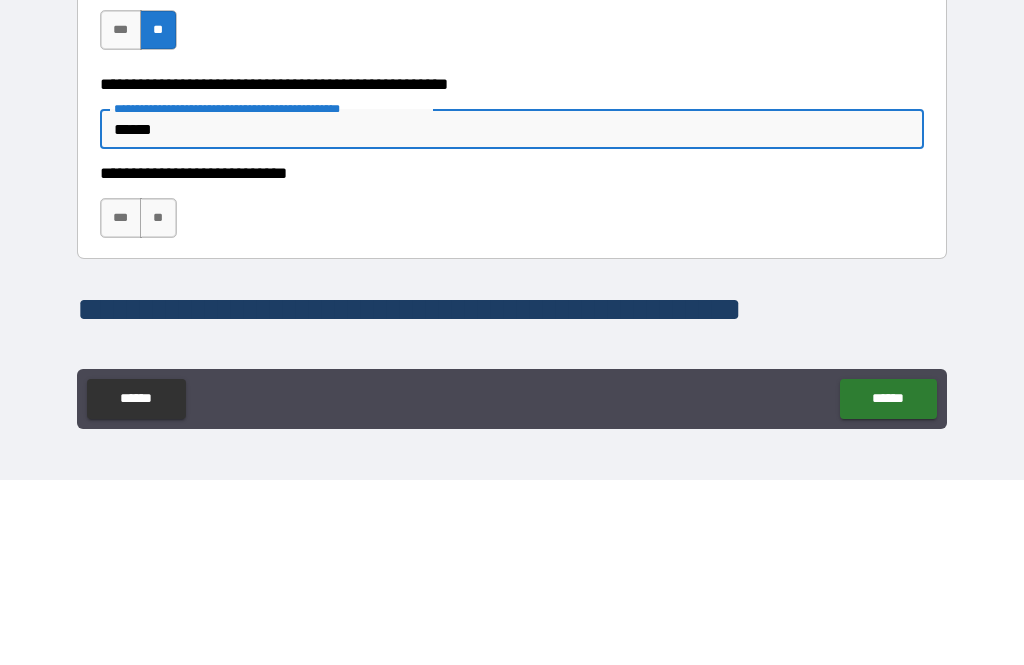 type on "*" 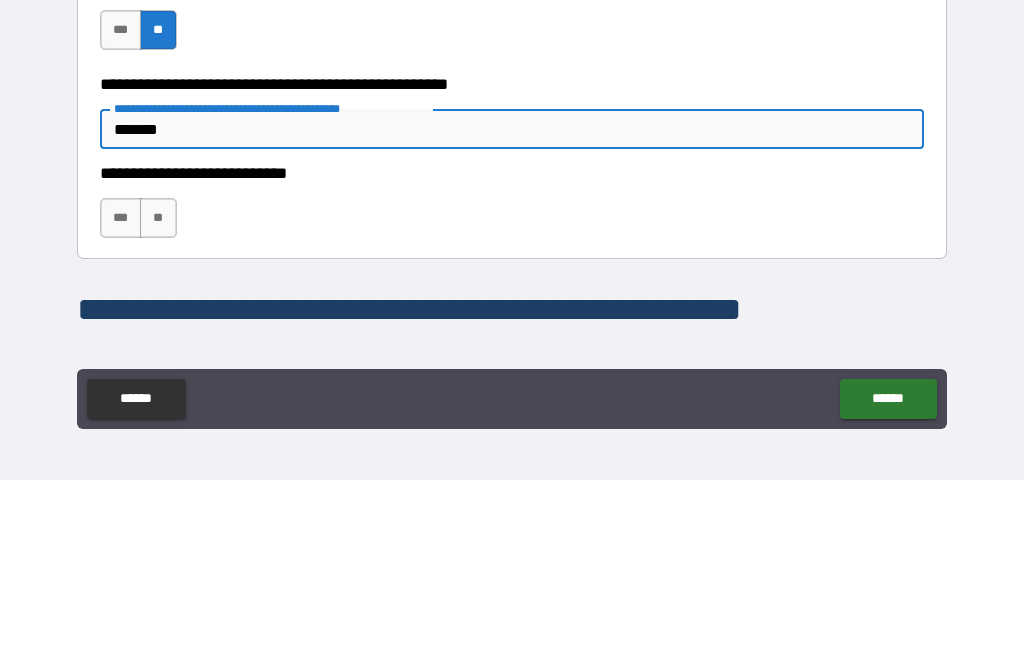 type on "*" 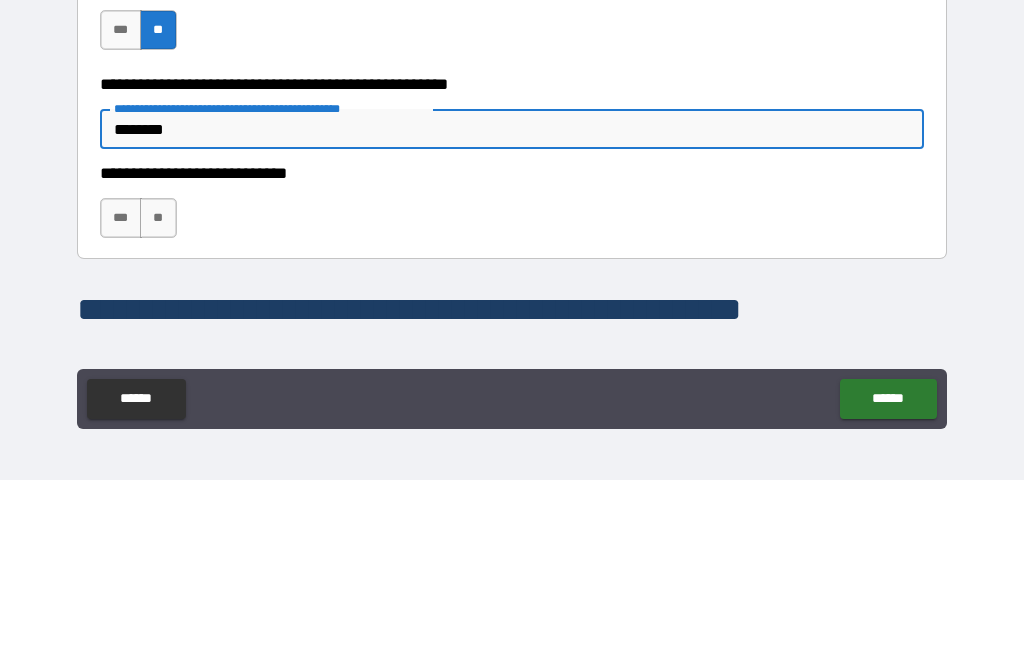 type on "*" 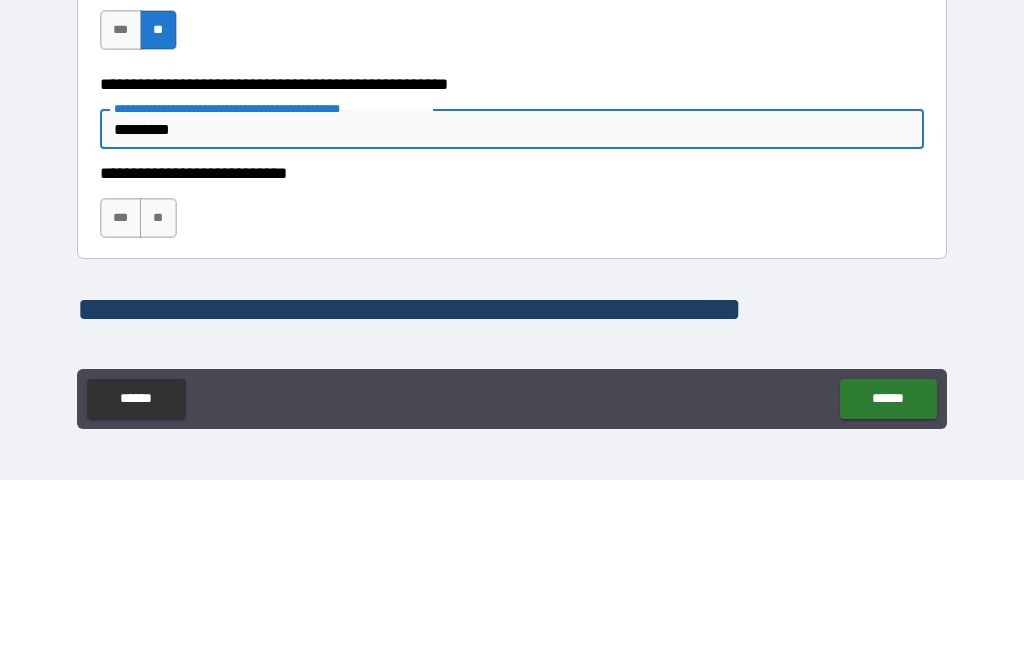 type on "*" 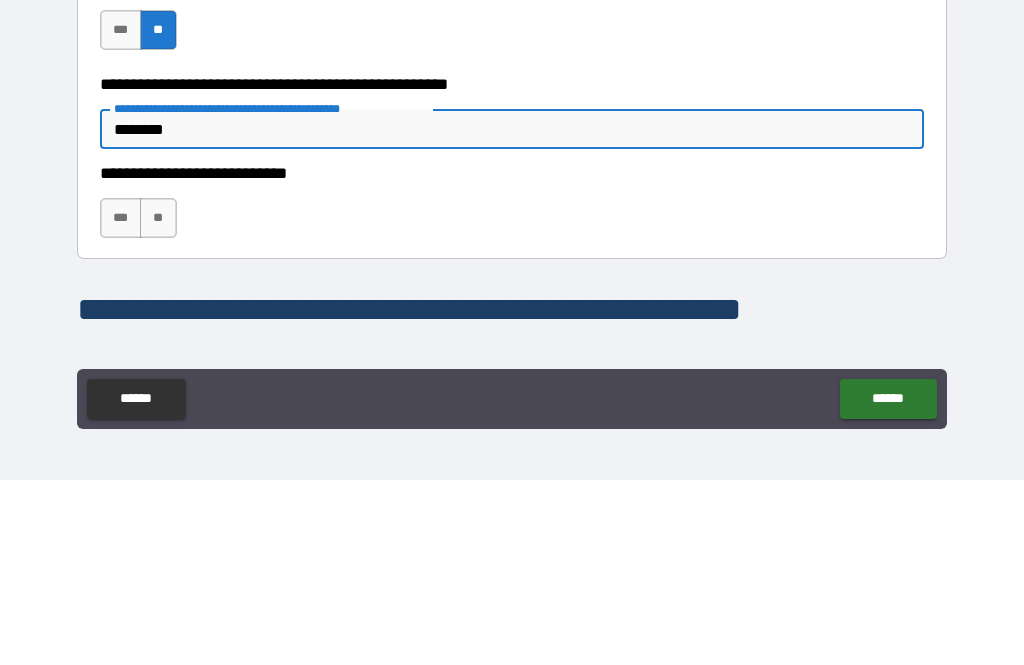 type on "*" 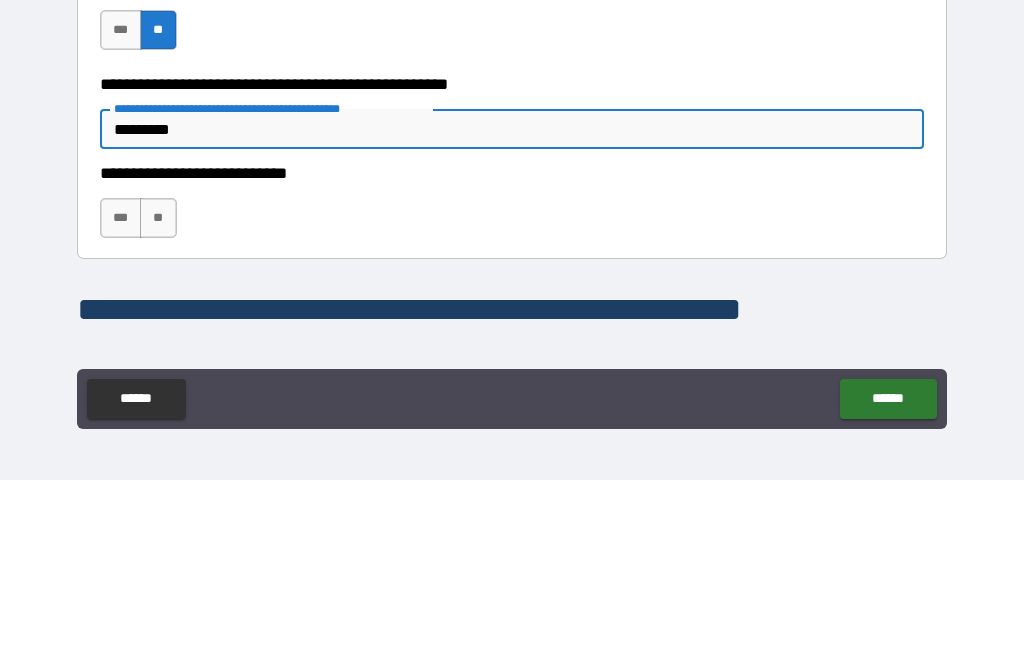 type on "*" 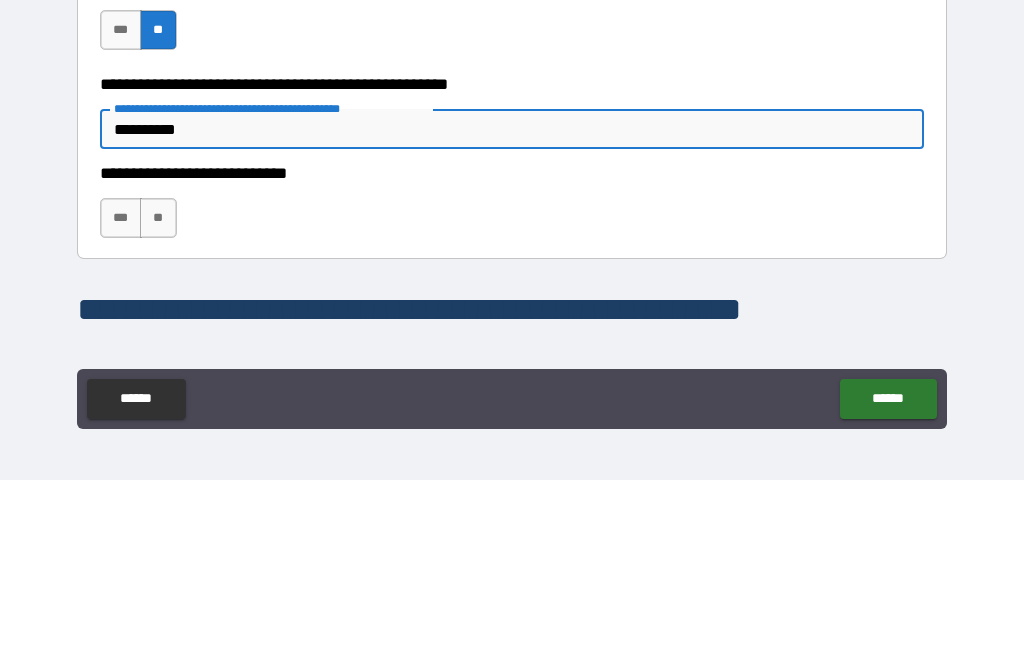 type on "*" 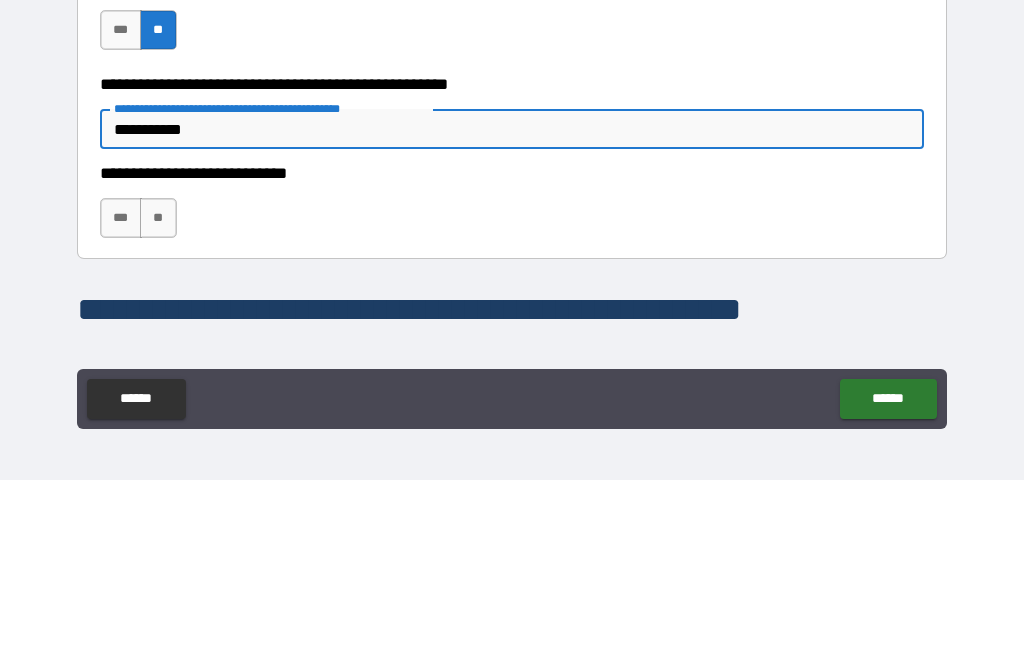 type on "*" 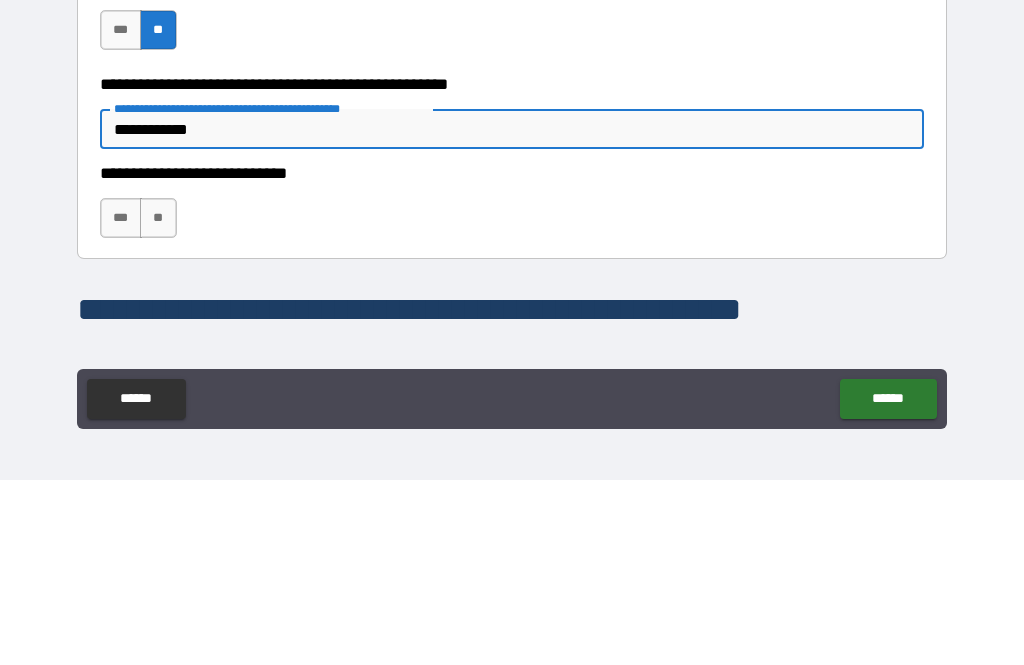 type on "*" 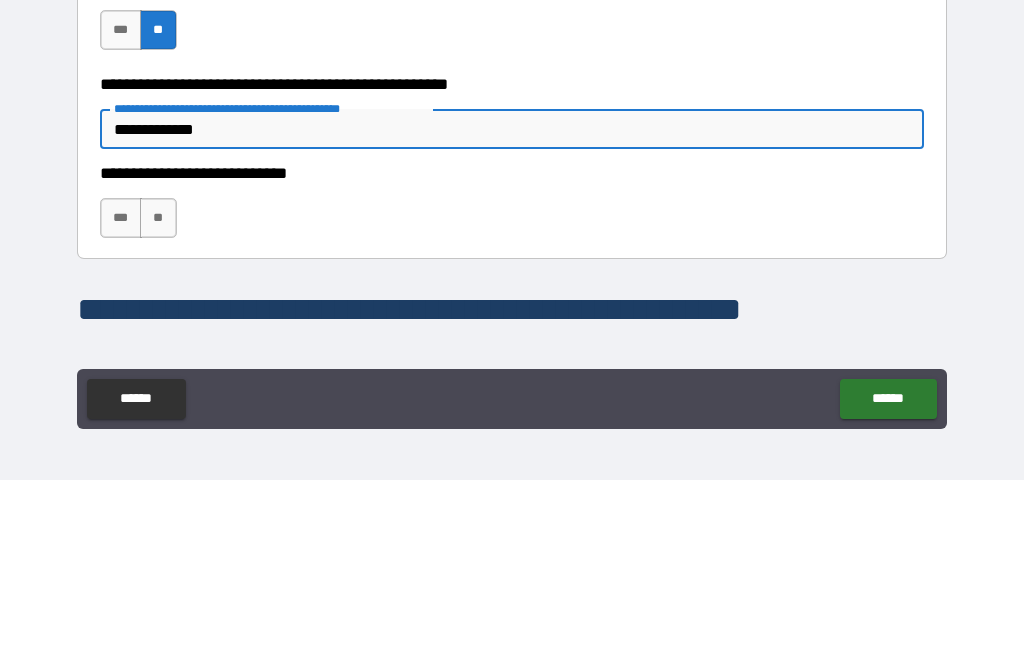 type on "*" 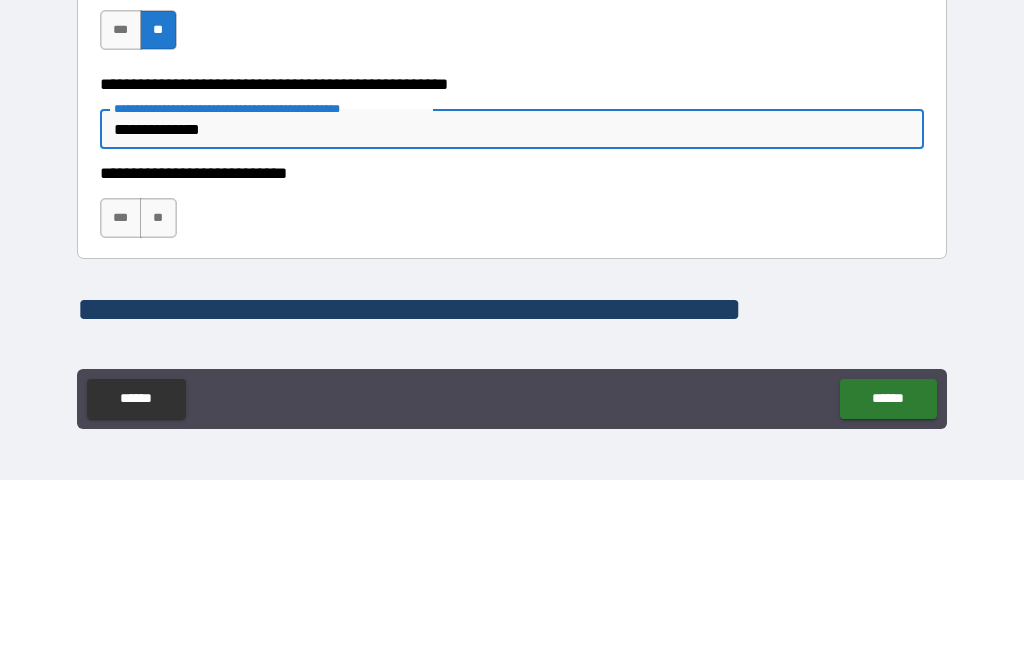 type on "*" 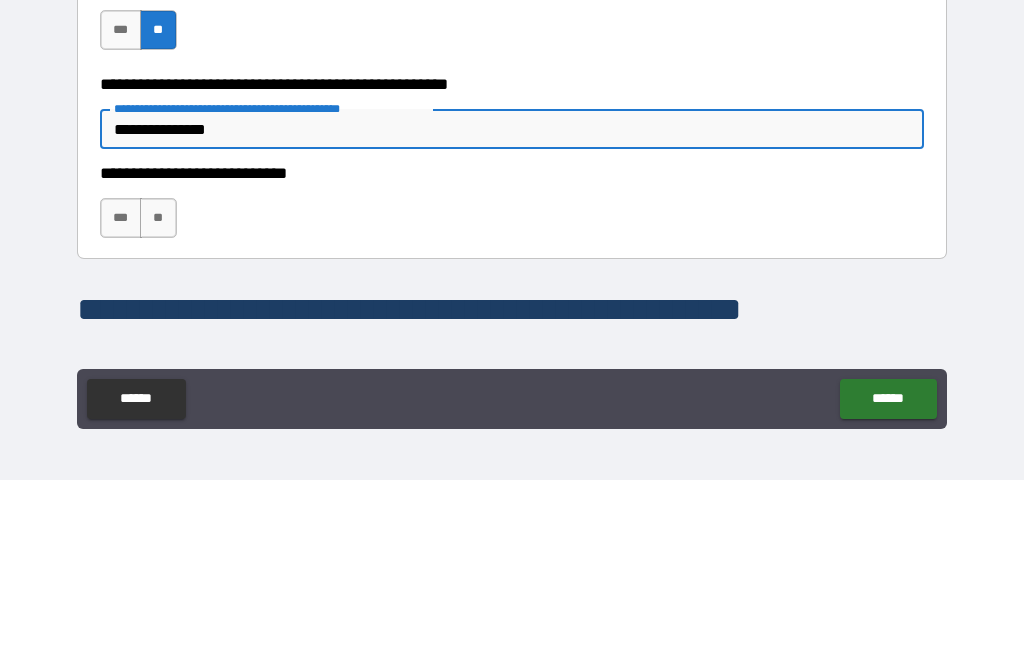 type on "*" 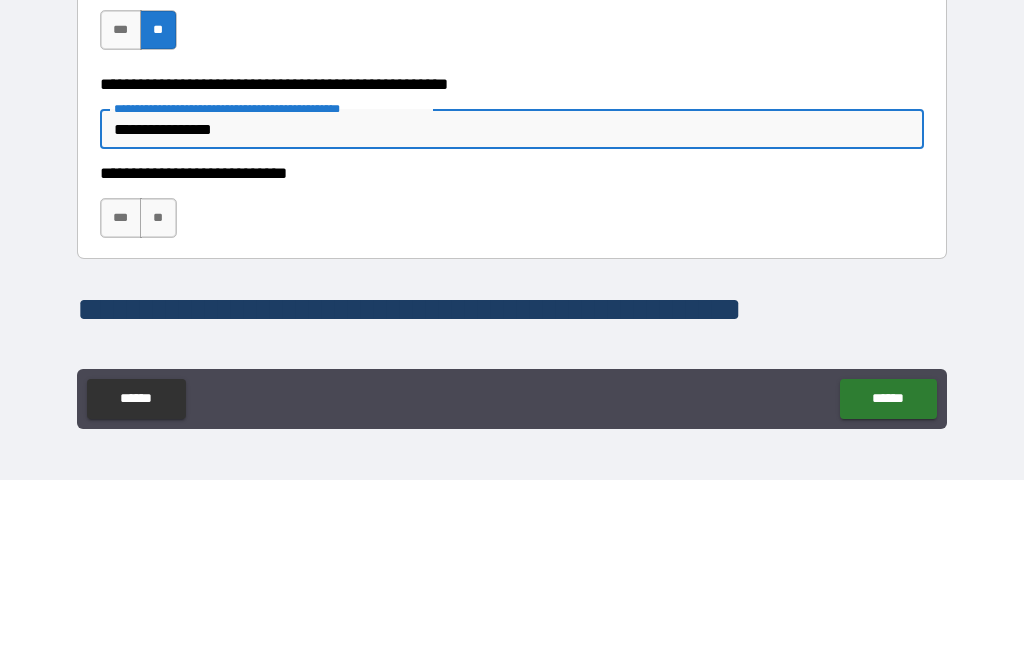 type on "*" 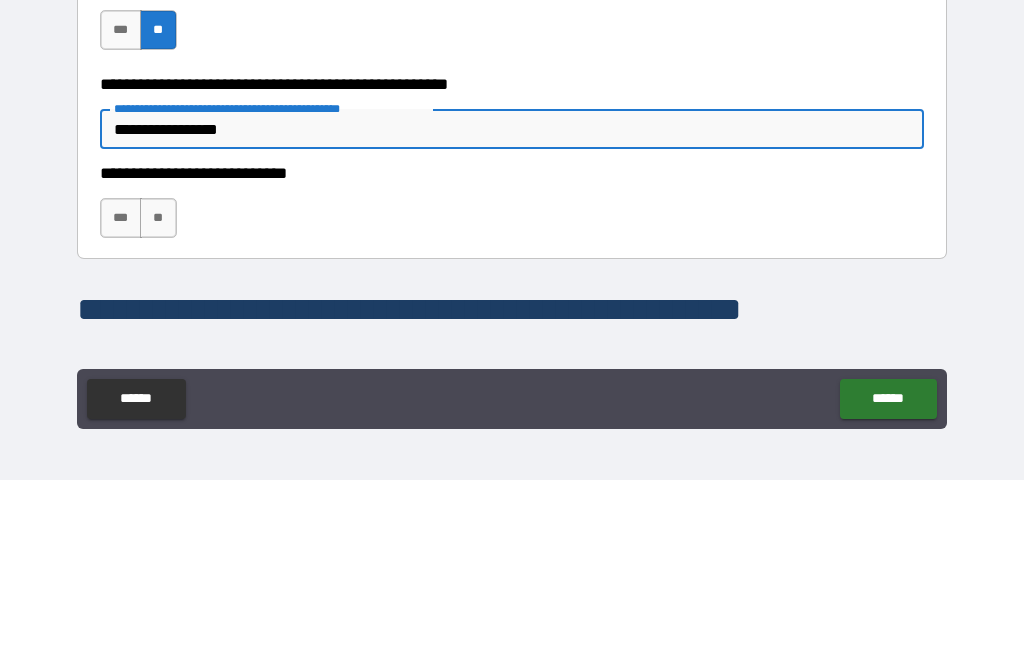 type on "*" 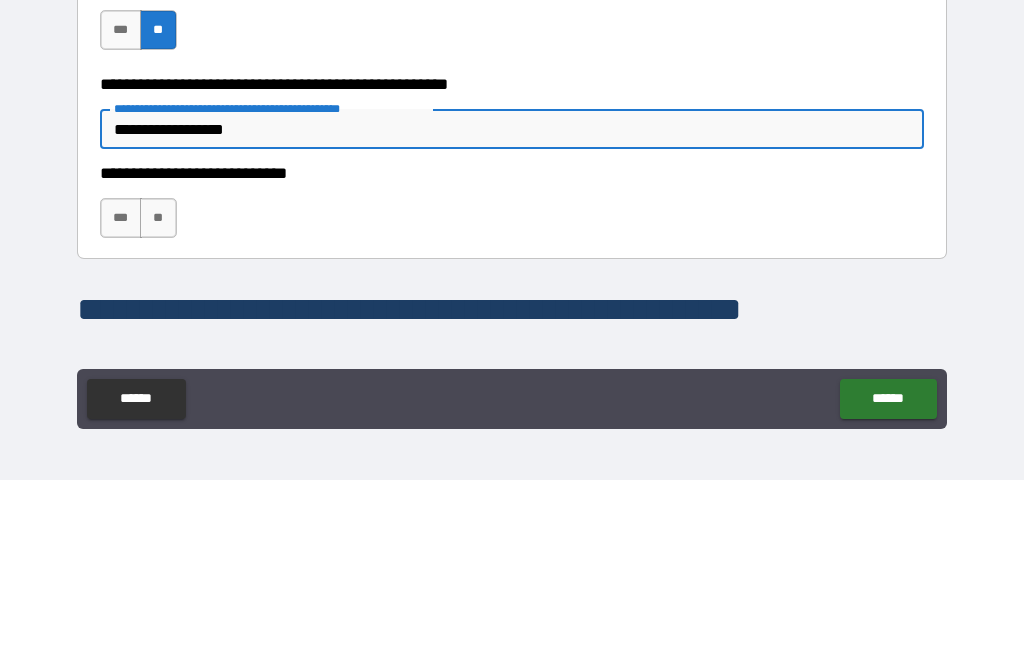type on "*" 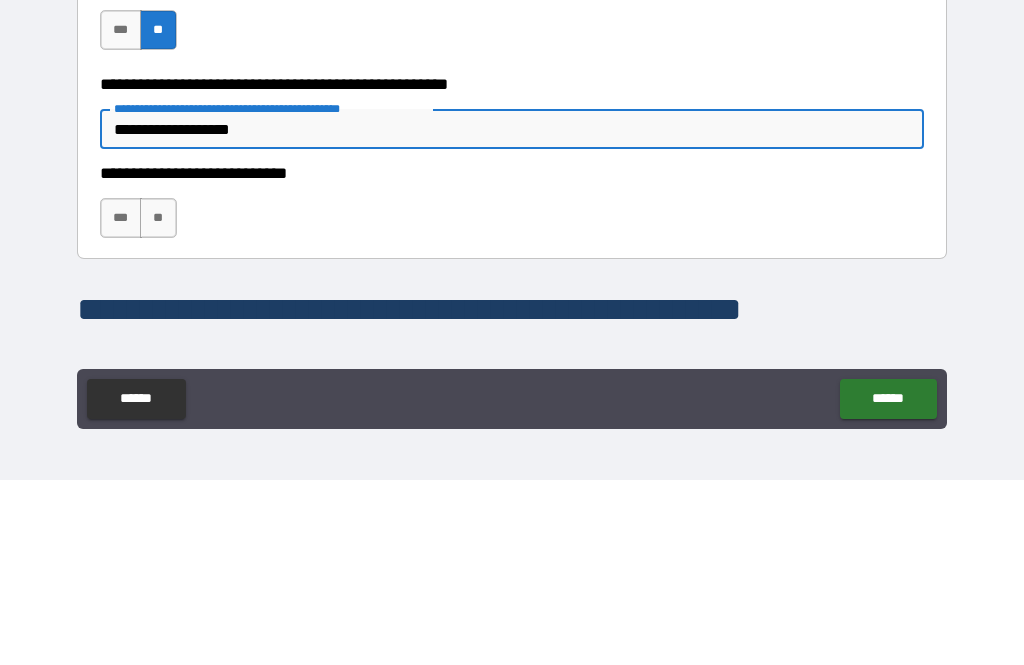 type on "*" 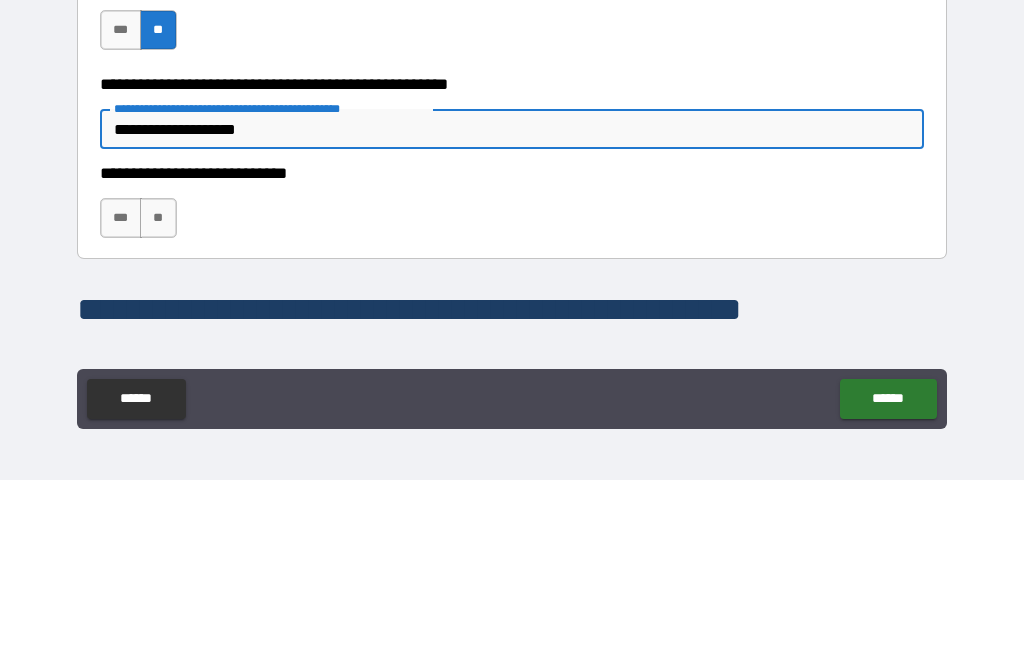 type on "*" 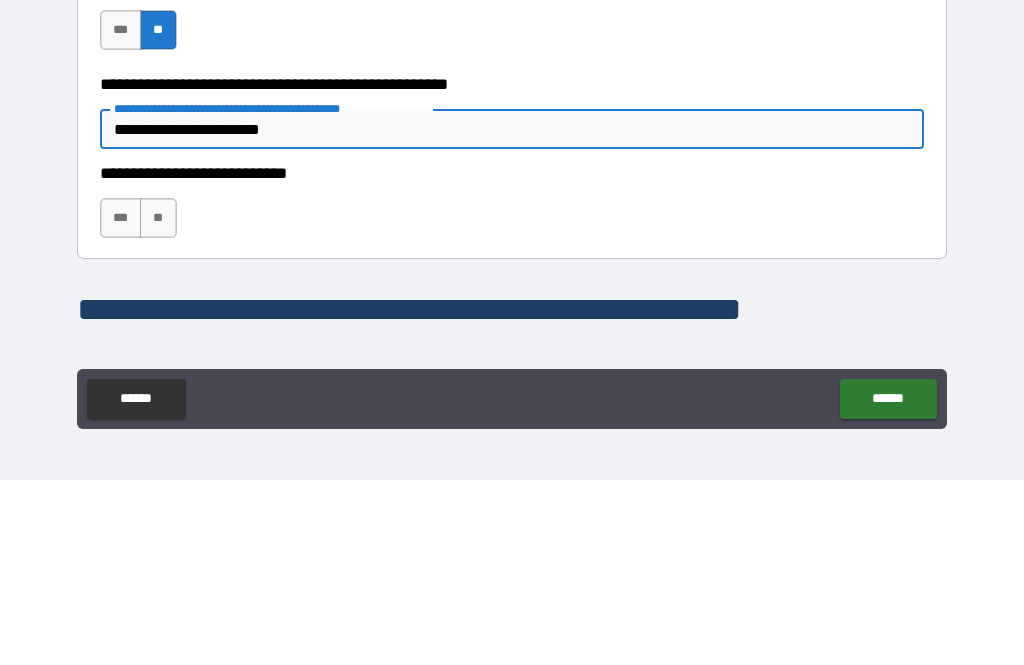 click on "***" at bounding box center [121, 403] 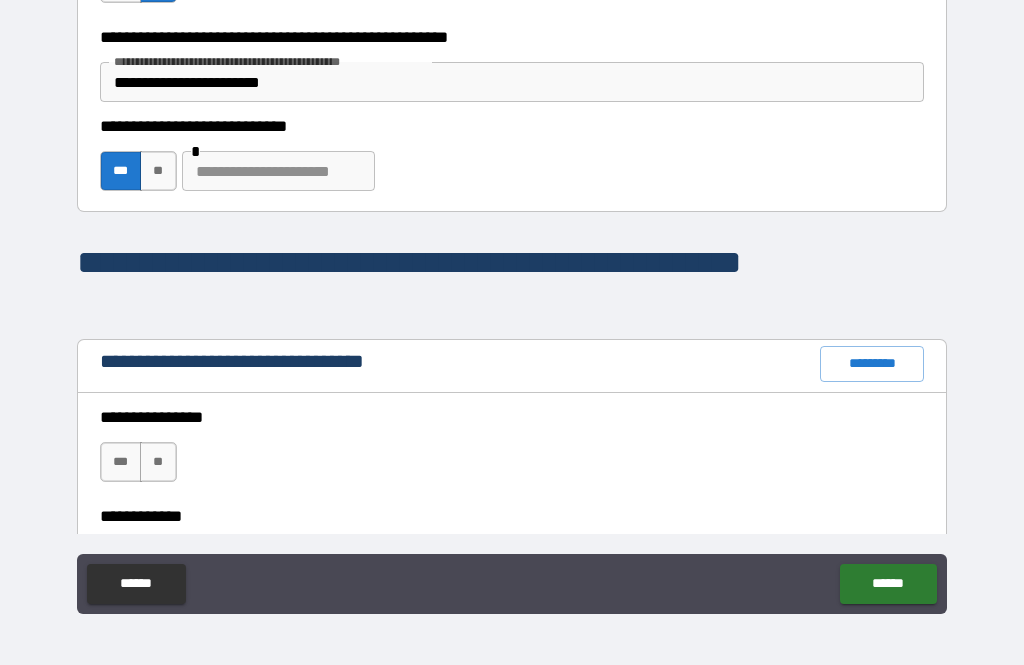 scroll, scrollTop: 1210, scrollLeft: 0, axis: vertical 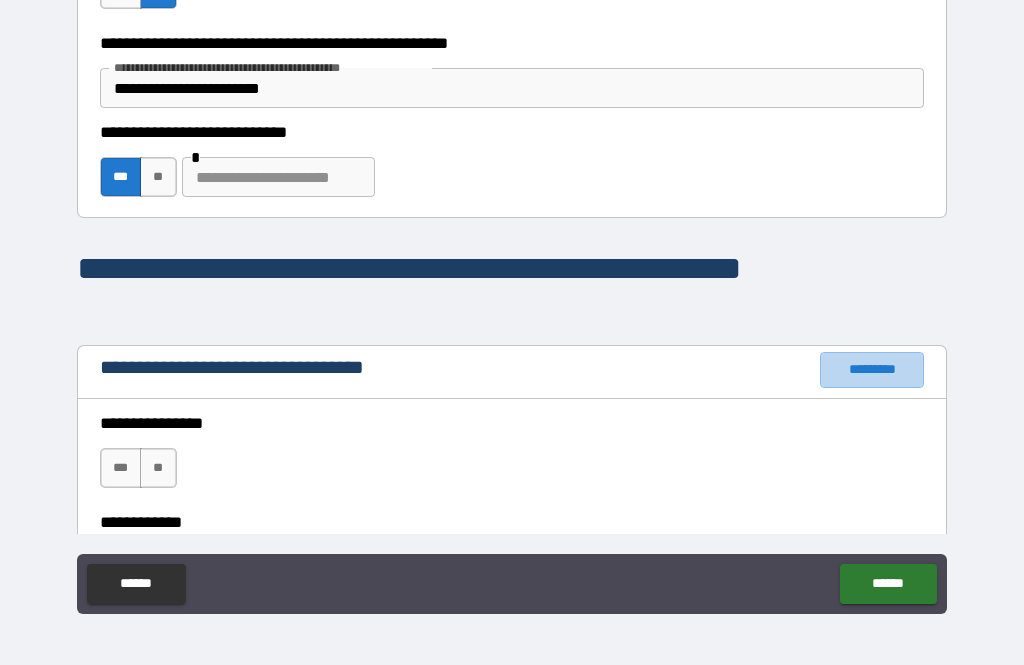 click on "*********" at bounding box center [872, 370] 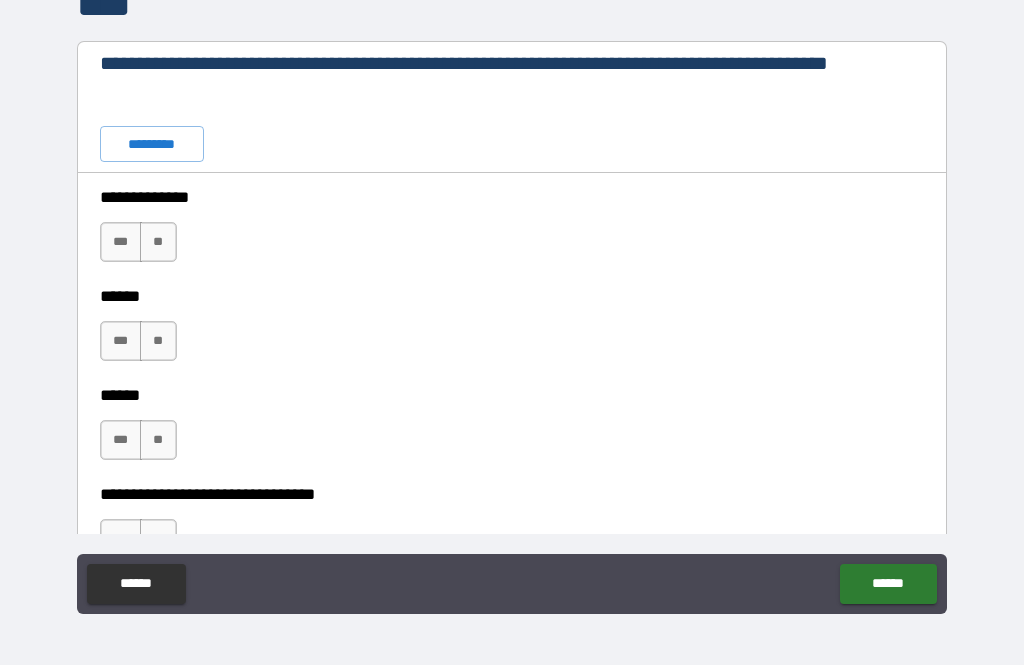 scroll, scrollTop: 4435, scrollLeft: 0, axis: vertical 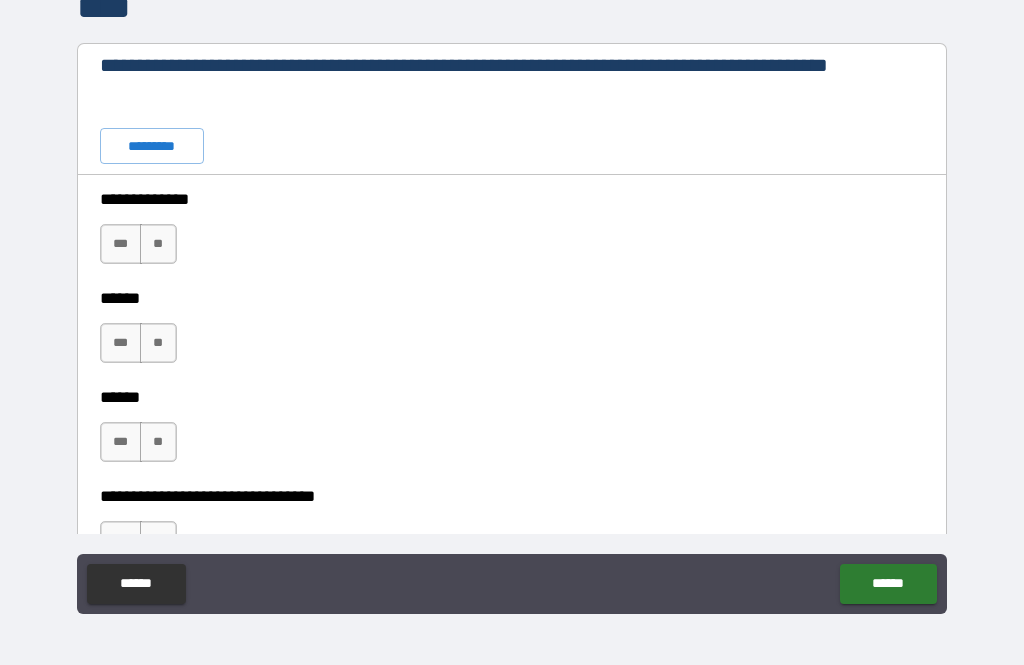 click on "**" at bounding box center (158, 244) 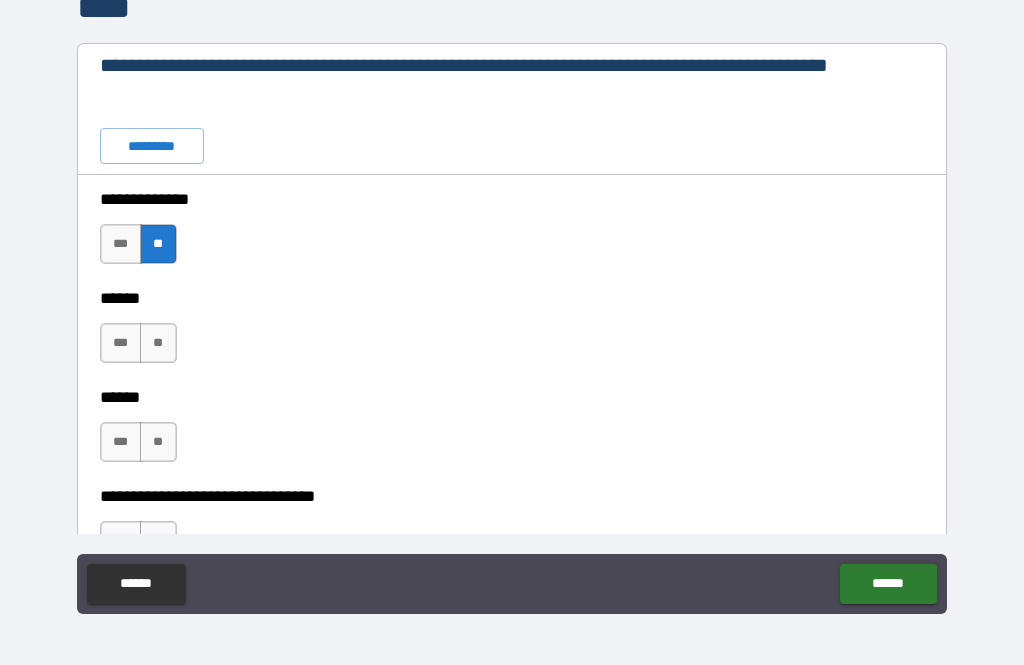 click on "**" at bounding box center [158, 343] 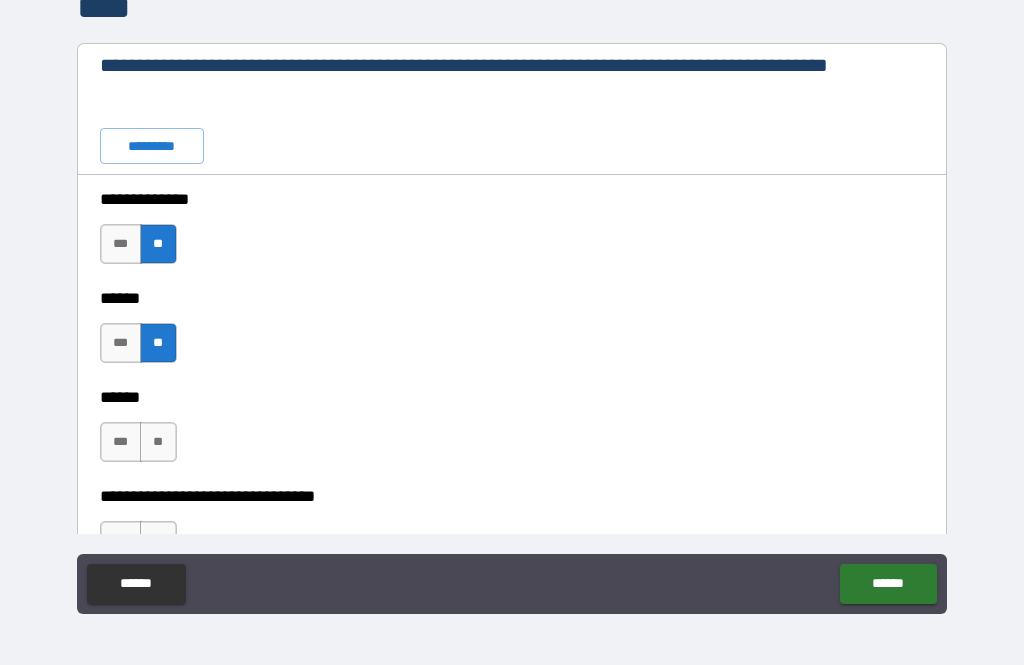 click on "**" at bounding box center (158, 442) 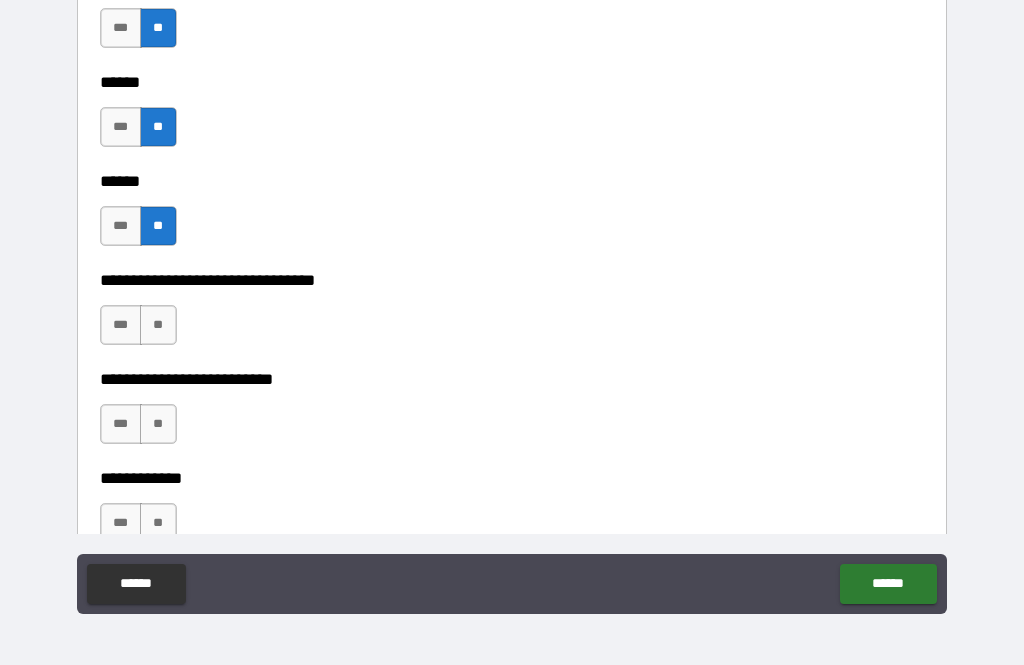 scroll, scrollTop: 4690, scrollLeft: 0, axis: vertical 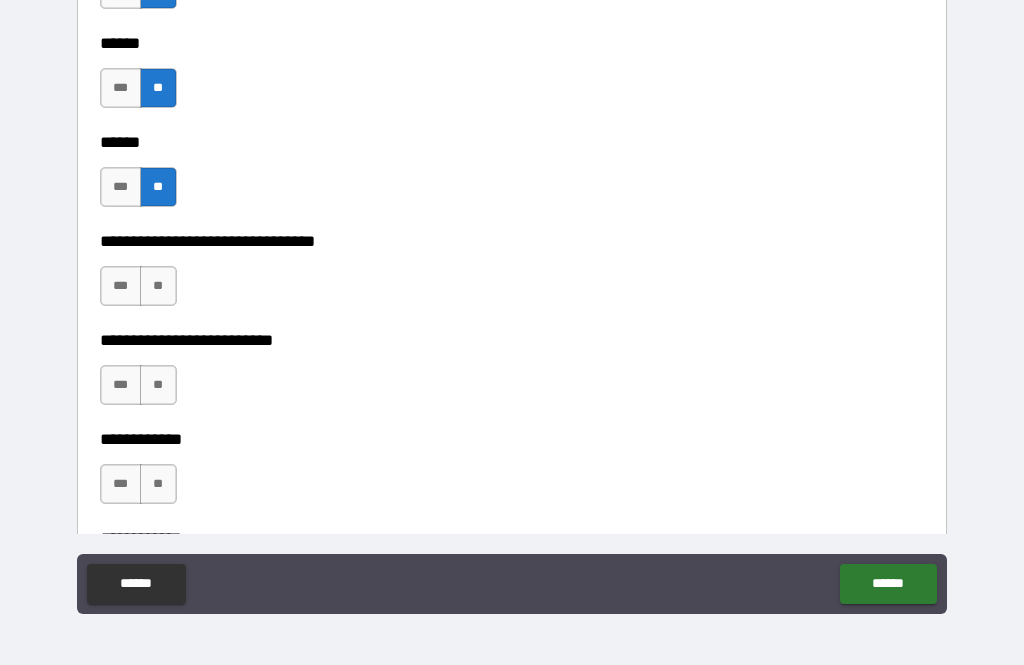 click on "***" at bounding box center [121, 286] 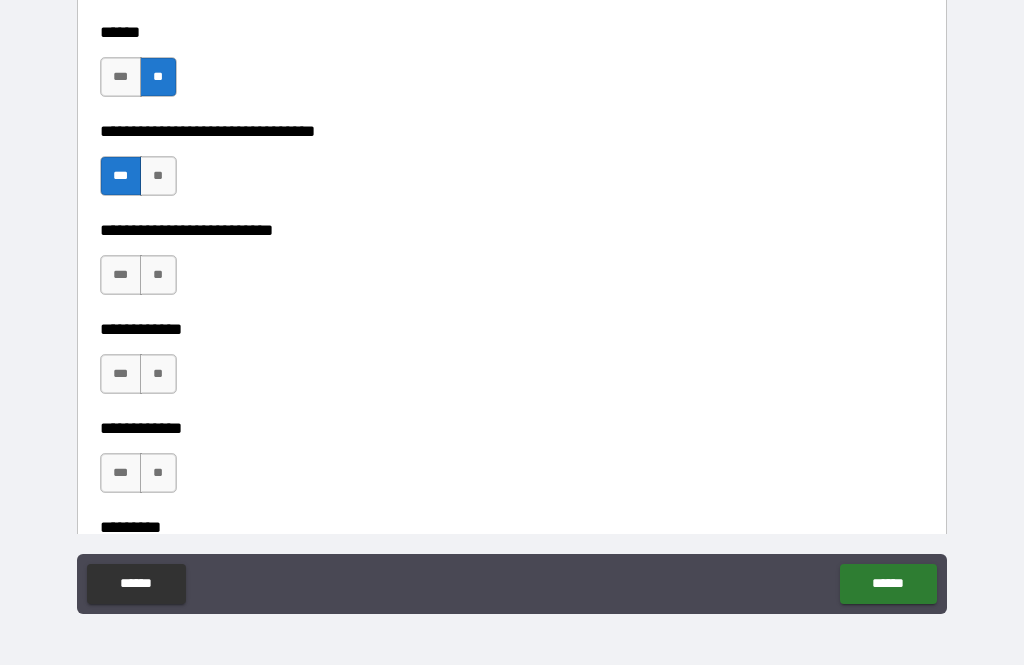 scroll, scrollTop: 4802, scrollLeft: 0, axis: vertical 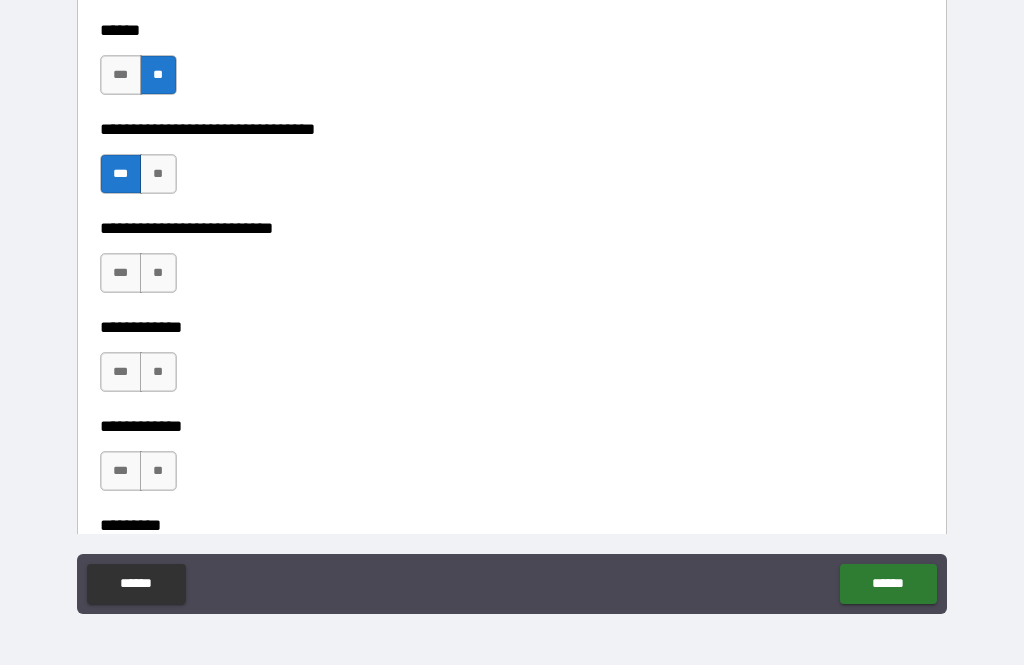 click on "**" at bounding box center [158, 273] 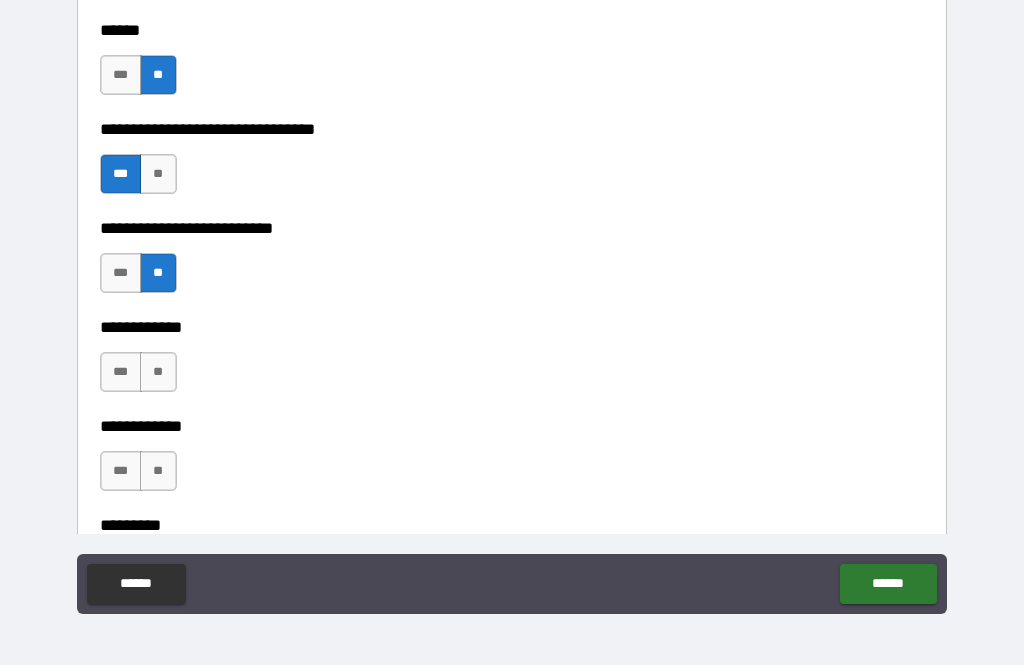 click on "**" at bounding box center (158, 372) 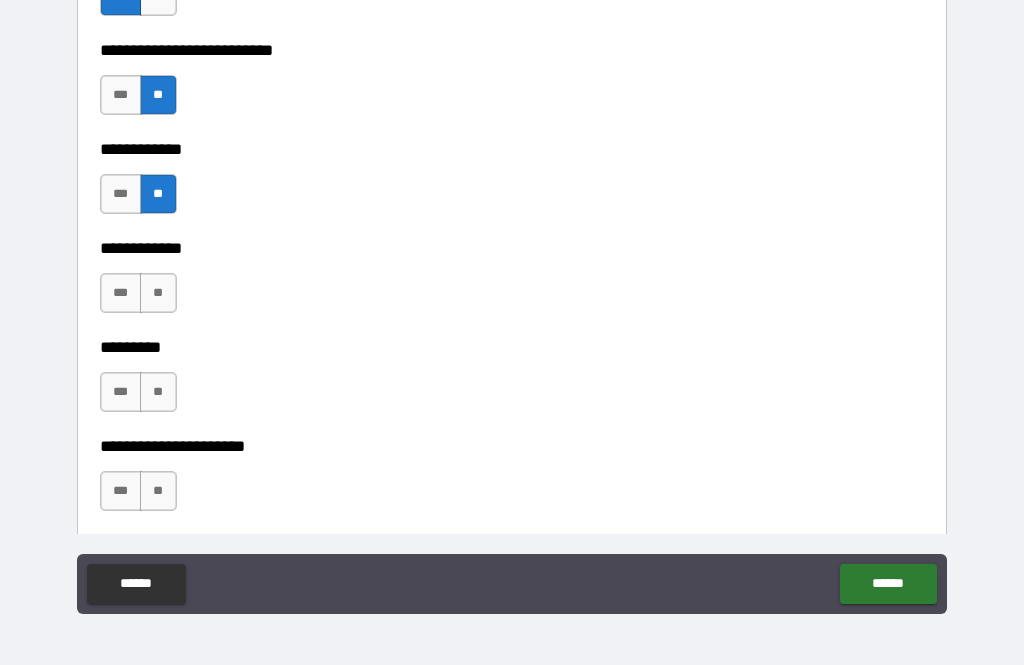scroll, scrollTop: 4981, scrollLeft: 0, axis: vertical 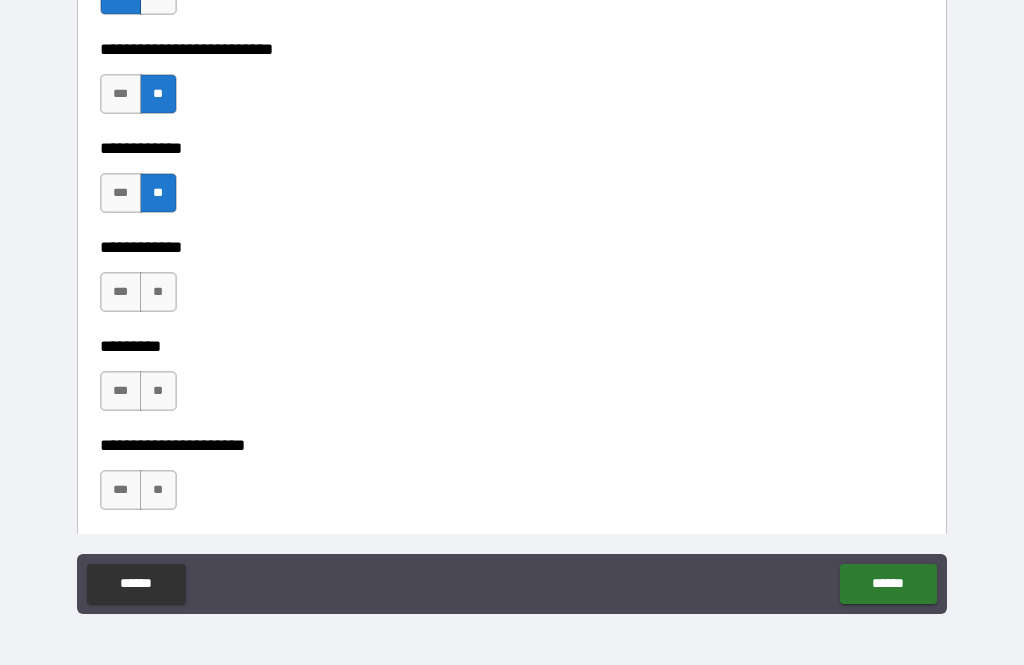 click on "**" at bounding box center [158, 292] 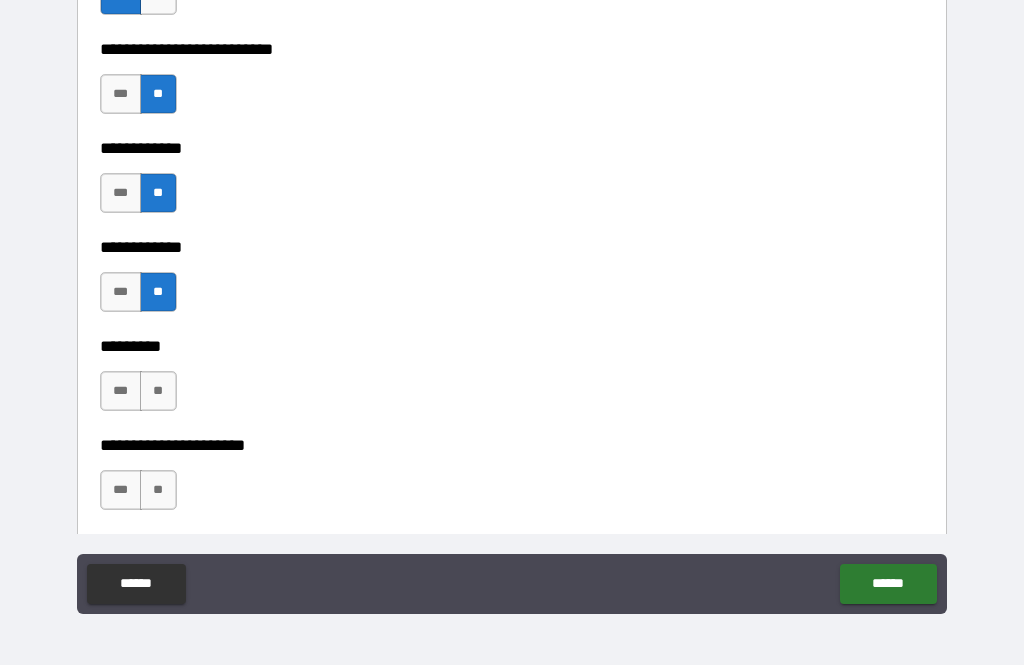 click on "**" at bounding box center (158, 391) 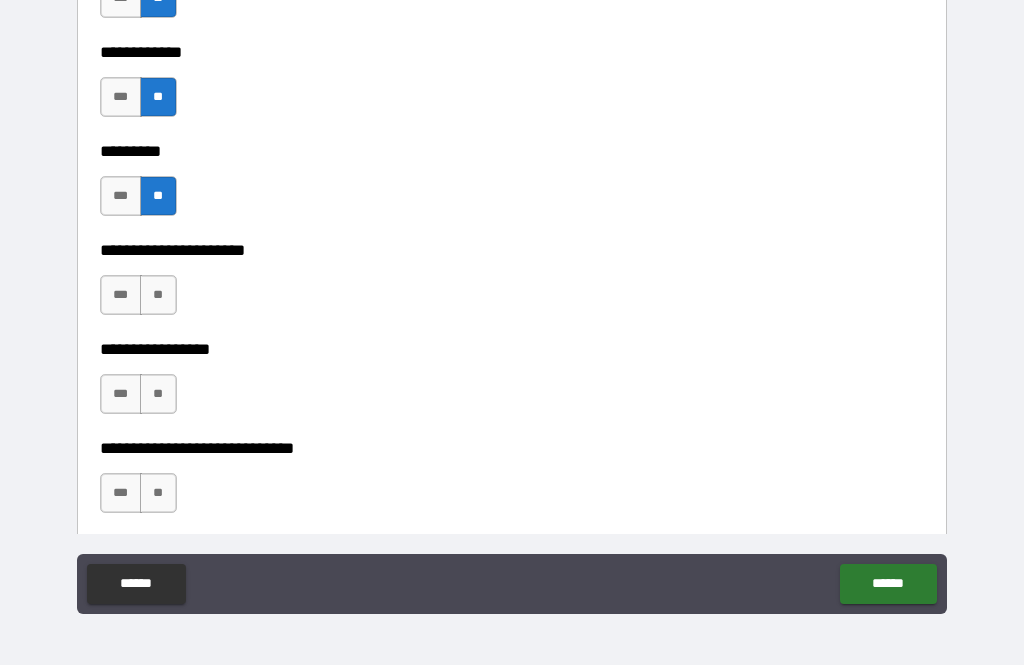 scroll, scrollTop: 5188, scrollLeft: 0, axis: vertical 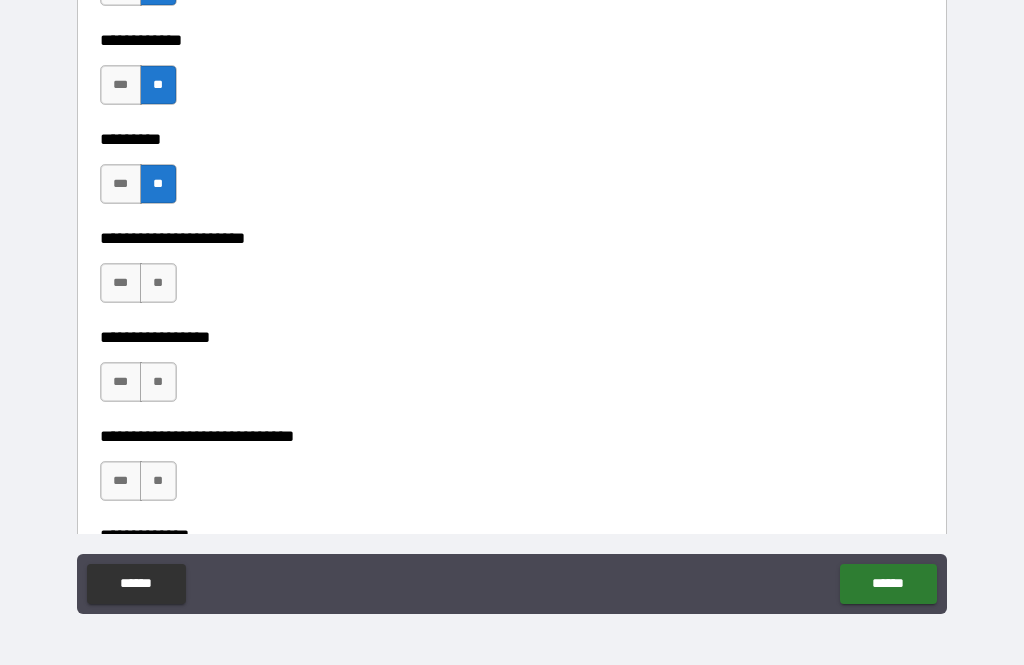 click on "**" at bounding box center (158, 283) 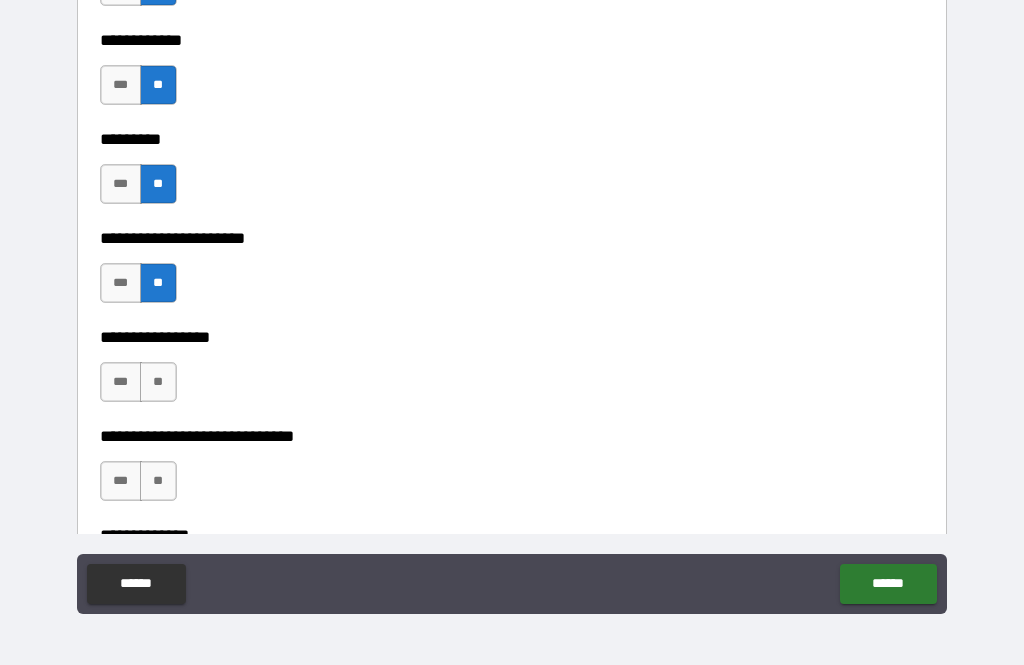 click on "**" at bounding box center (158, 382) 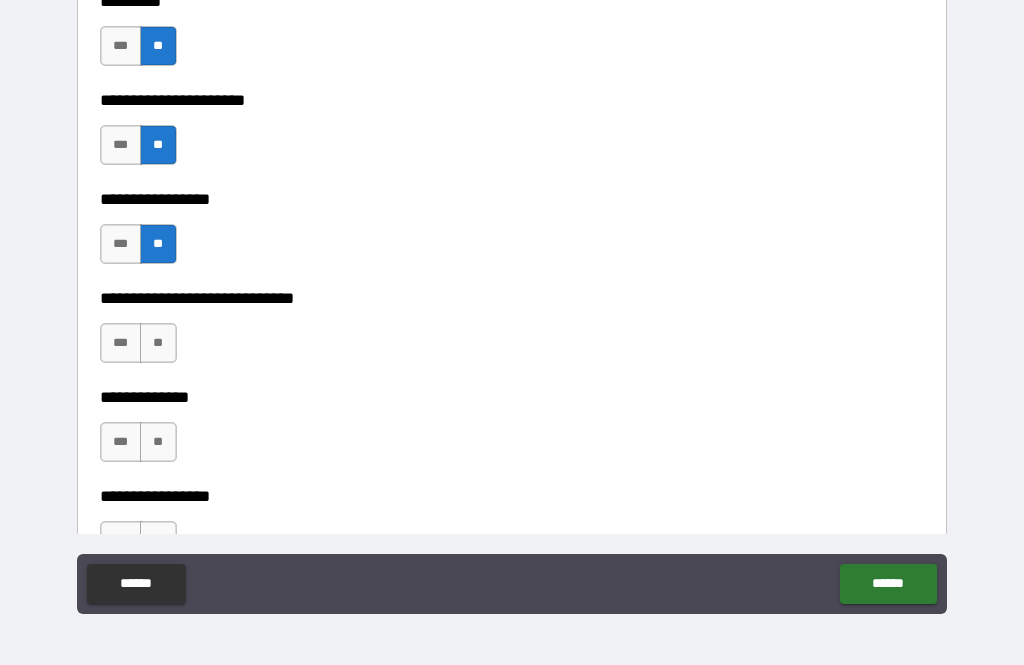 scroll, scrollTop: 5352, scrollLeft: 0, axis: vertical 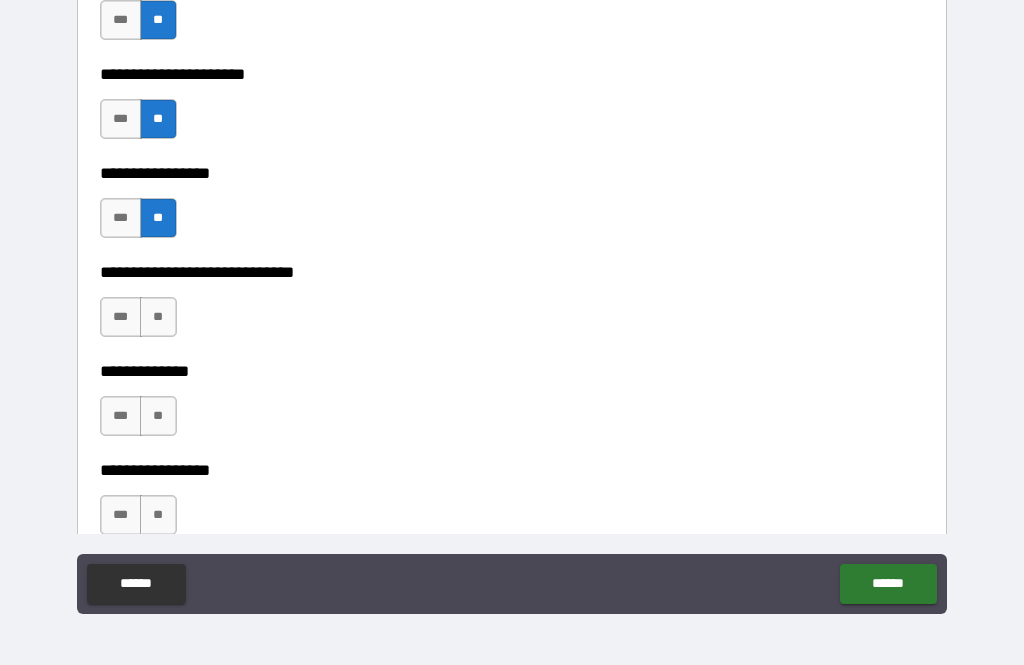 click on "**" at bounding box center (158, 317) 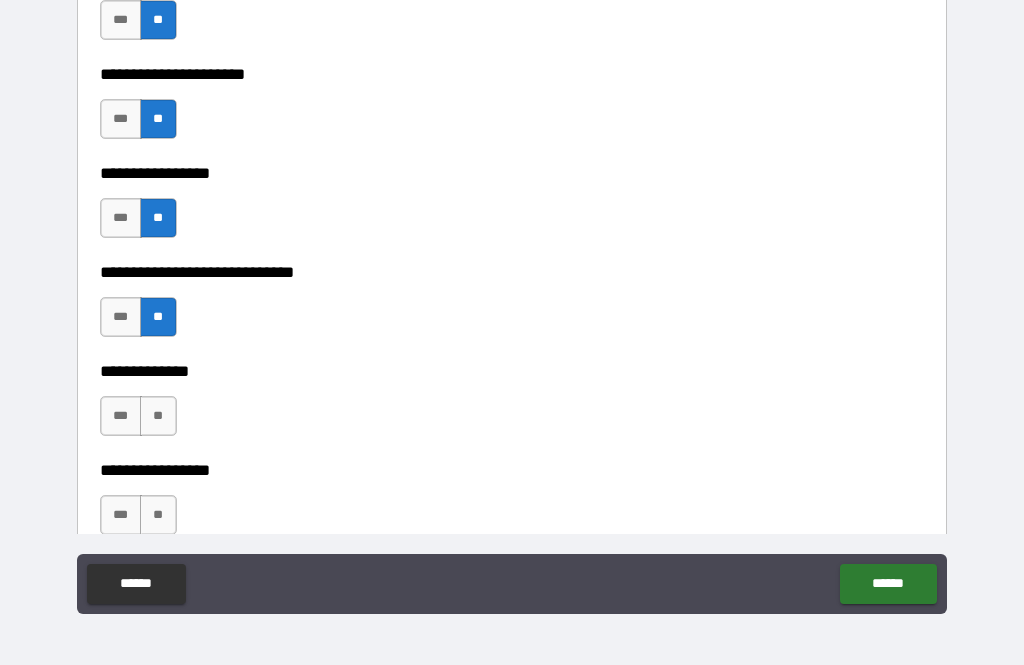 click on "**" at bounding box center (158, 416) 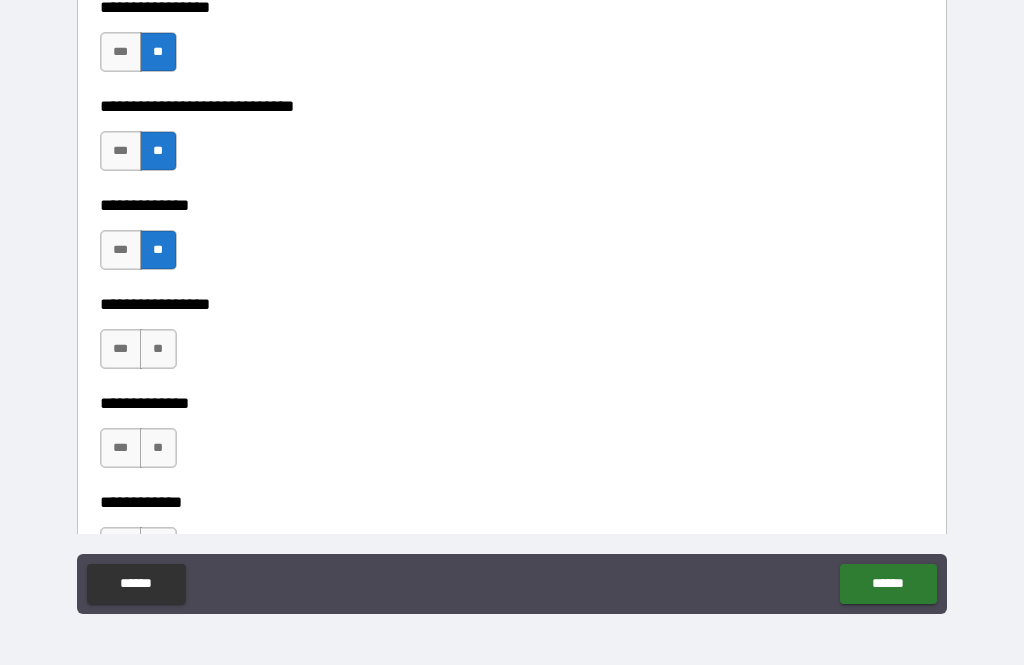 scroll, scrollTop: 5532, scrollLeft: 0, axis: vertical 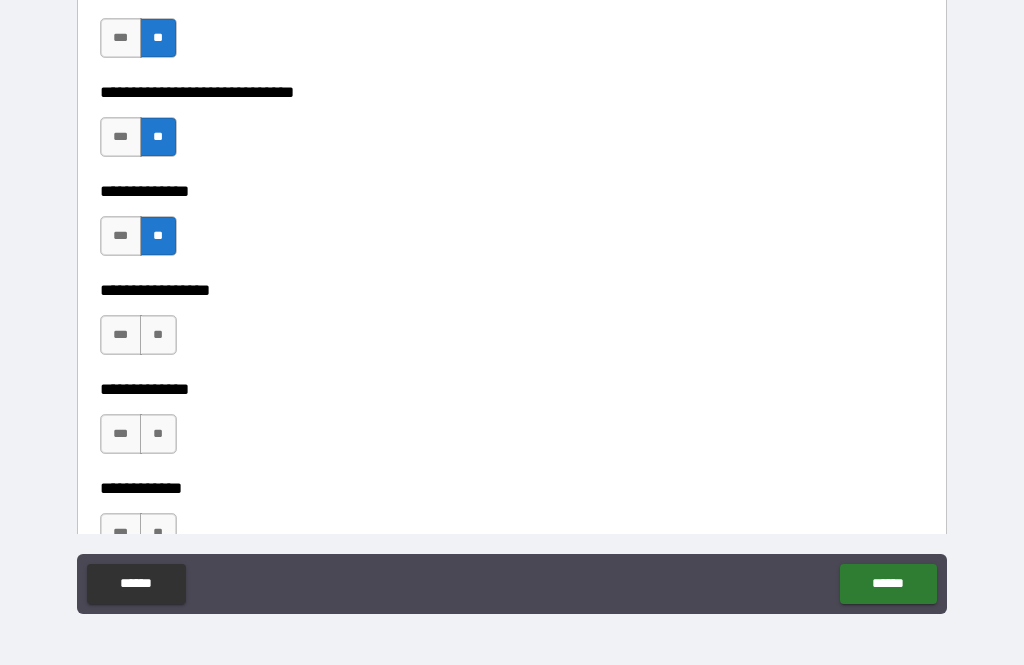 click on "***" at bounding box center [121, 335] 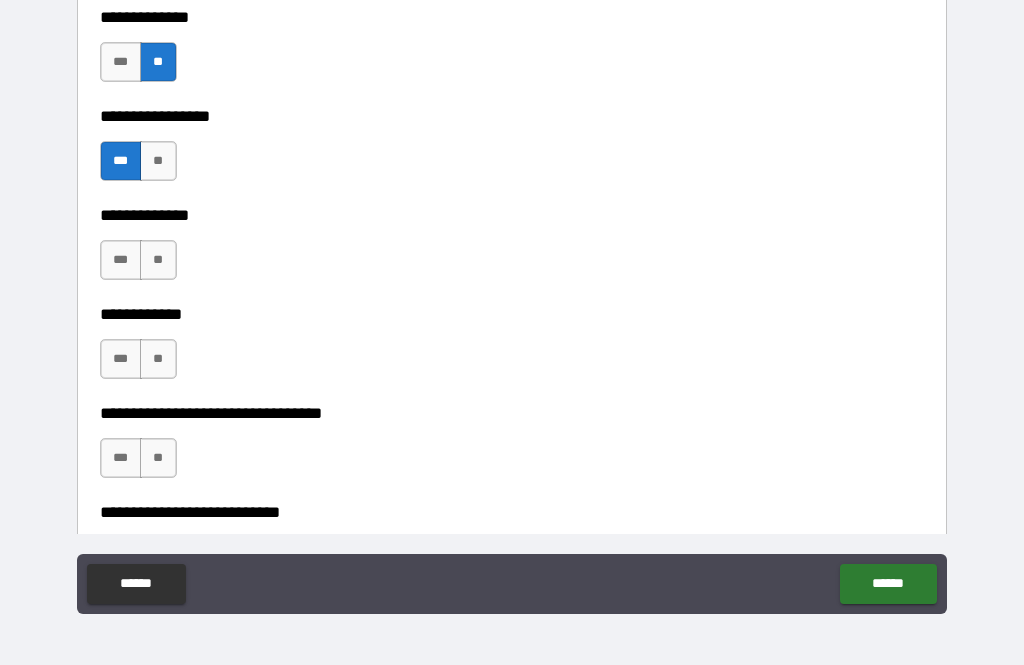 scroll, scrollTop: 5710, scrollLeft: 0, axis: vertical 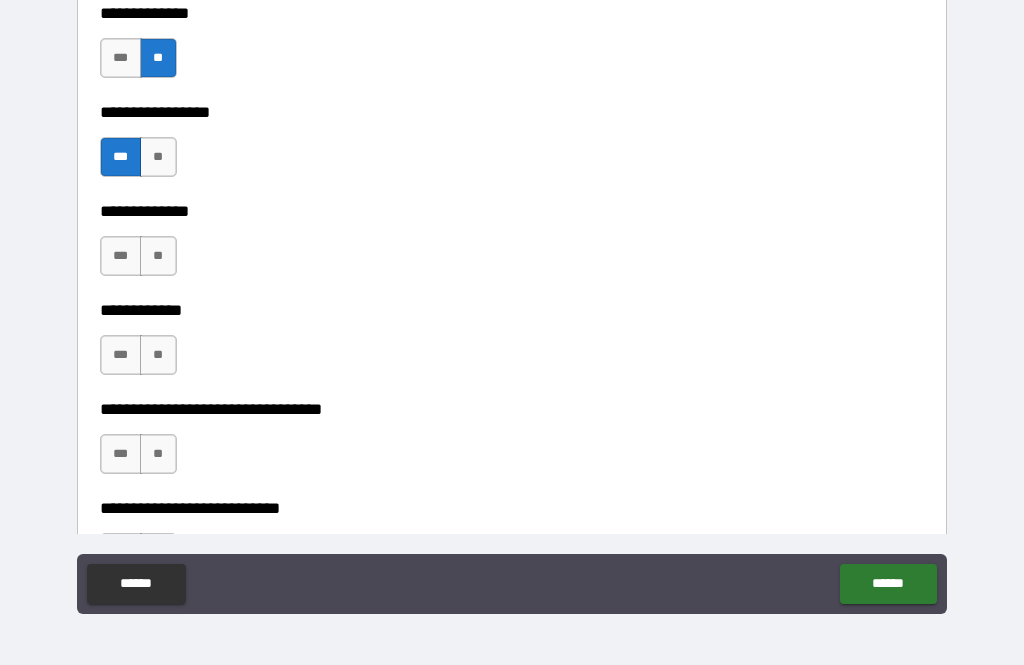 click on "**" at bounding box center [158, 256] 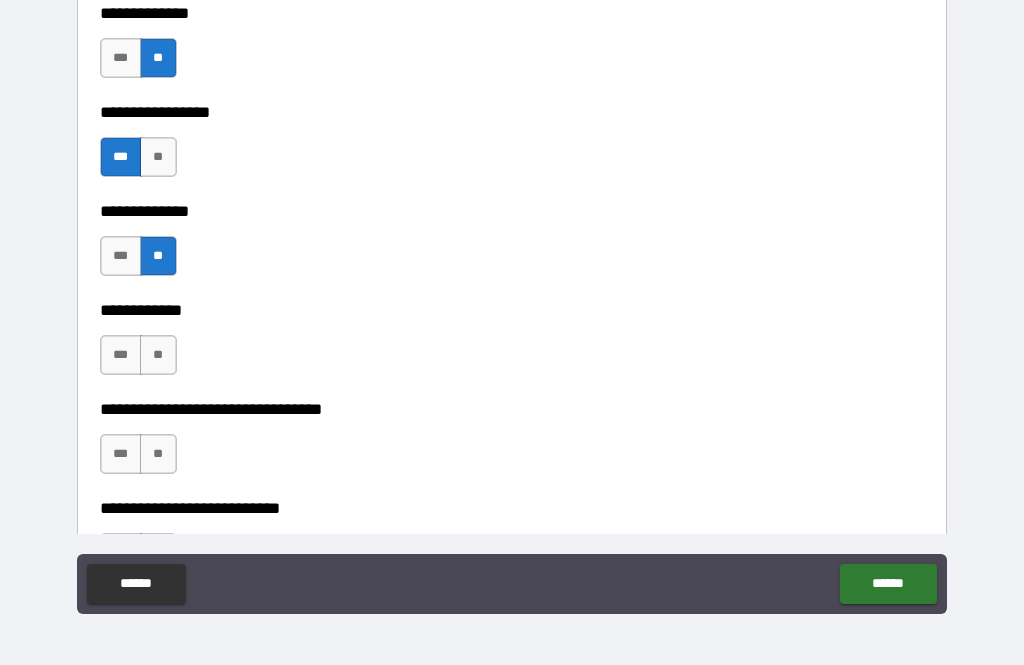 click on "***" at bounding box center (121, 355) 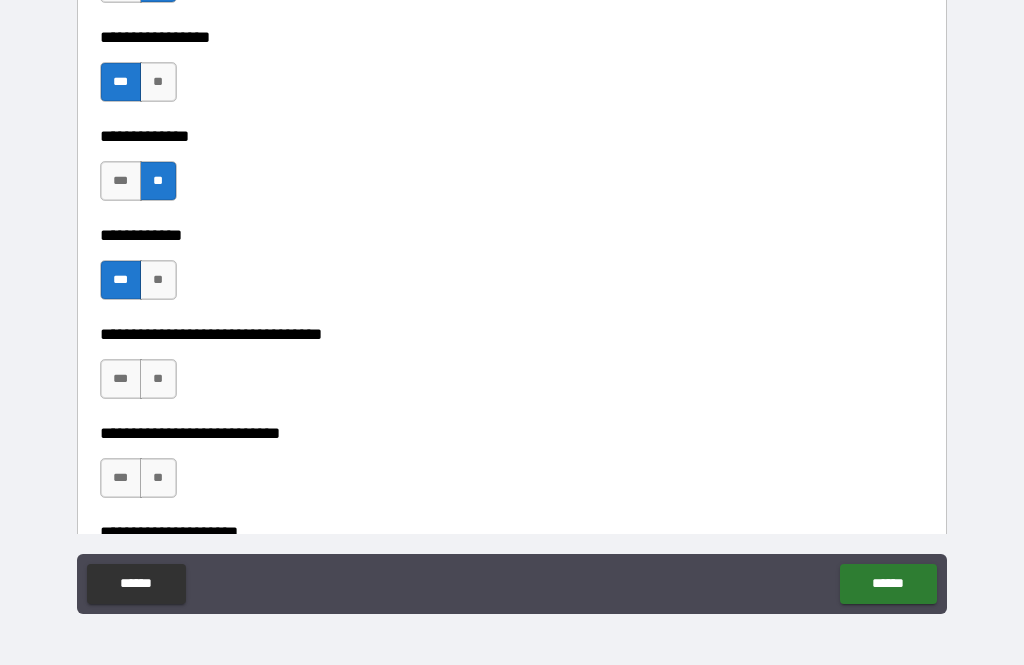 scroll, scrollTop: 5795, scrollLeft: 0, axis: vertical 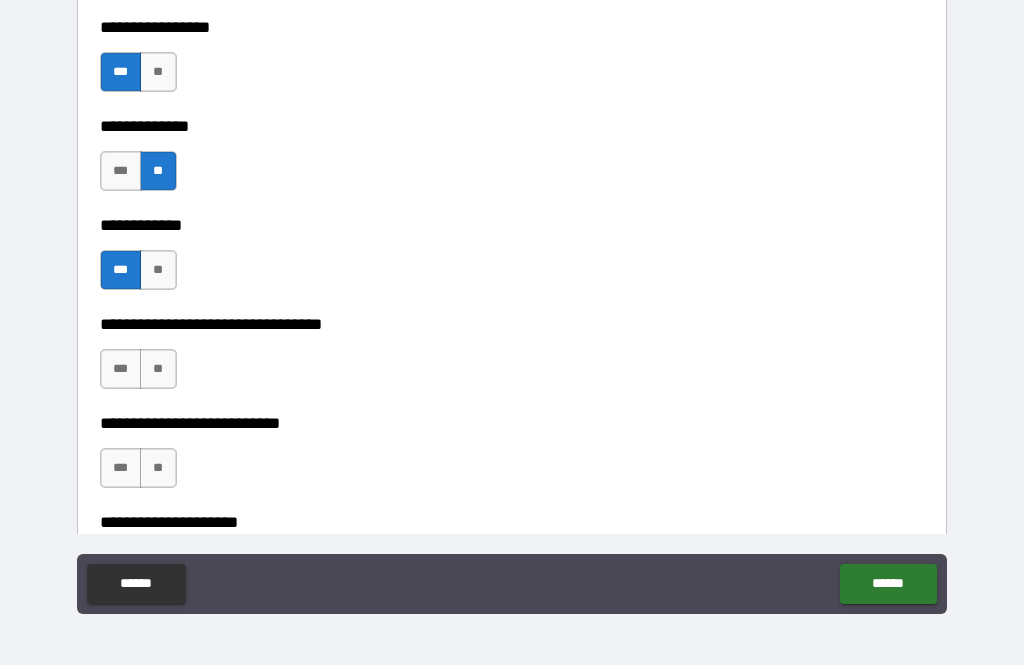 click on "***" at bounding box center [121, 369] 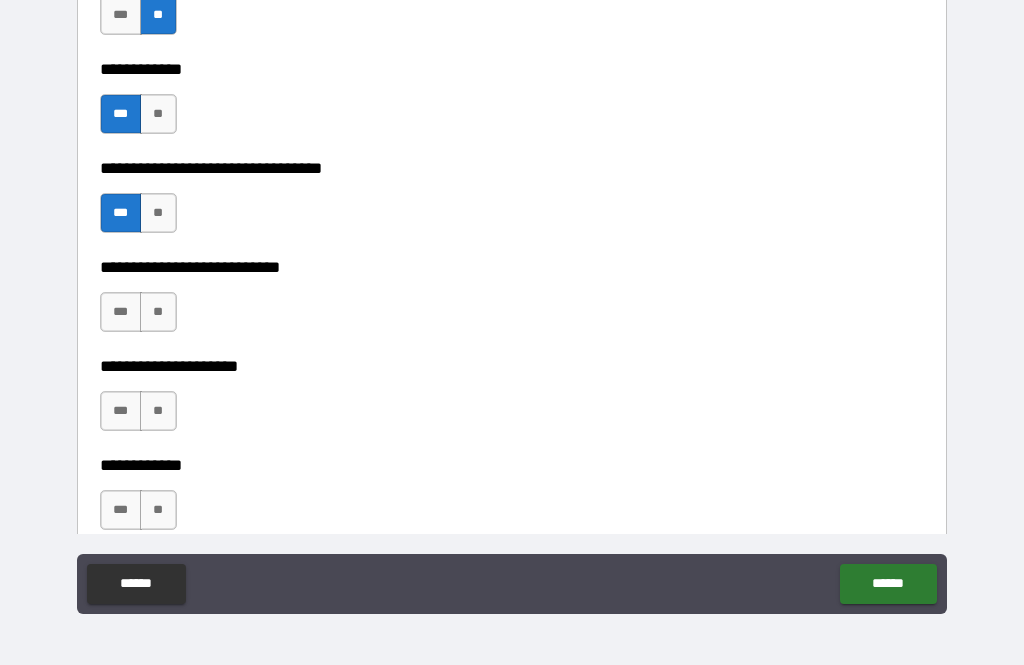 scroll, scrollTop: 5954, scrollLeft: 0, axis: vertical 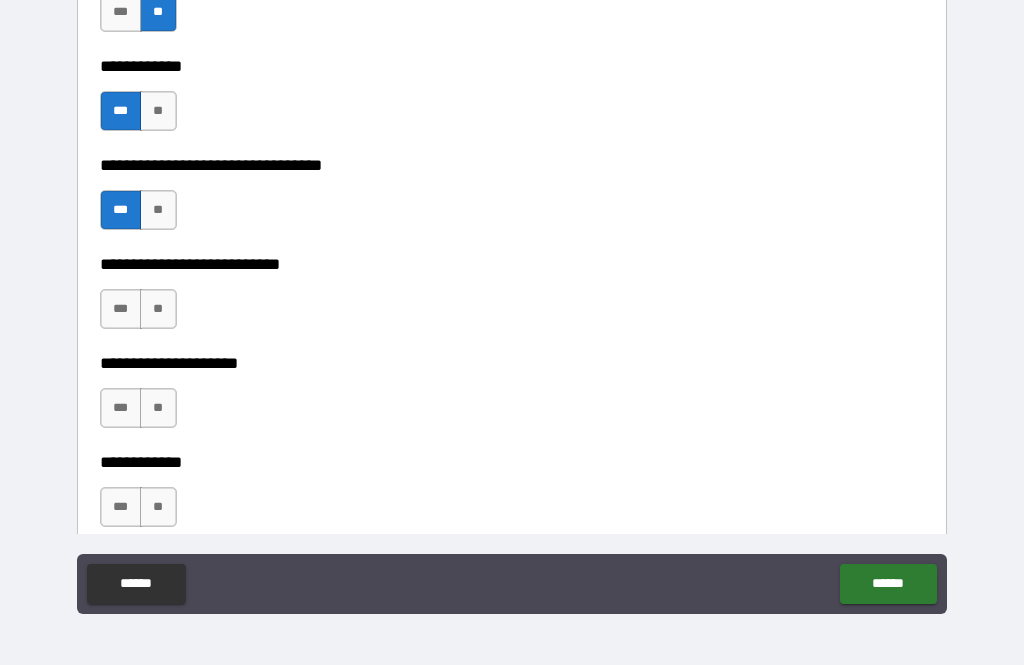 click on "**" at bounding box center (158, 309) 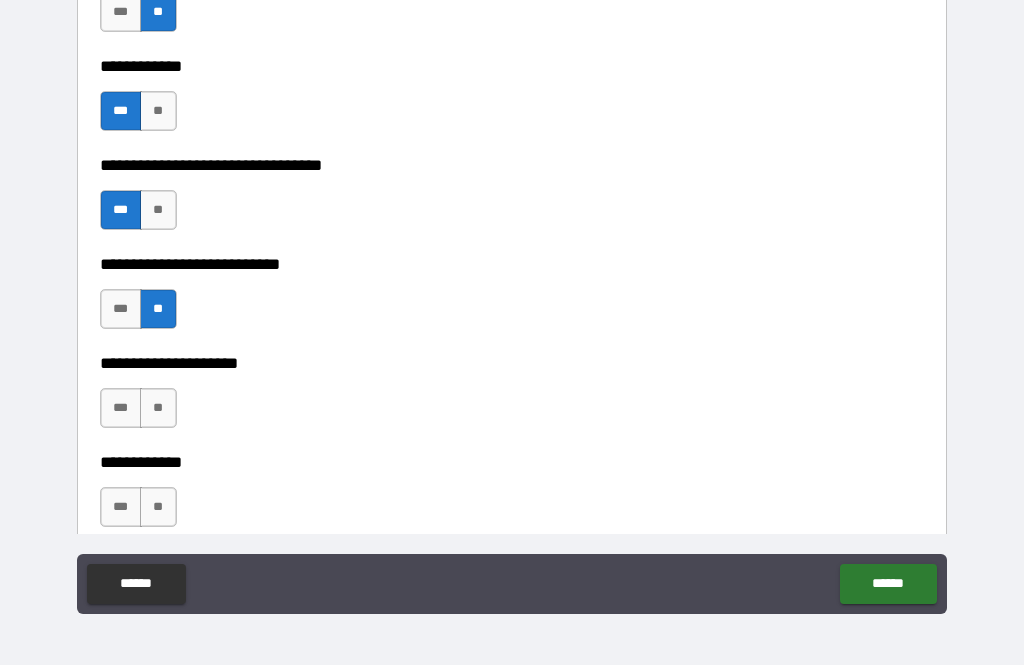 click on "**" at bounding box center (158, 408) 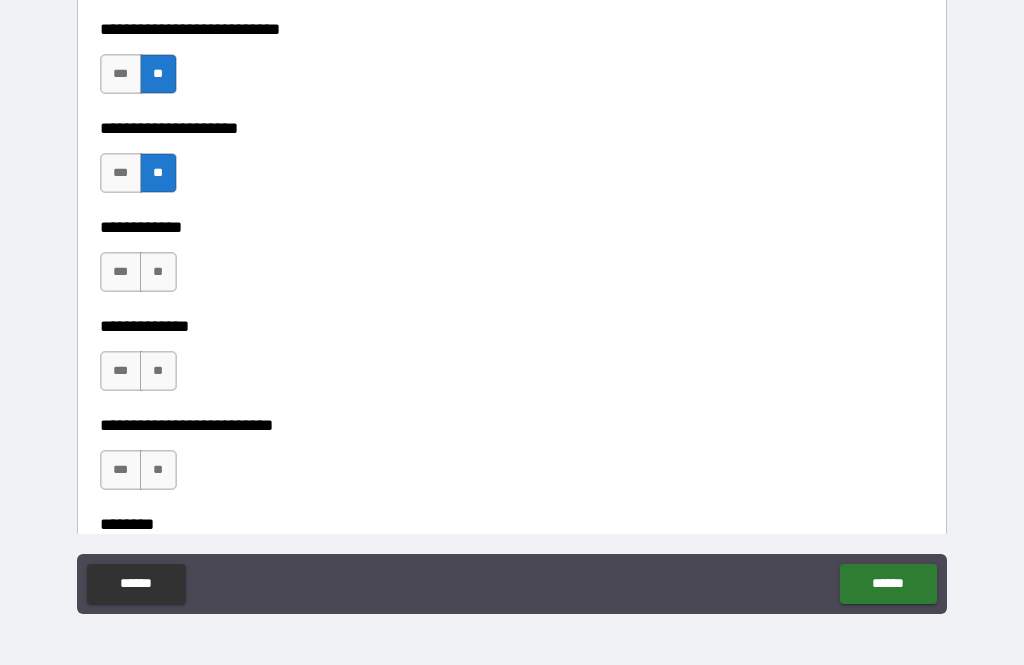 scroll, scrollTop: 6190, scrollLeft: 0, axis: vertical 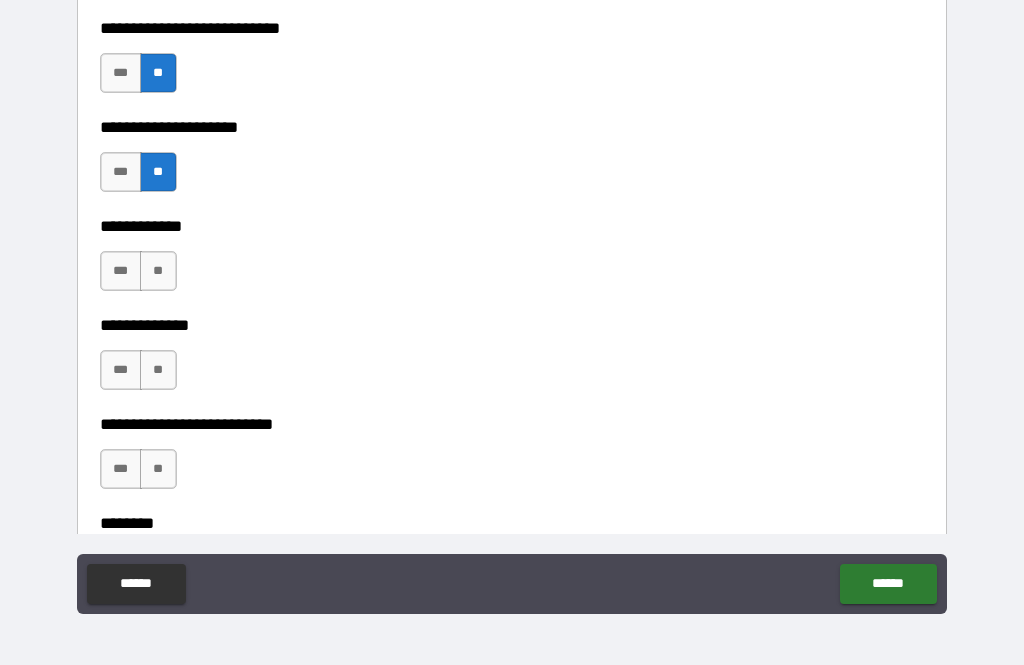 click on "**********" at bounding box center [512, 311] 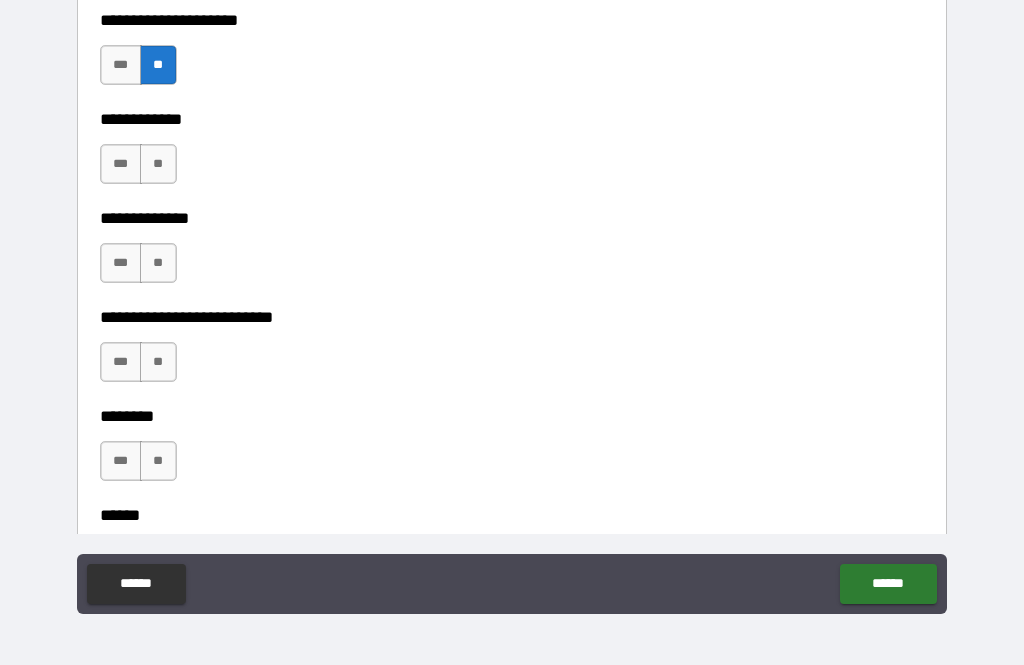 scroll, scrollTop: 6303, scrollLeft: 0, axis: vertical 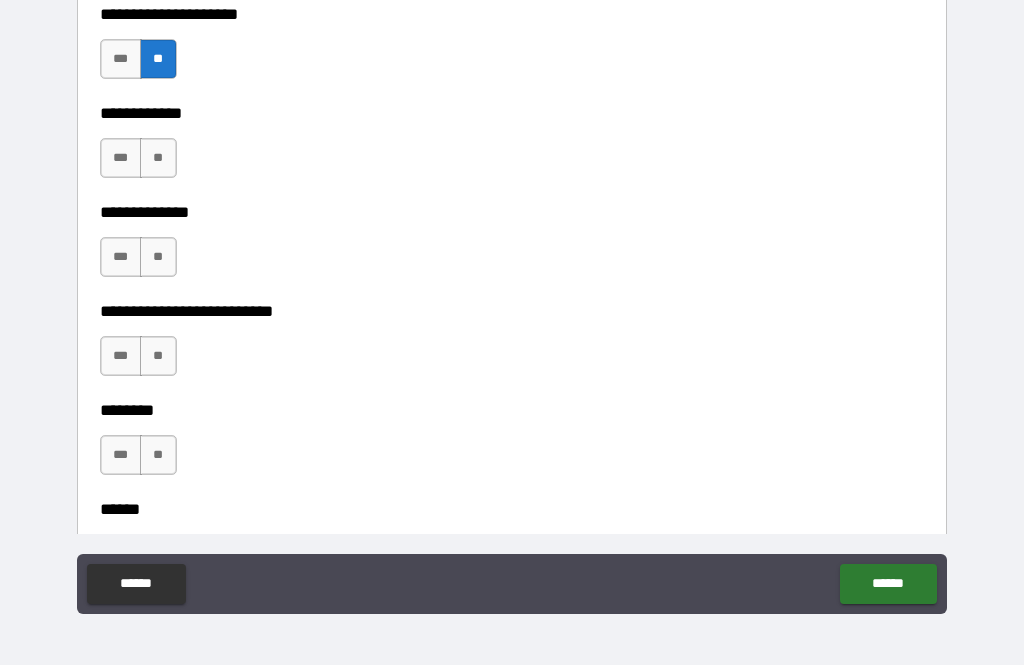 click on "**" at bounding box center (158, 257) 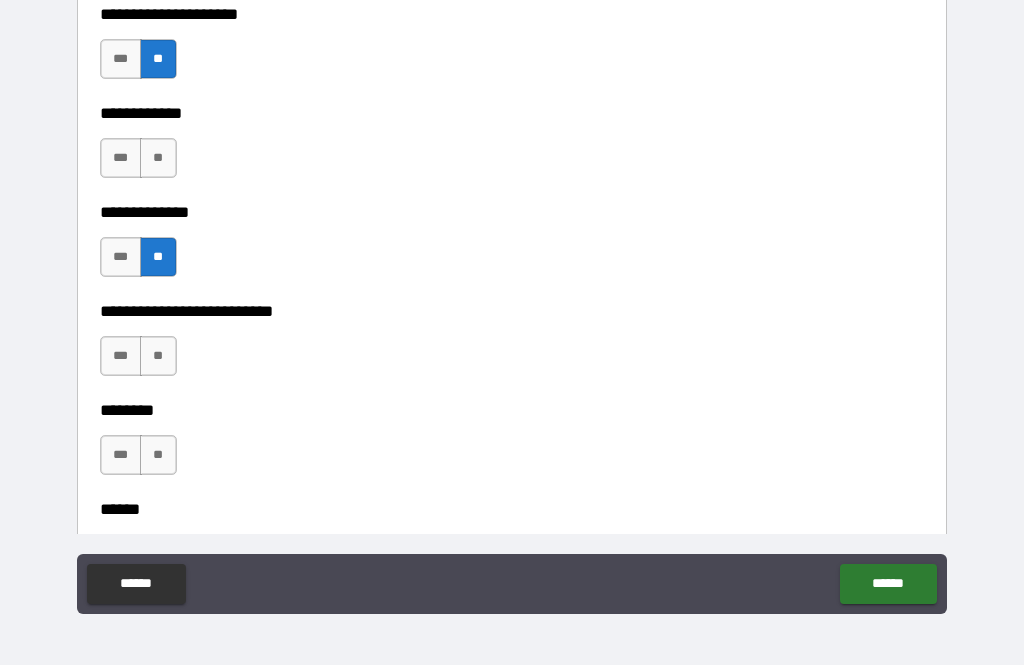 click on "**" at bounding box center (158, 356) 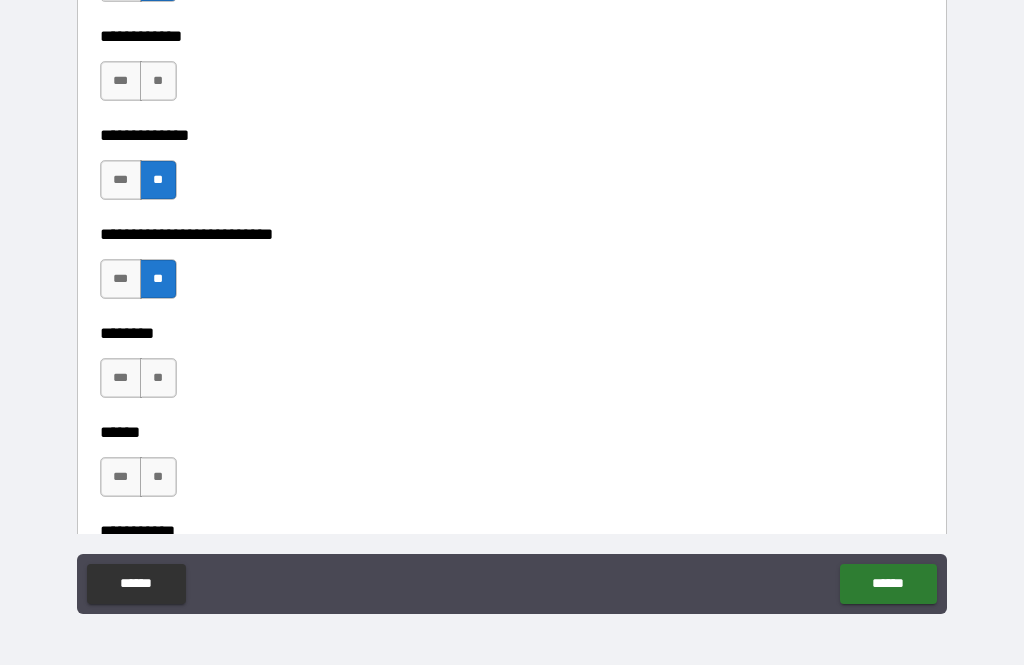 scroll, scrollTop: 6442, scrollLeft: 0, axis: vertical 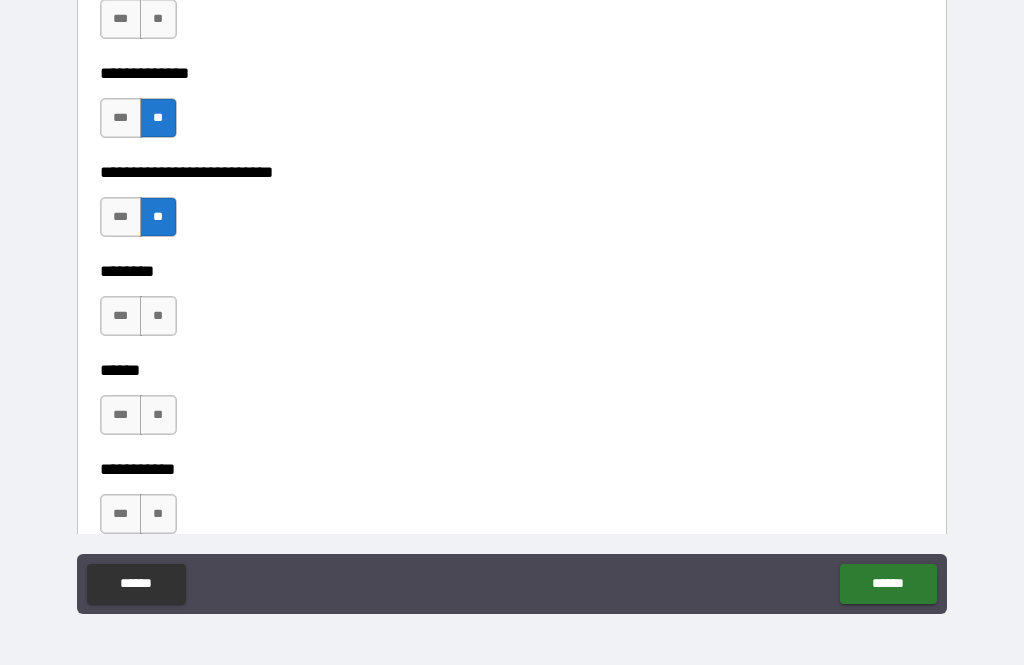 click on "**" at bounding box center (158, 316) 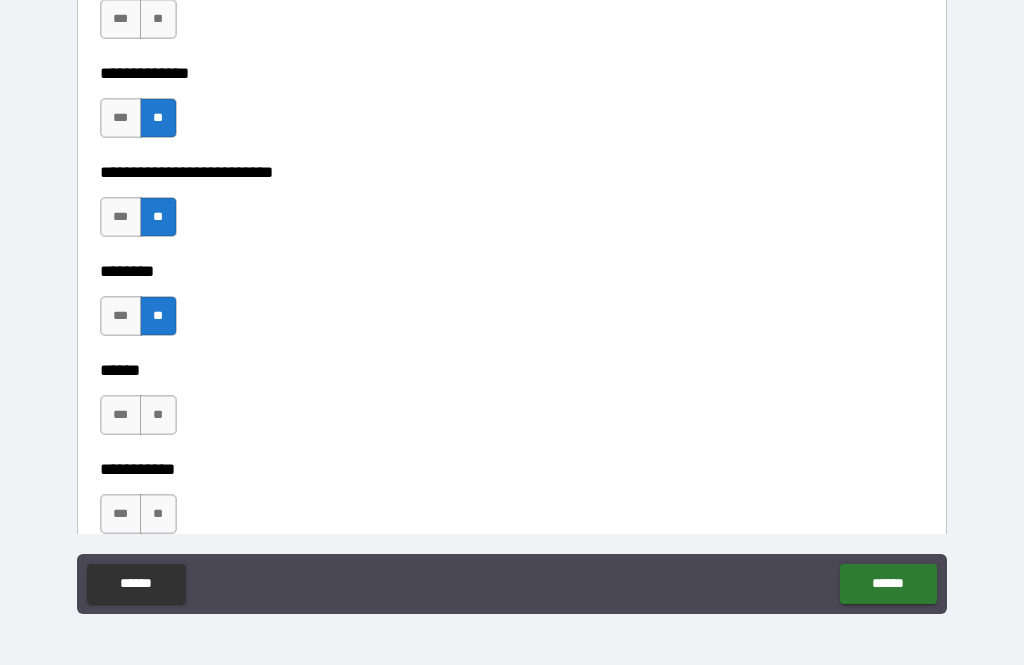 click on "**" at bounding box center (158, 415) 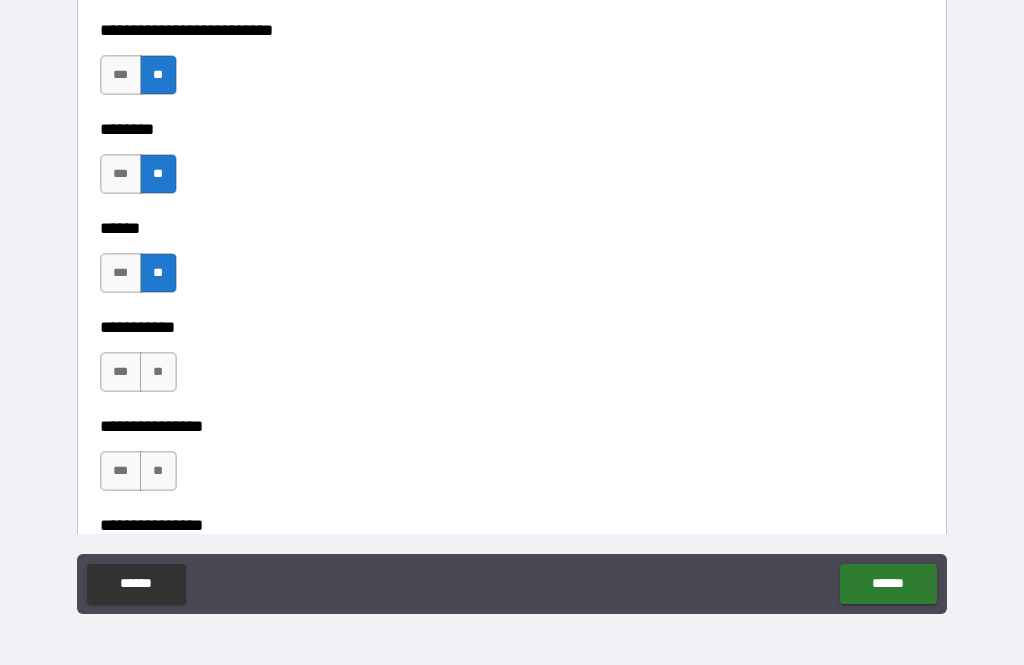 scroll, scrollTop: 6597, scrollLeft: 0, axis: vertical 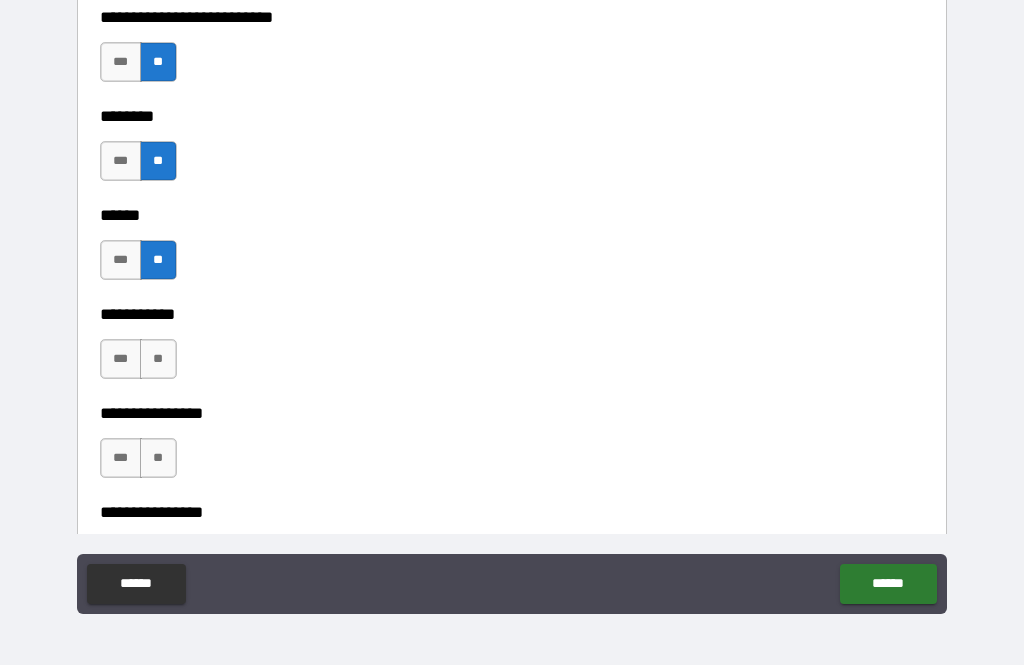 click on "**" at bounding box center [158, 359] 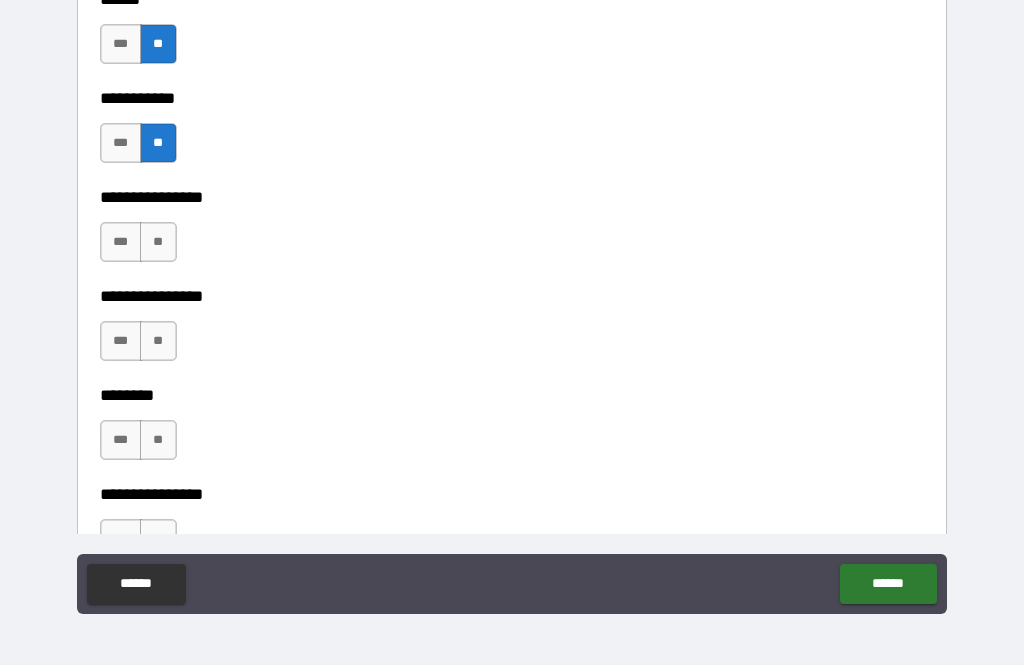 scroll, scrollTop: 6814, scrollLeft: 0, axis: vertical 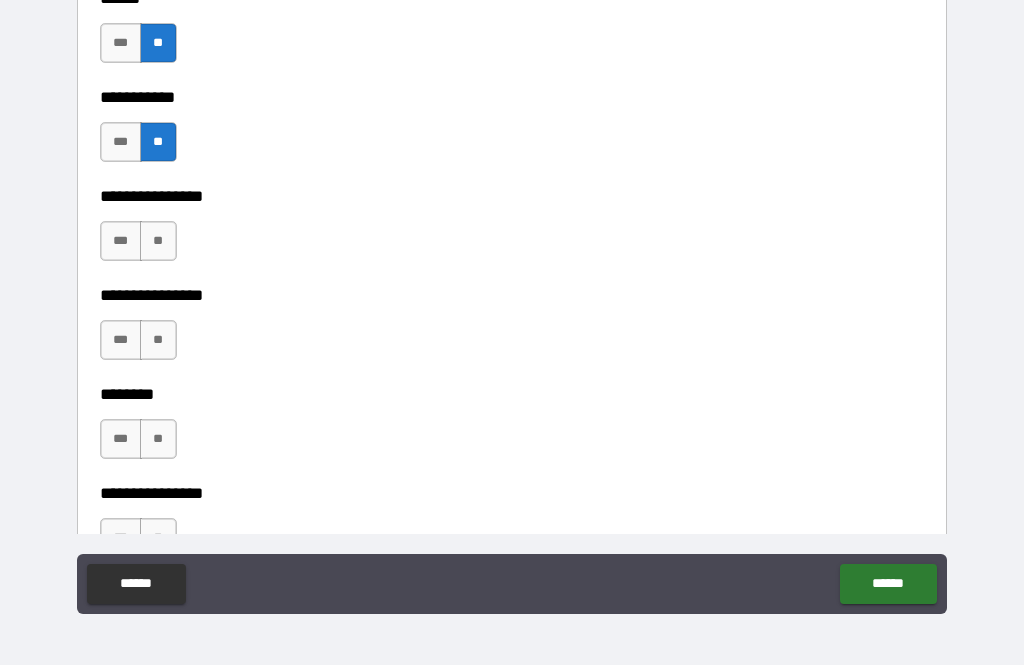 click on "**" at bounding box center [158, 241] 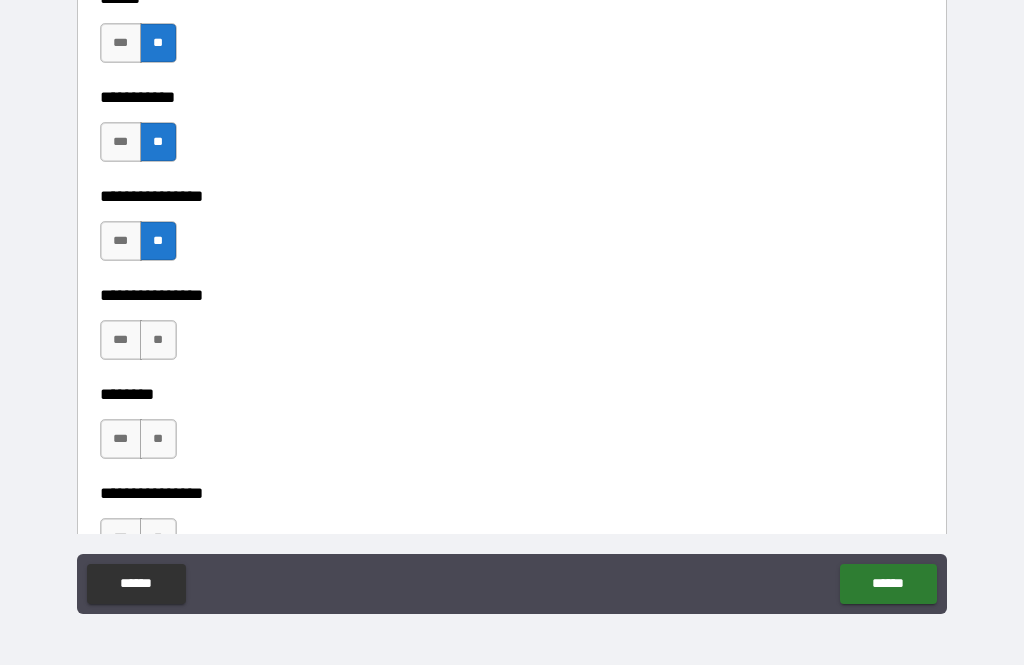 click on "**" at bounding box center [158, 340] 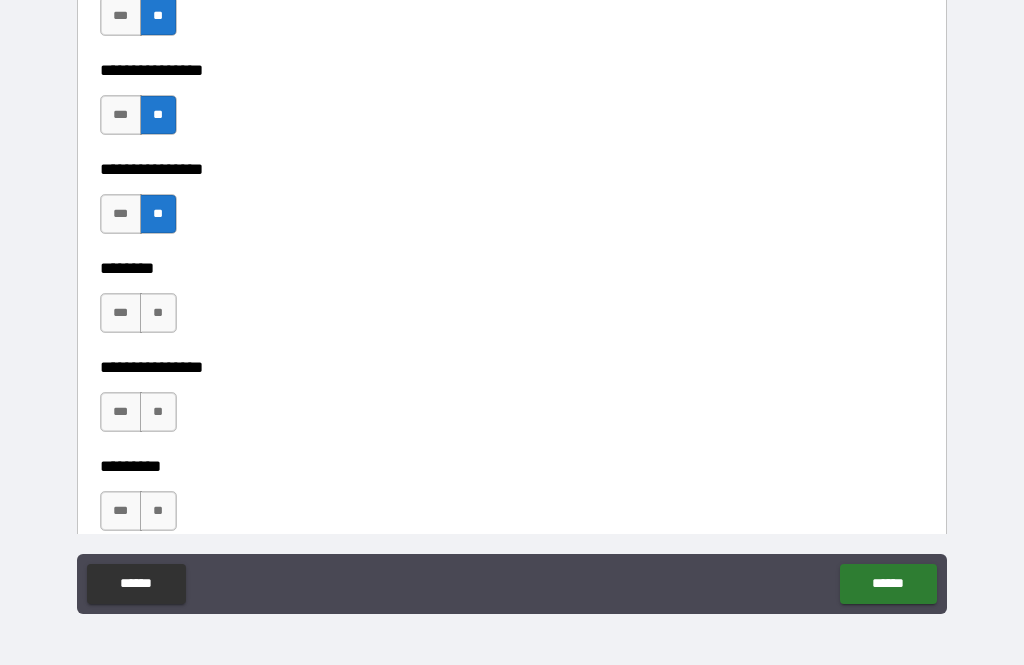 scroll, scrollTop: 6946, scrollLeft: 0, axis: vertical 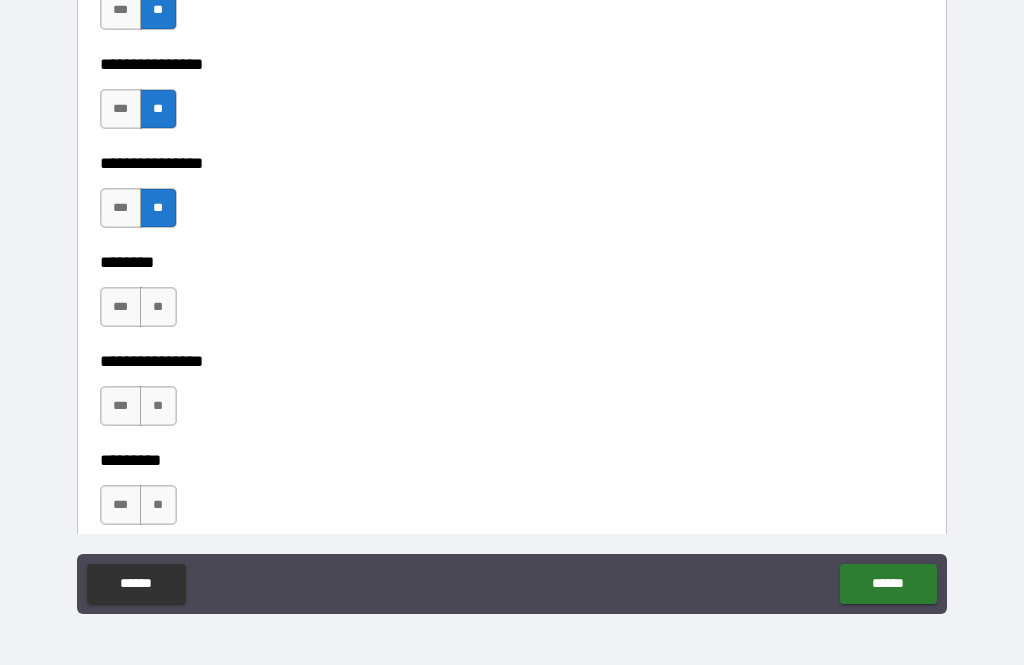 click on "**" at bounding box center [158, 307] 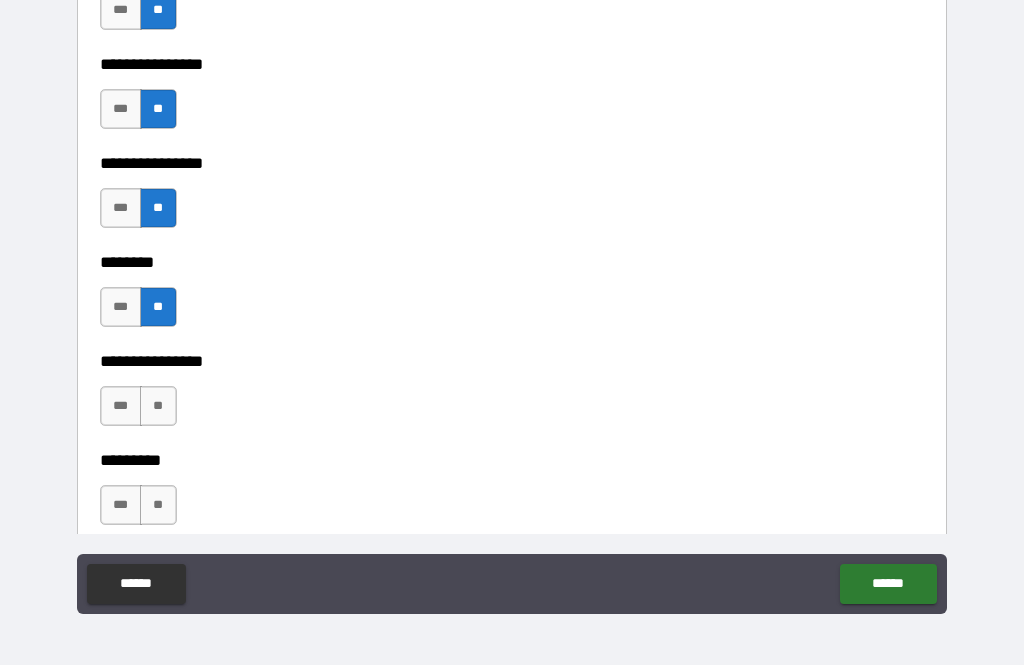 click on "**" at bounding box center [158, 406] 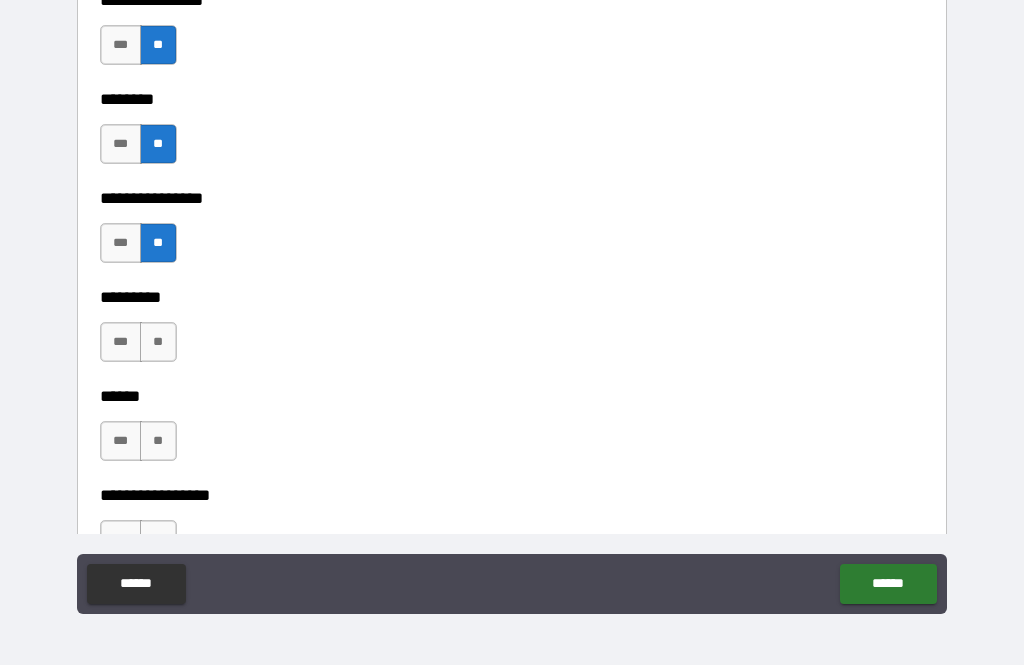 scroll, scrollTop: 7128, scrollLeft: 0, axis: vertical 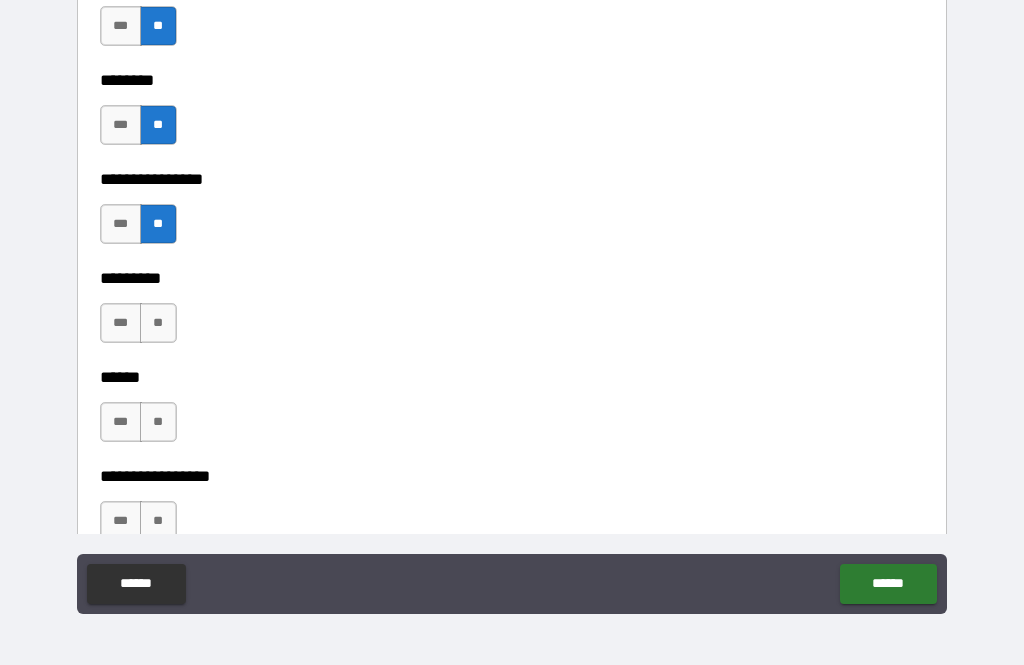 click on "***" at bounding box center (121, 323) 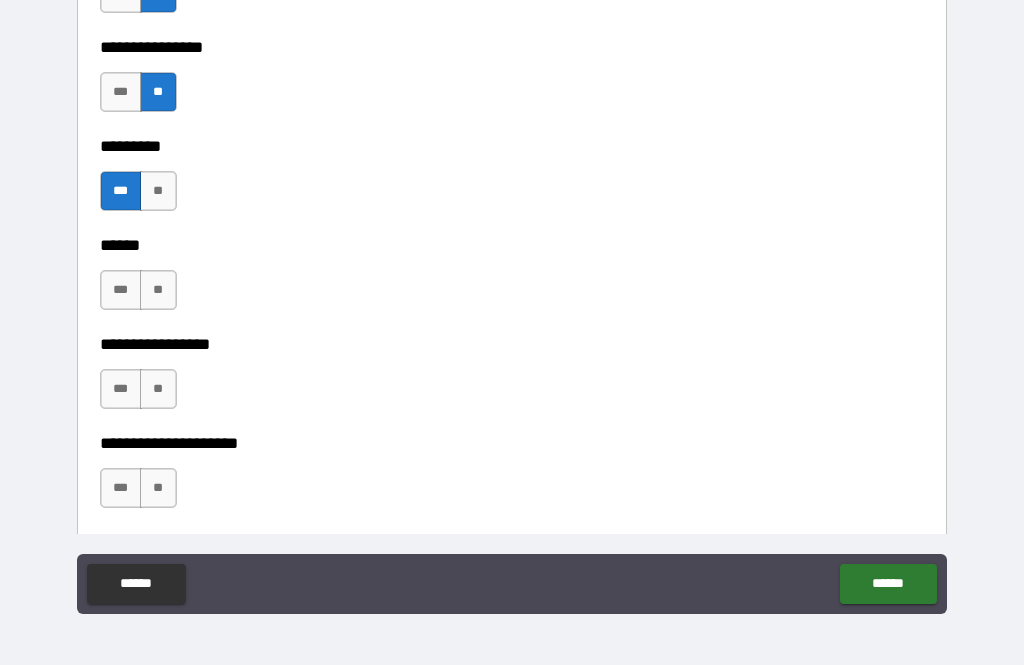 scroll, scrollTop: 7260, scrollLeft: 0, axis: vertical 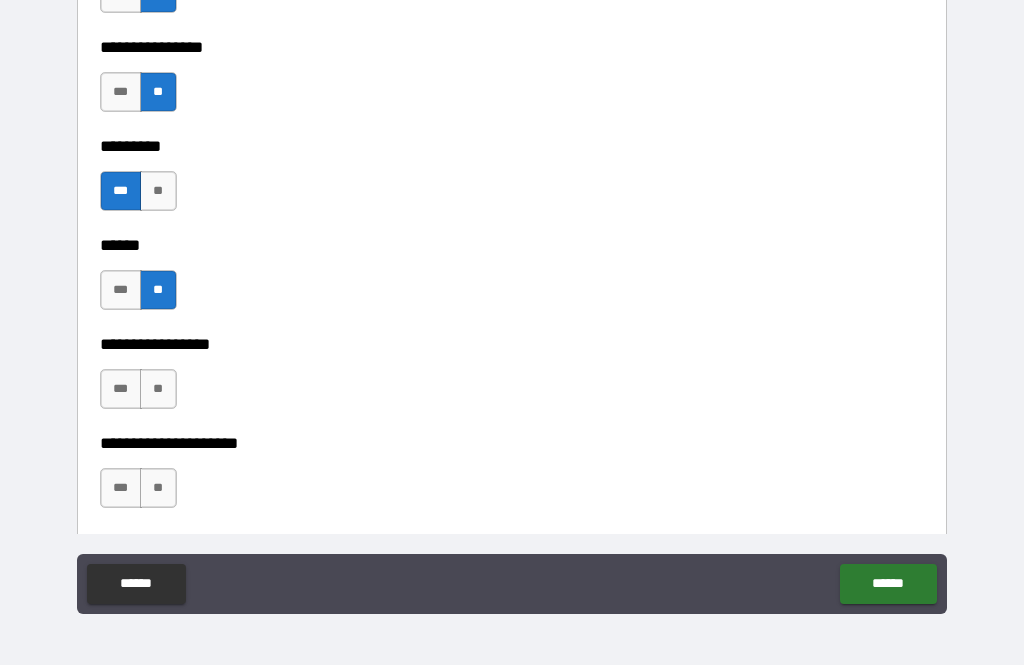 click on "***" at bounding box center (121, 389) 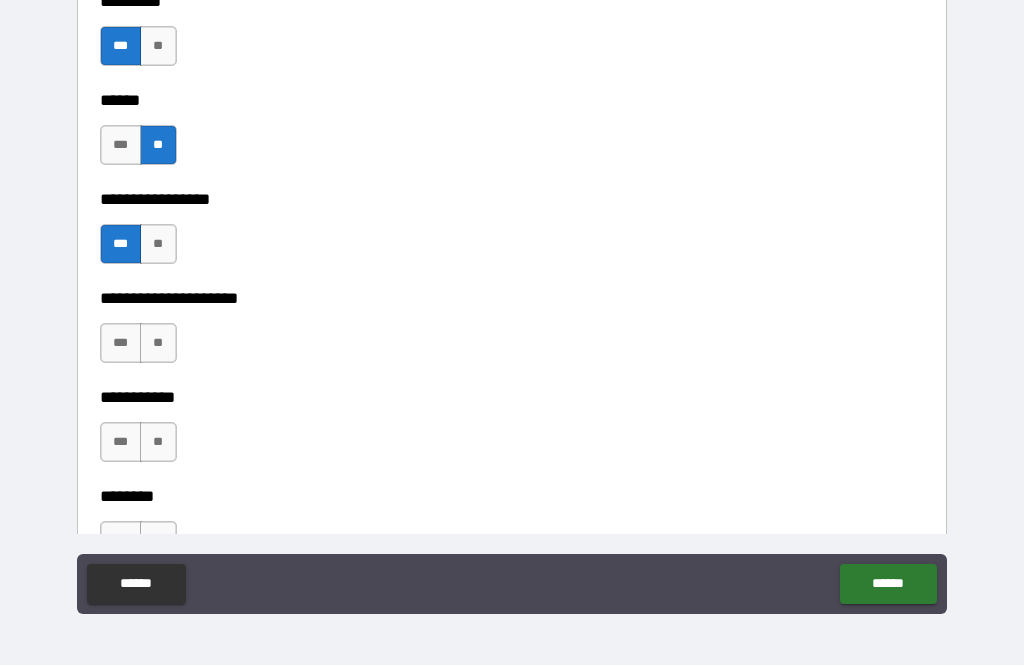scroll, scrollTop: 7407, scrollLeft: 0, axis: vertical 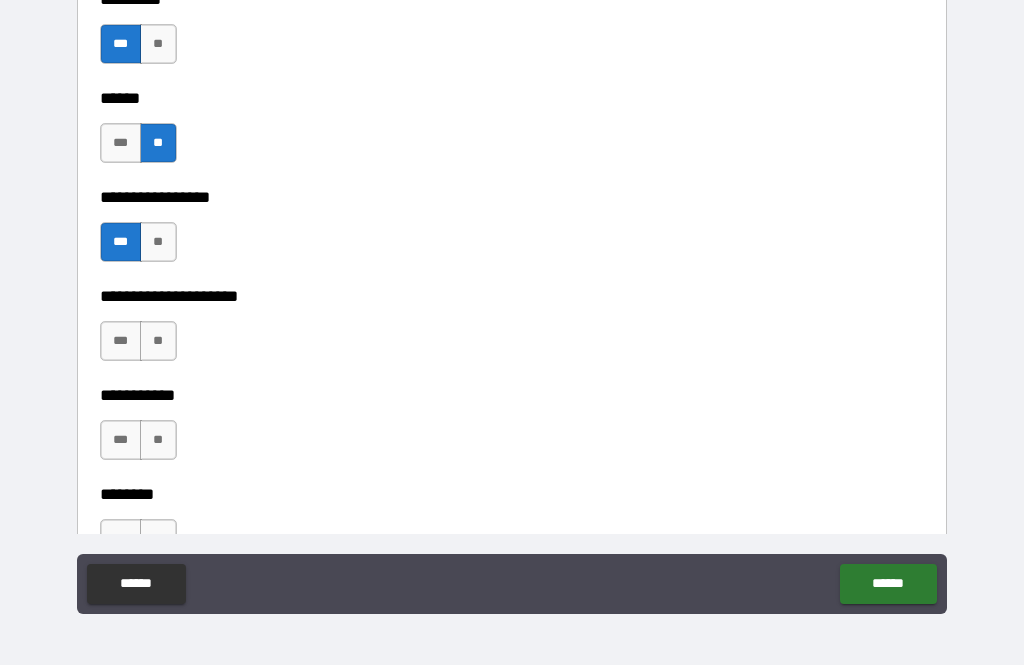 click on "**" at bounding box center (158, 341) 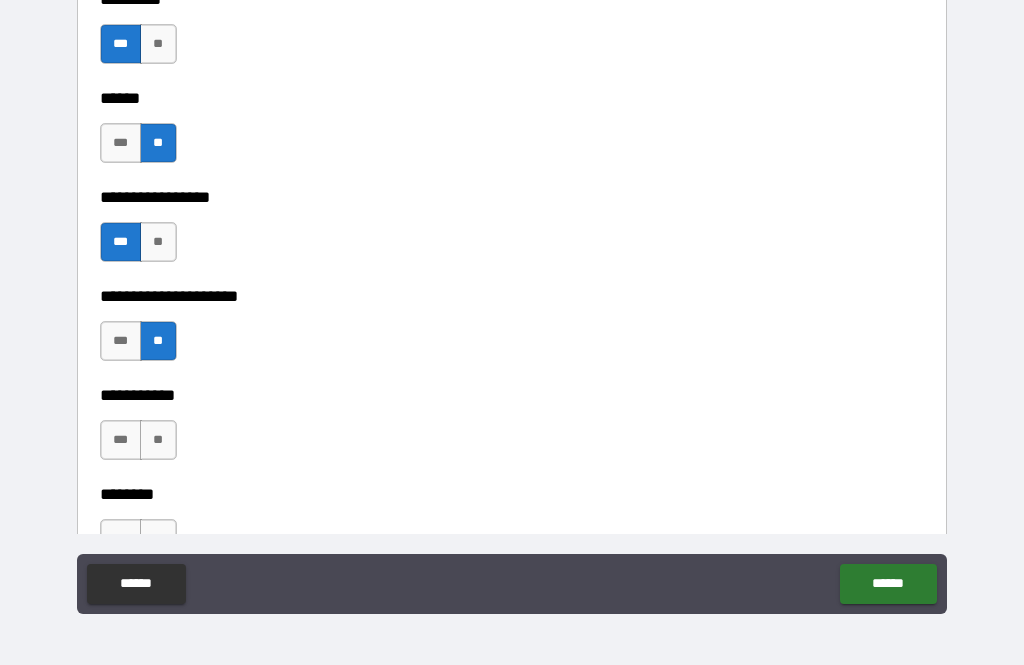 click on "**" at bounding box center [158, 440] 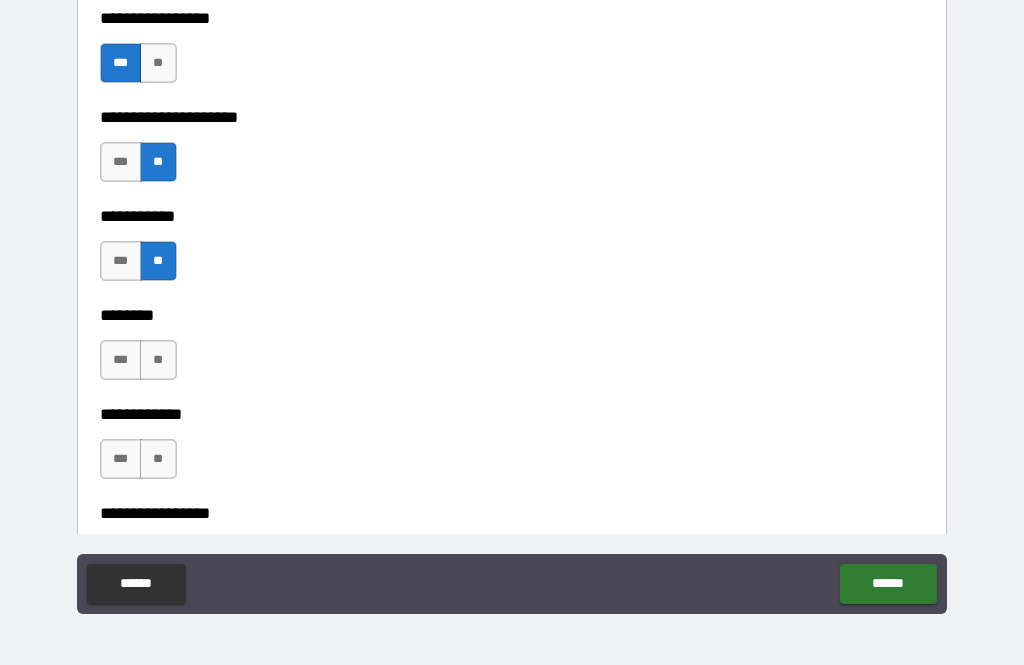 scroll, scrollTop: 7596, scrollLeft: 0, axis: vertical 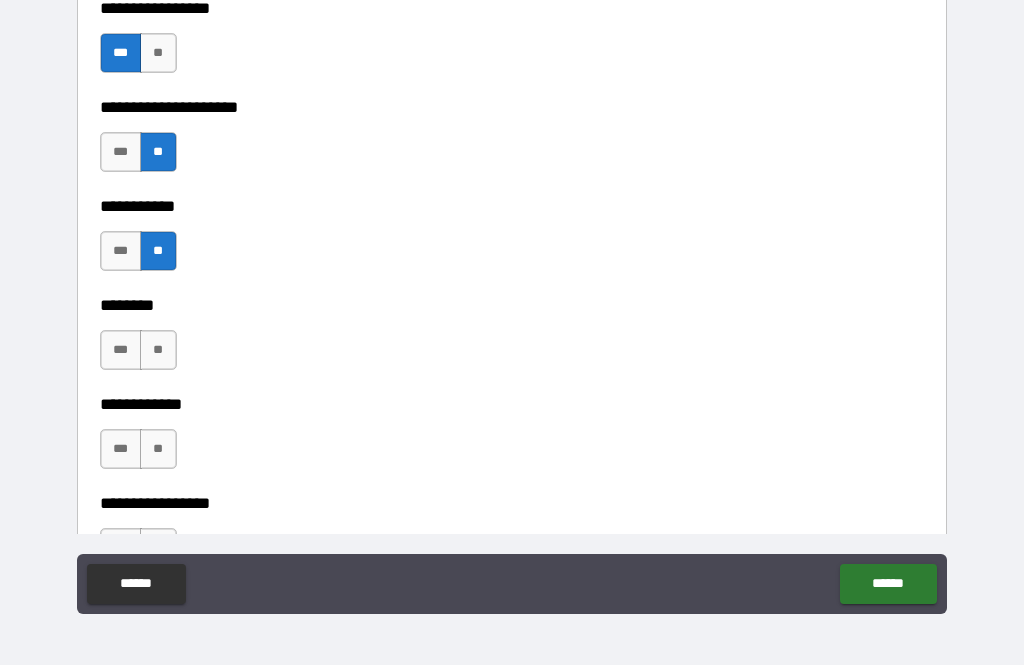 click on "**" at bounding box center (158, 350) 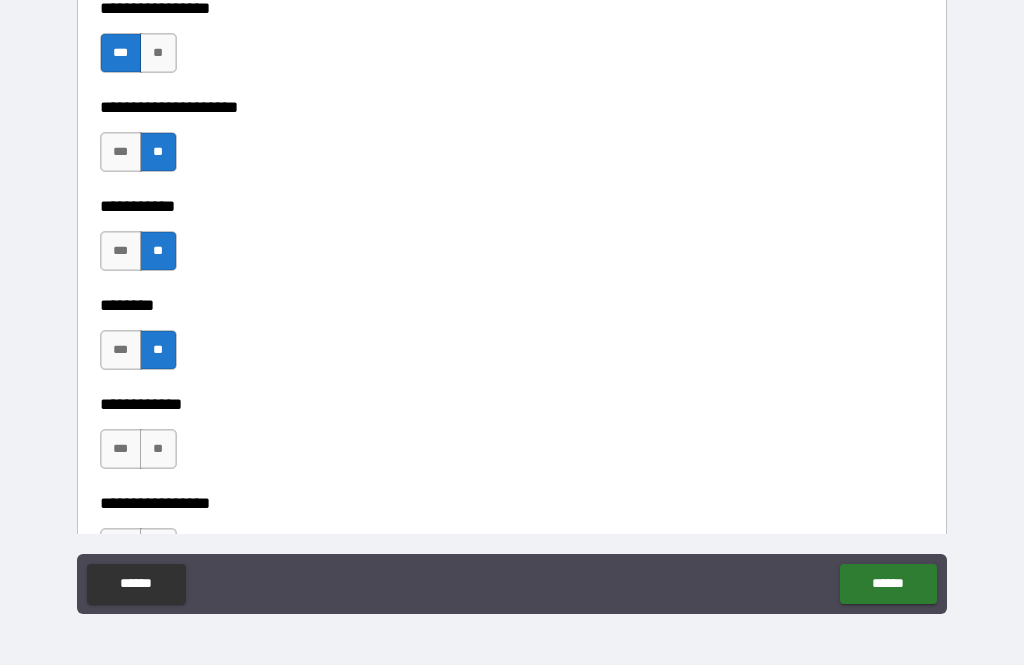 click on "**" at bounding box center [158, 449] 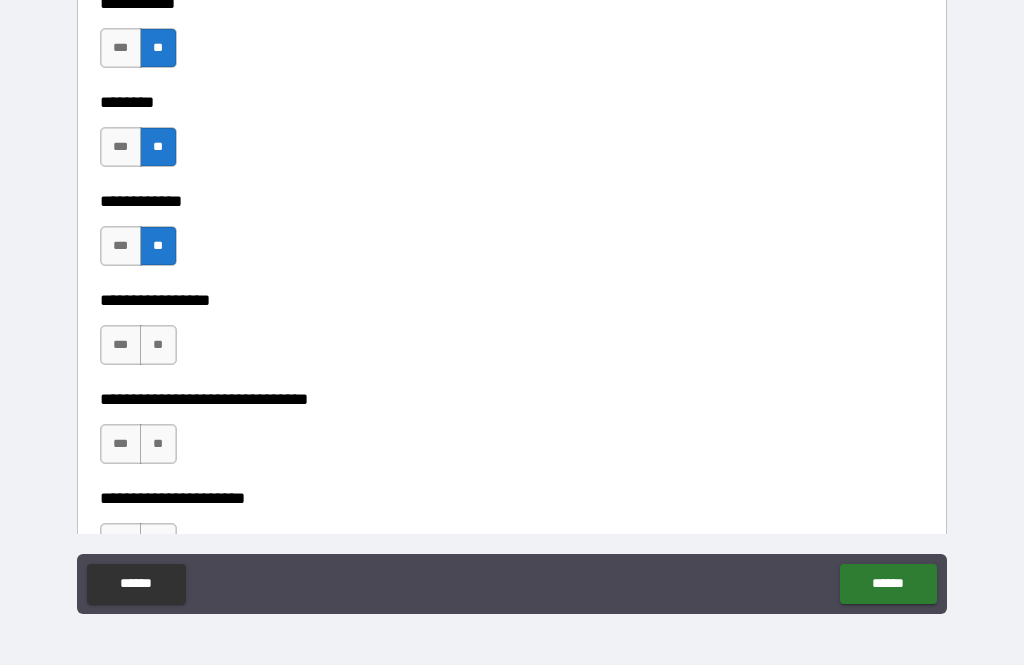 scroll, scrollTop: 7807, scrollLeft: 0, axis: vertical 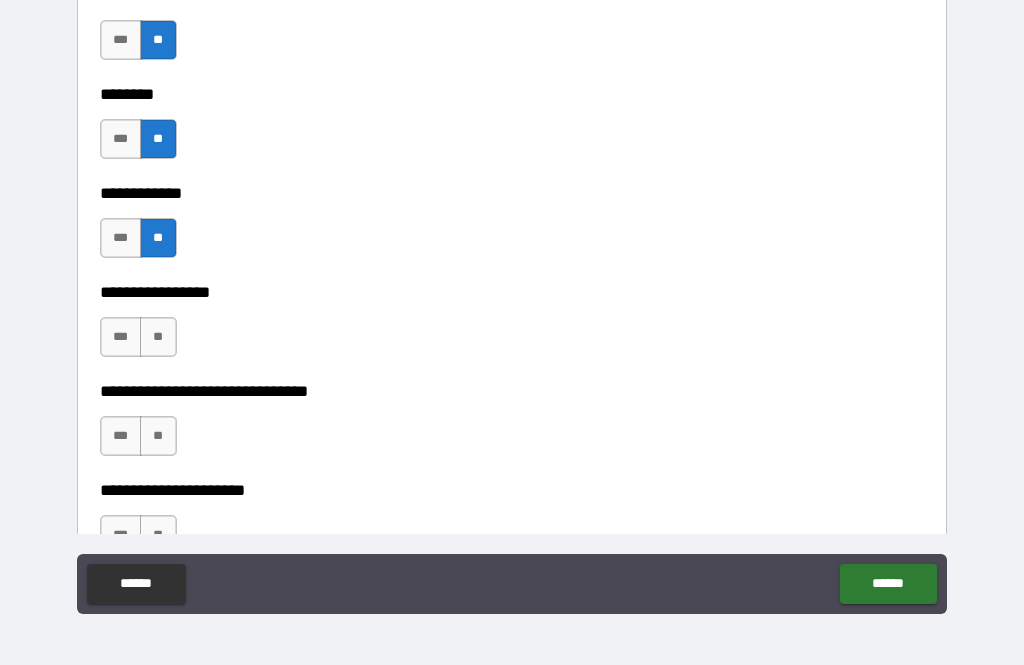click on "**" at bounding box center [158, 337] 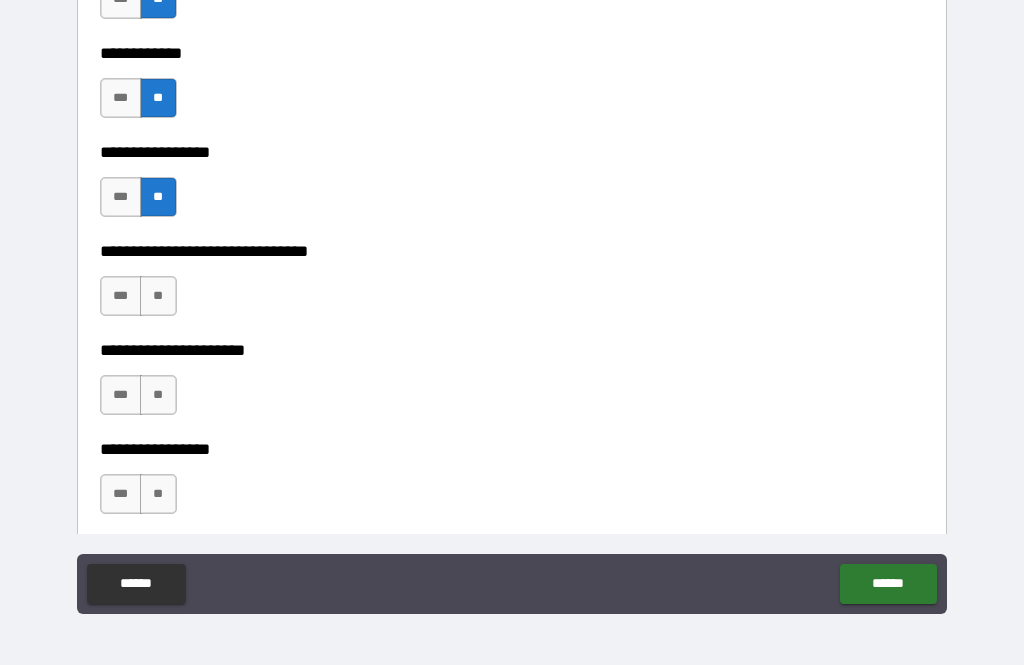 scroll, scrollTop: 7951, scrollLeft: 0, axis: vertical 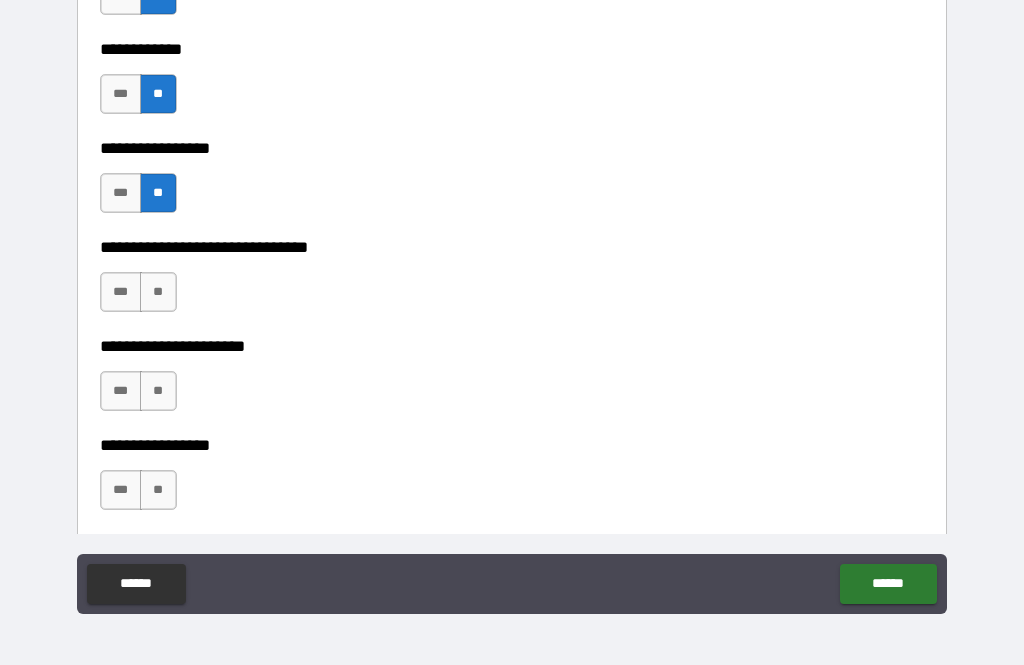 click on "**" at bounding box center [158, 292] 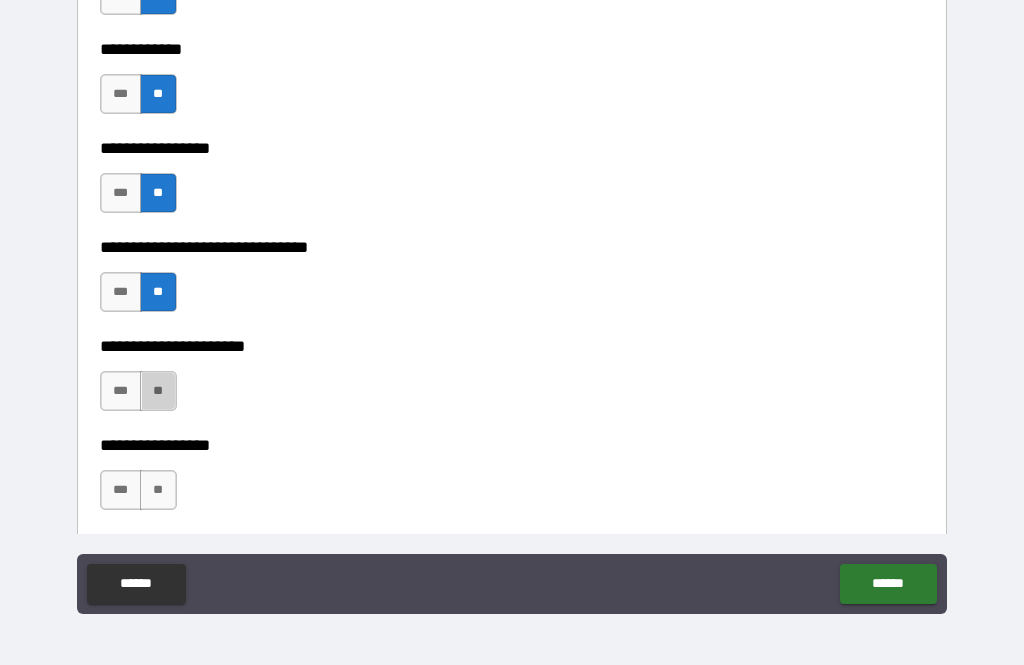 click on "**" at bounding box center (158, 391) 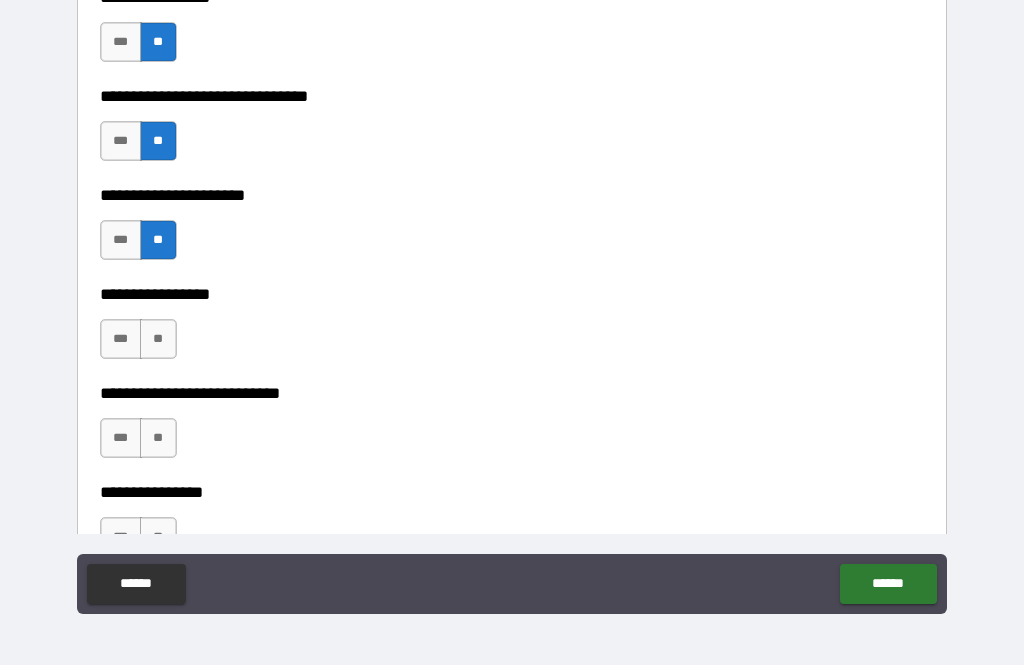 scroll, scrollTop: 8105, scrollLeft: 0, axis: vertical 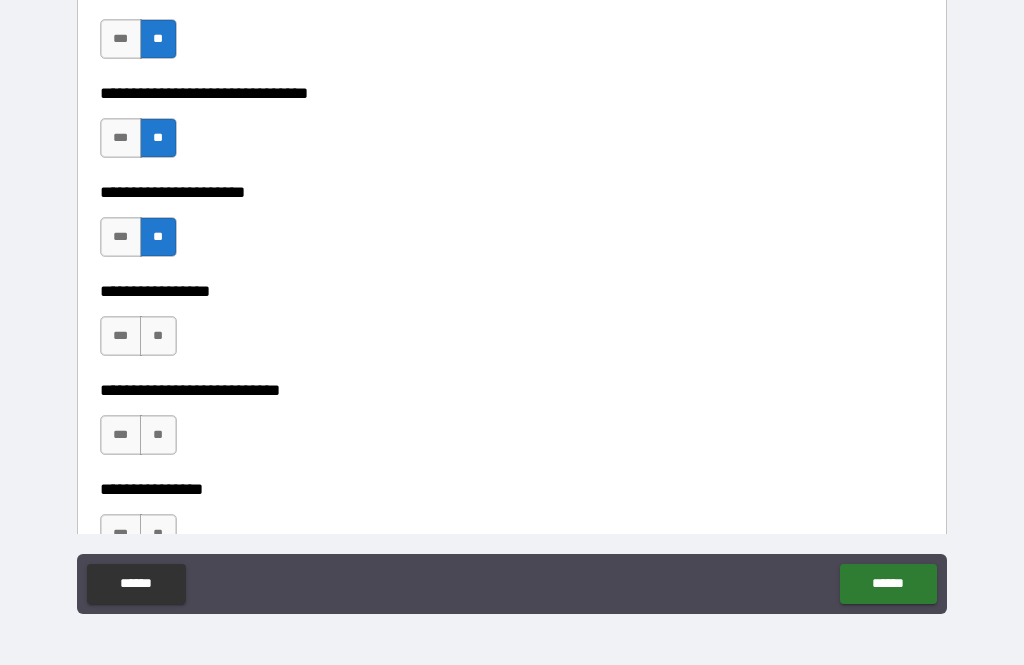 click on "**" at bounding box center (158, 336) 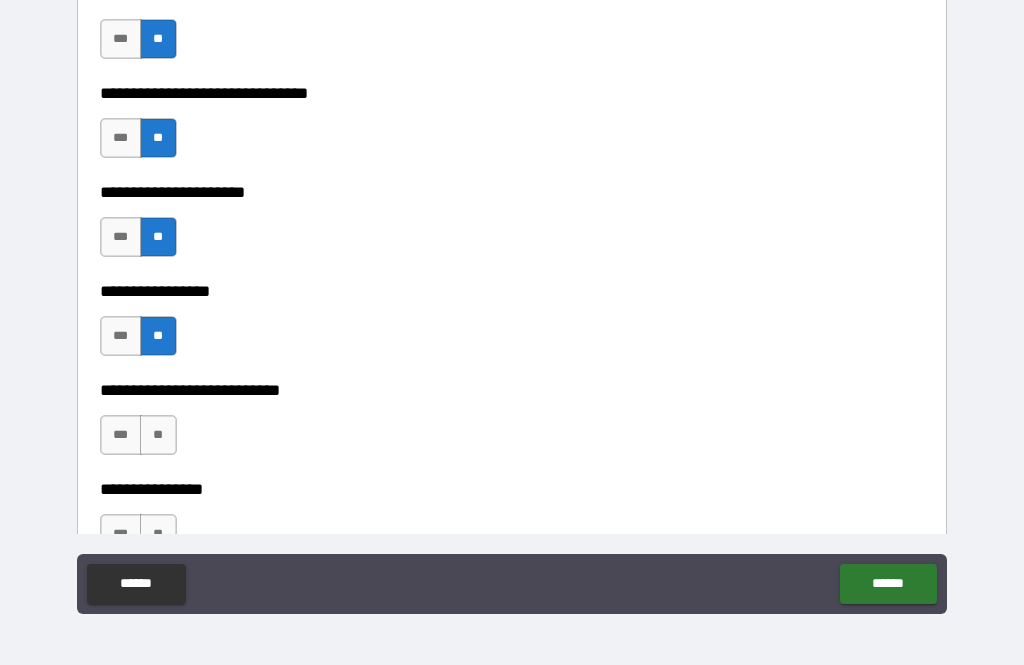 click on "**" at bounding box center (158, 435) 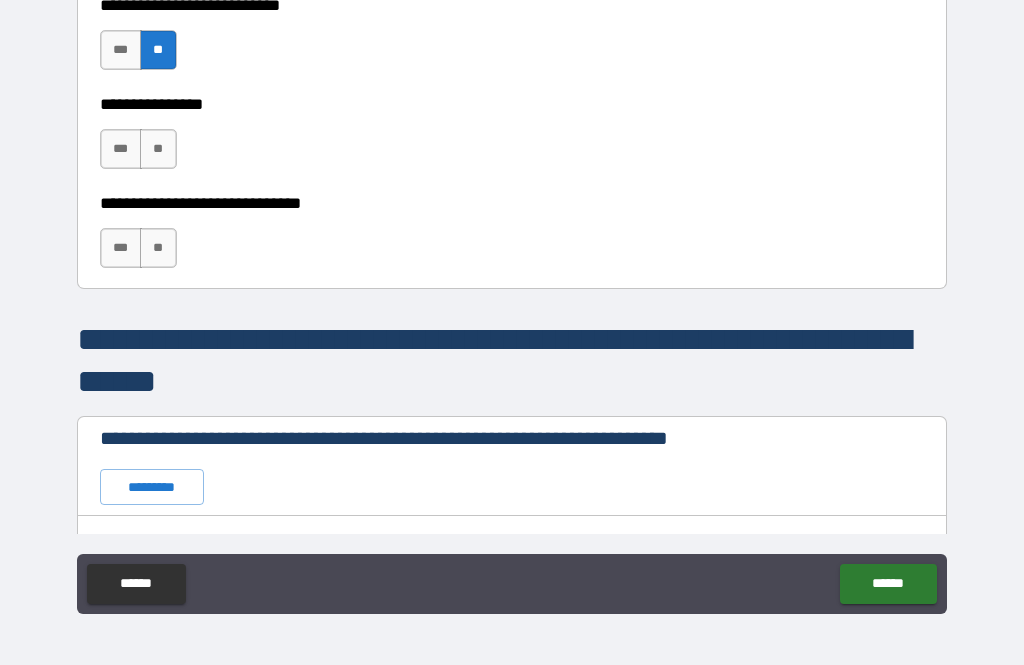 scroll, scrollTop: 8489, scrollLeft: 0, axis: vertical 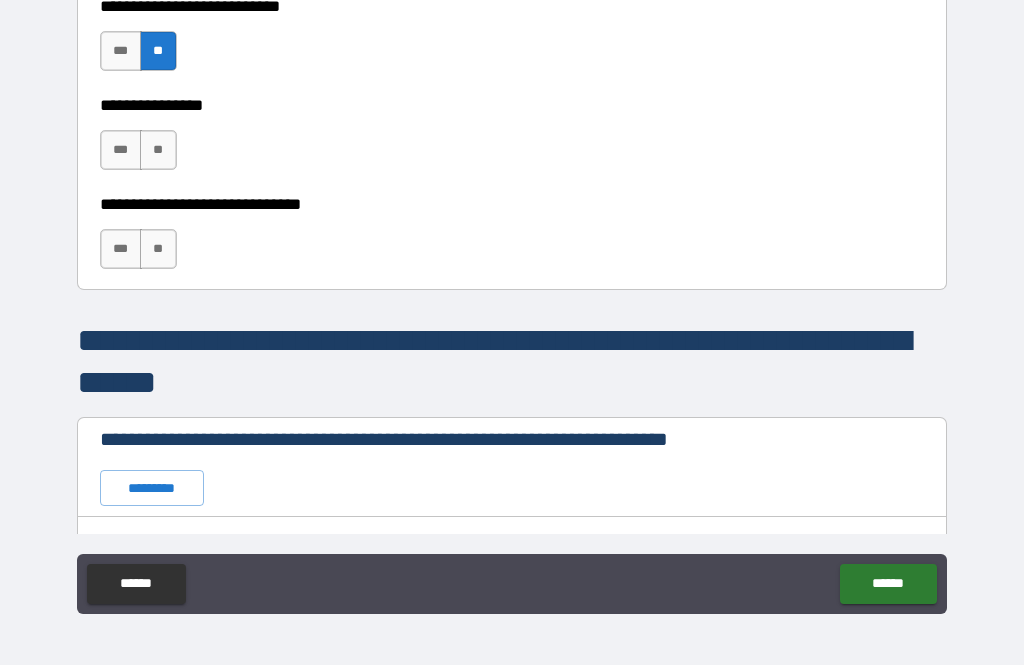 click on "***" at bounding box center [121, 150] 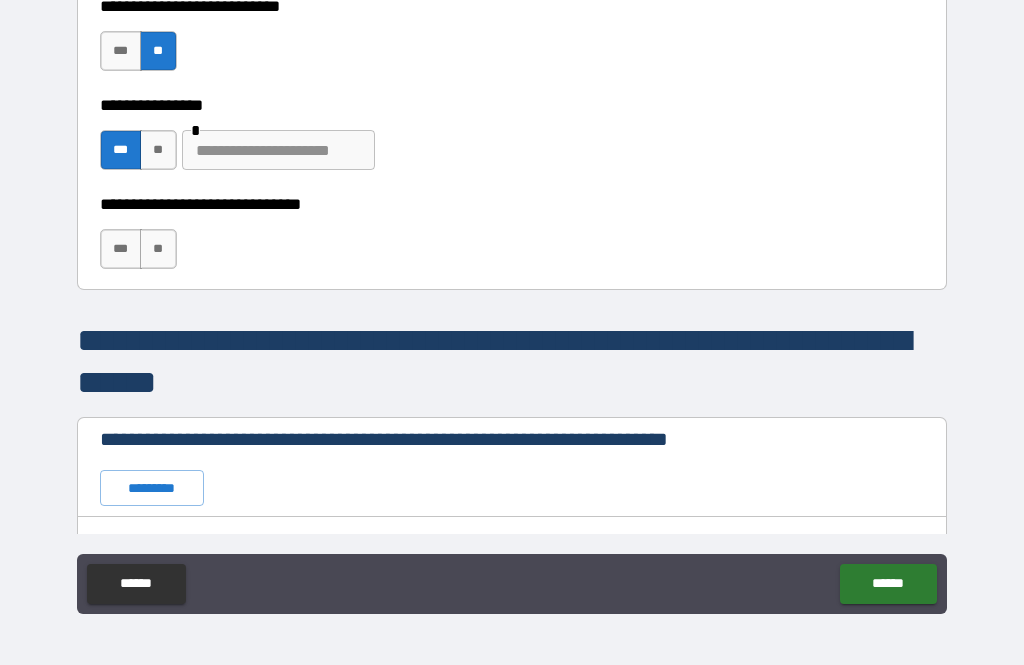 click at bounding box center [278, 150] 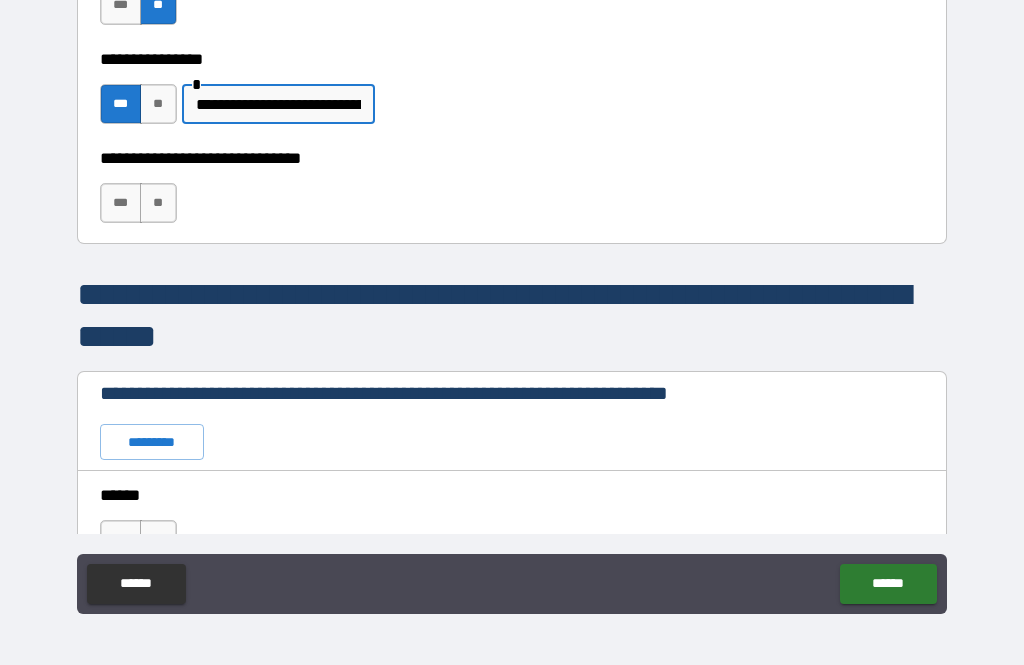 scroll, scrollTop: 8544, scrollLeft: 0, axis: vertical 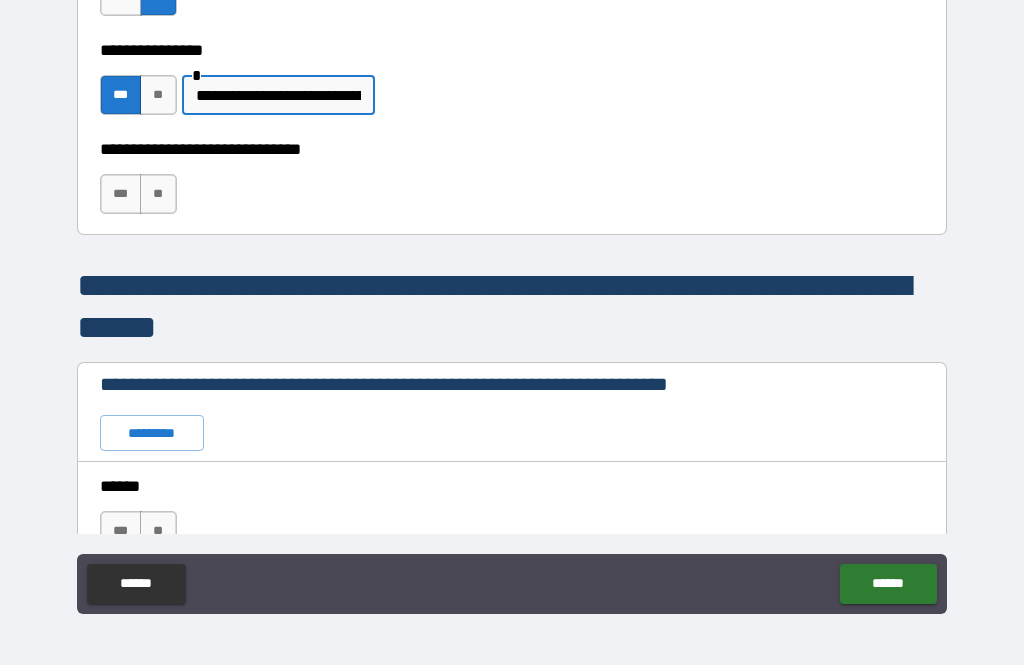 click on "**" at bounding box center (158, 194) 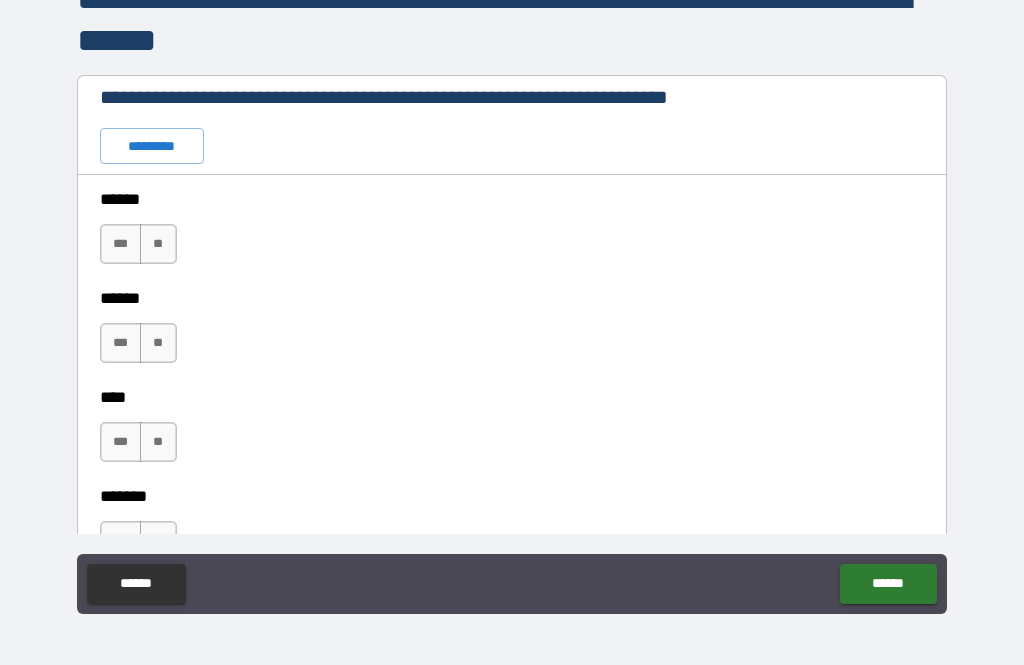 scroll, scrollTop: 8816, scrollLeft: 0, axis: vertical 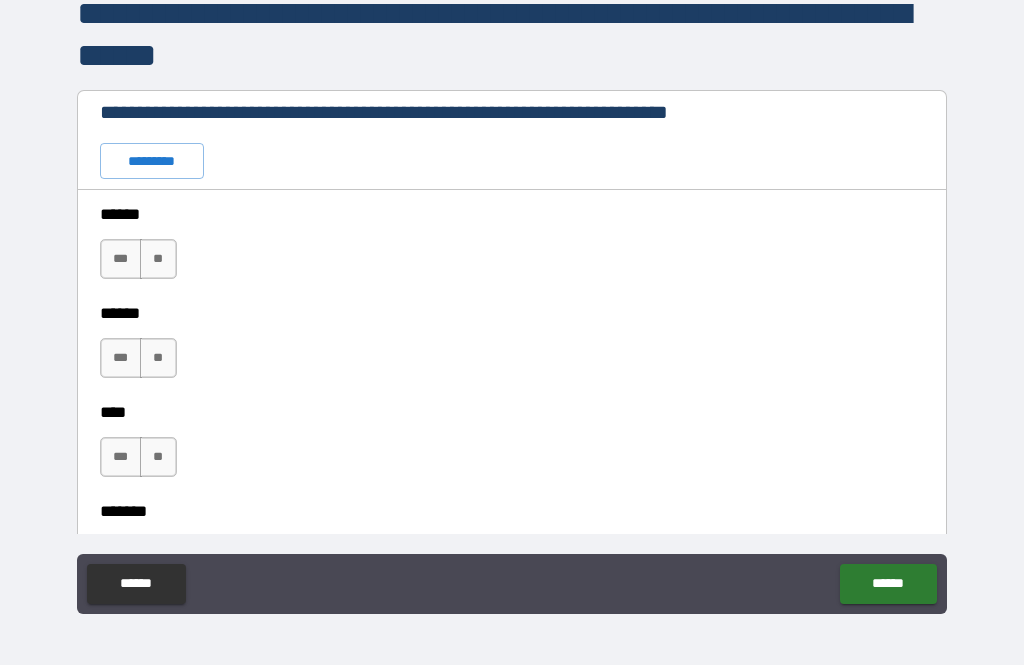 click on "**" at bounding box center [158, 259] 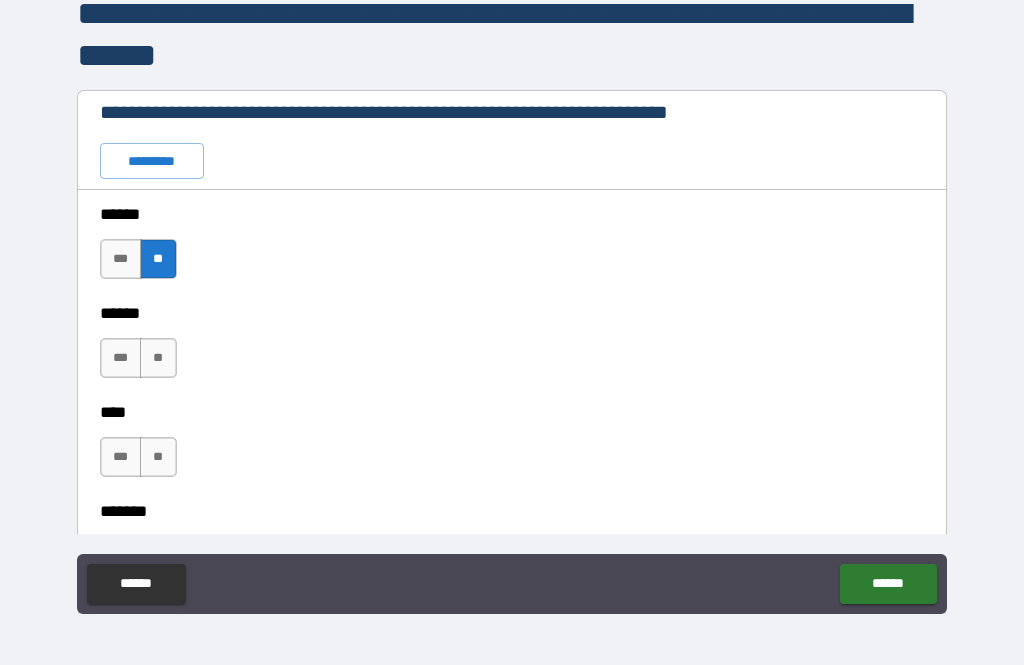 click on "**" at bounding box center (158, 358) 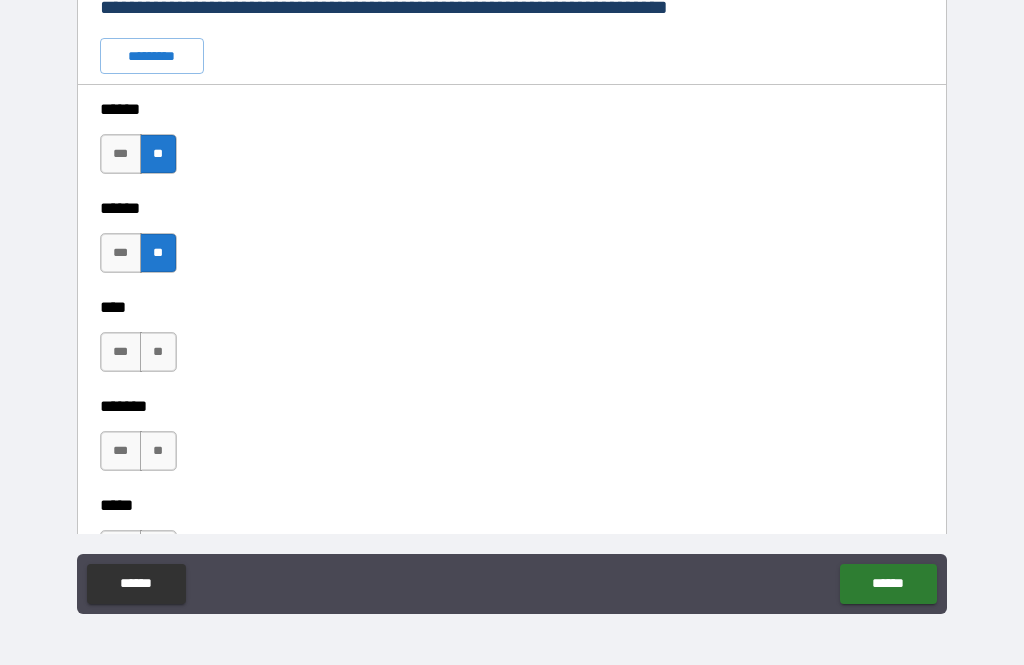 scroll, scrollTop: 8926, scrollLeft: 0, axis: vertical 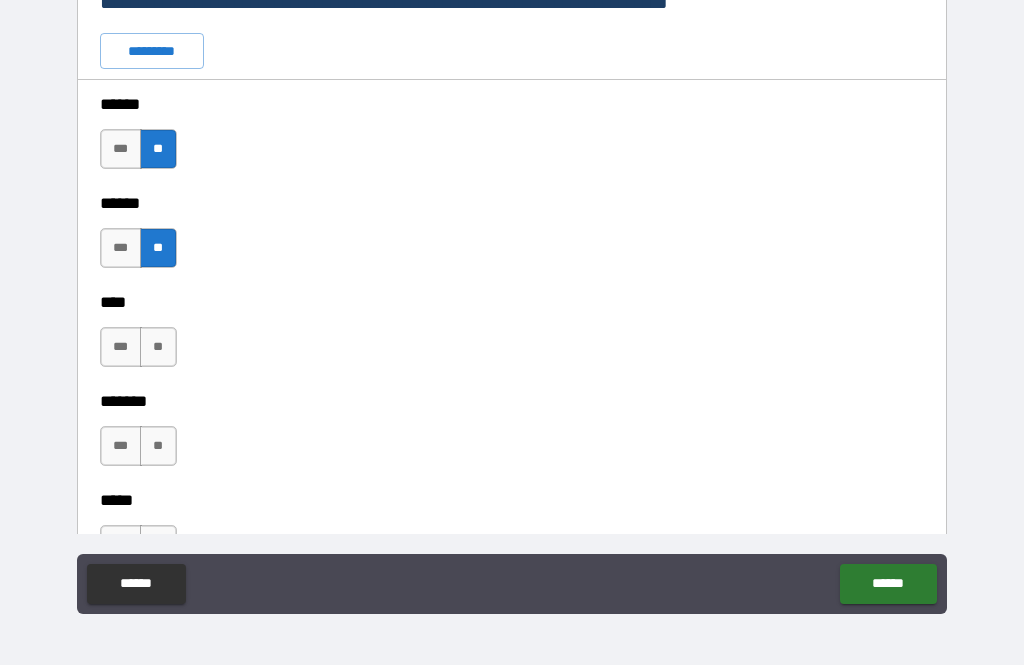 click on "**" at bounding box center [158, 347] 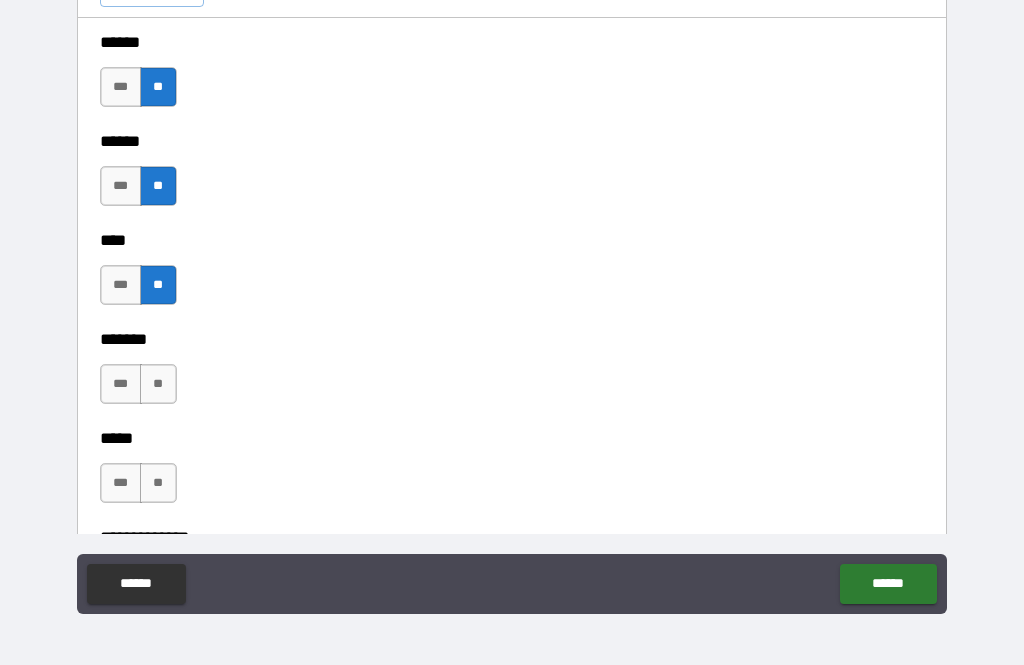 click on "**" at bounding box center (158, 384) 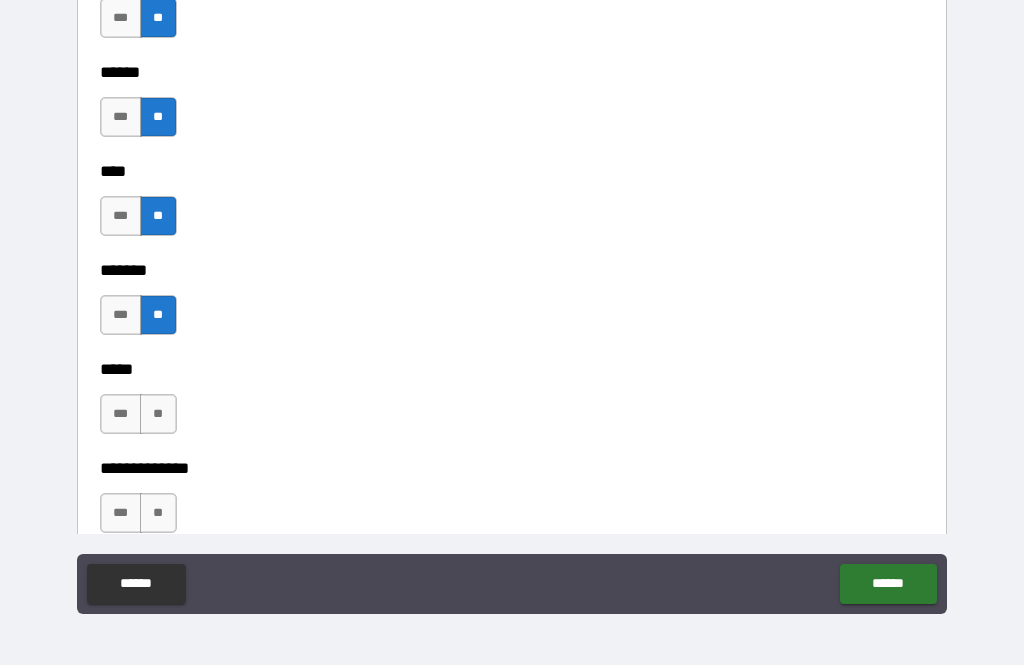 click on "**" at bounding box center (158, 414) 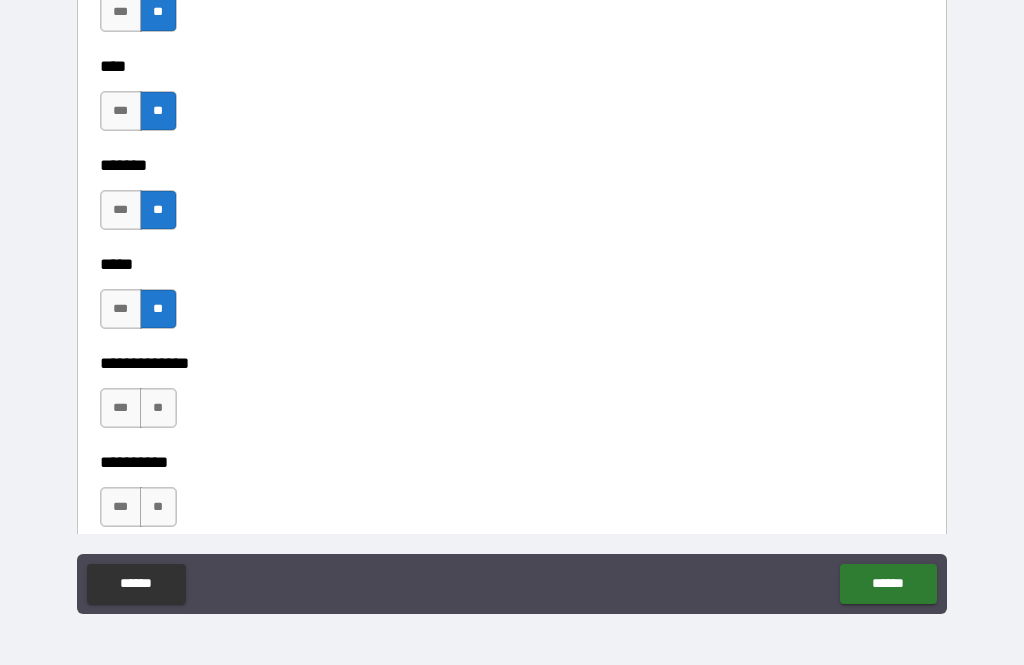 click on "**" at bounding box center (158, 408) 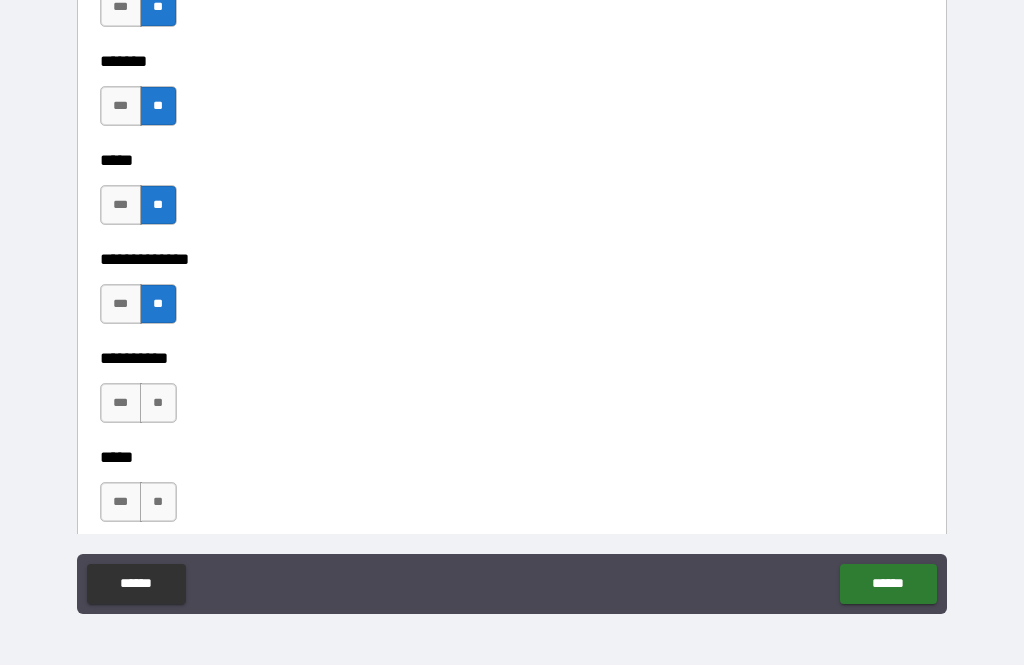 scroll, scrollTop: 9270, scrollLeft: 0, axis: vertical 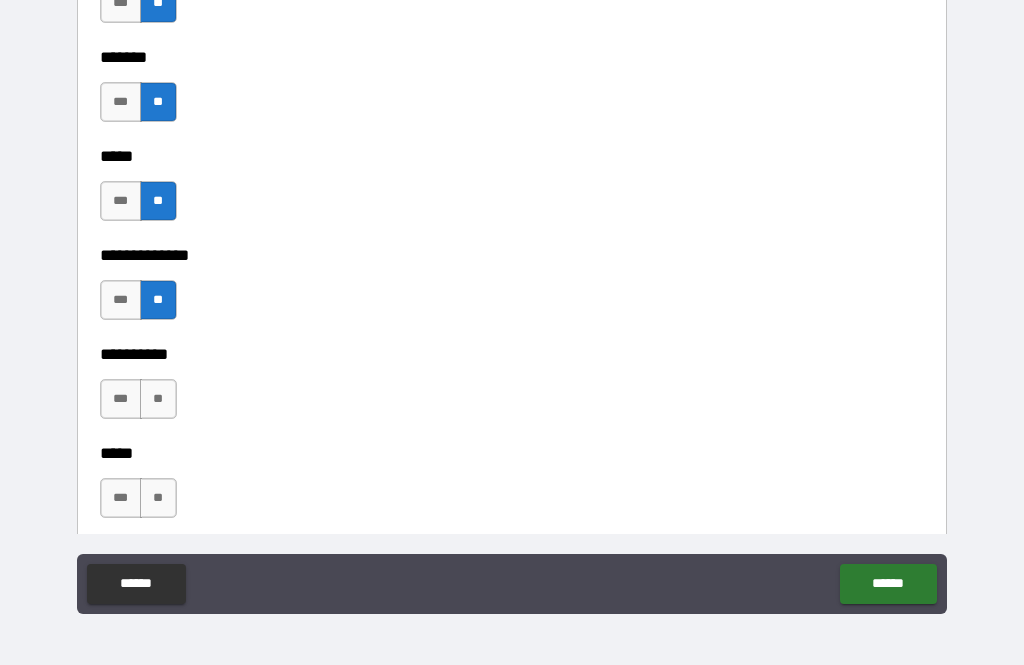 click on "**" at bounding box center [158, 399] 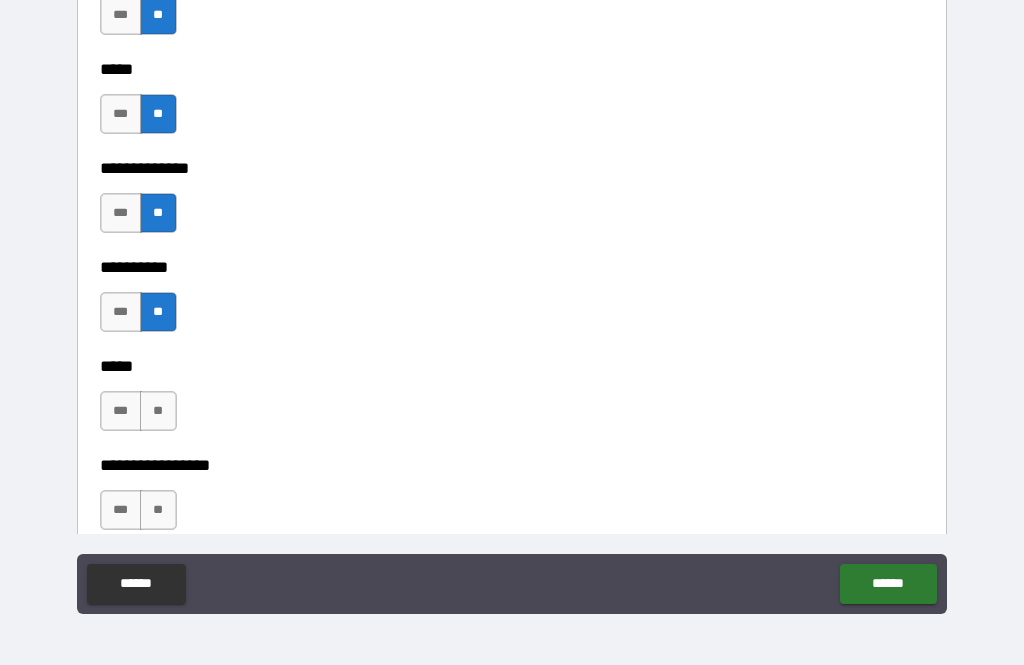 scroll, scrollTop: 9360, scrollLeft: 0, axis: vertical 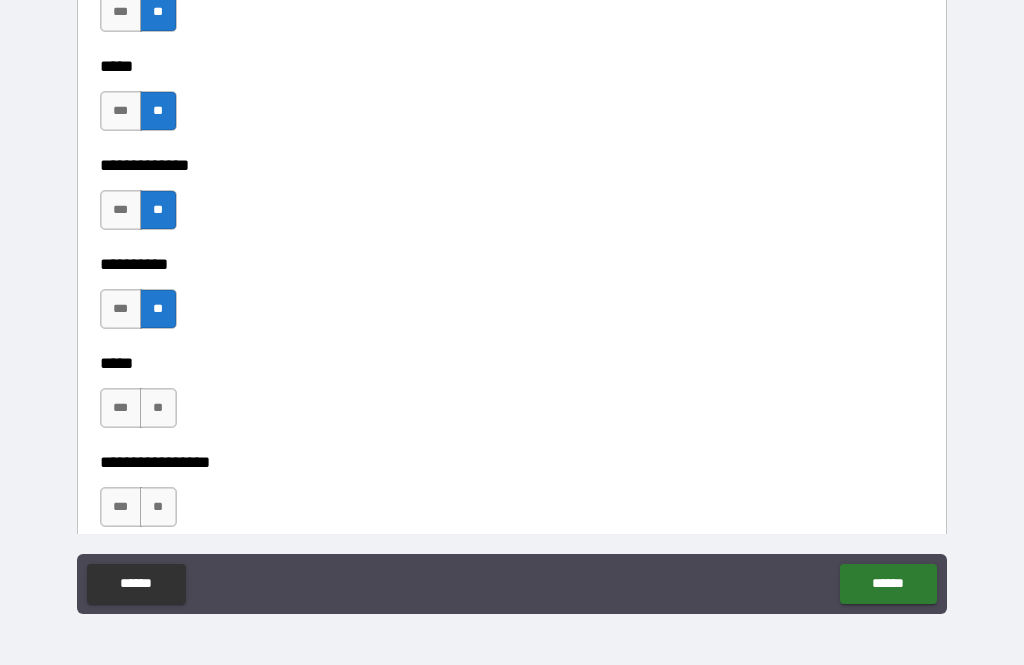 click on "**" at bounding box center [158, 408] 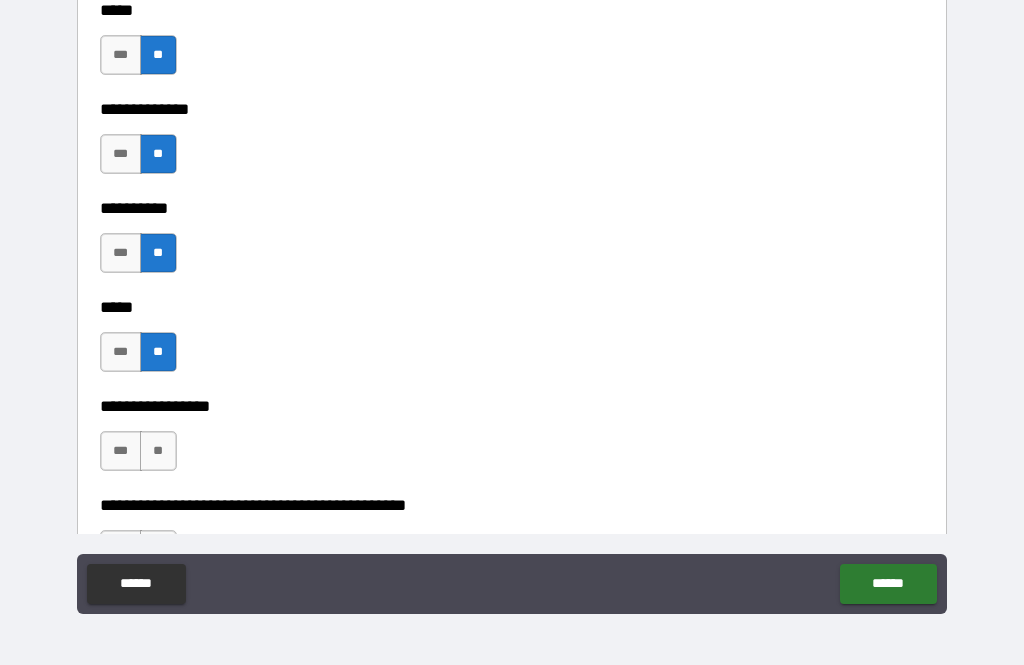 scroll, scrollTop: 9429, scrollLeft: 0, axis: vertical 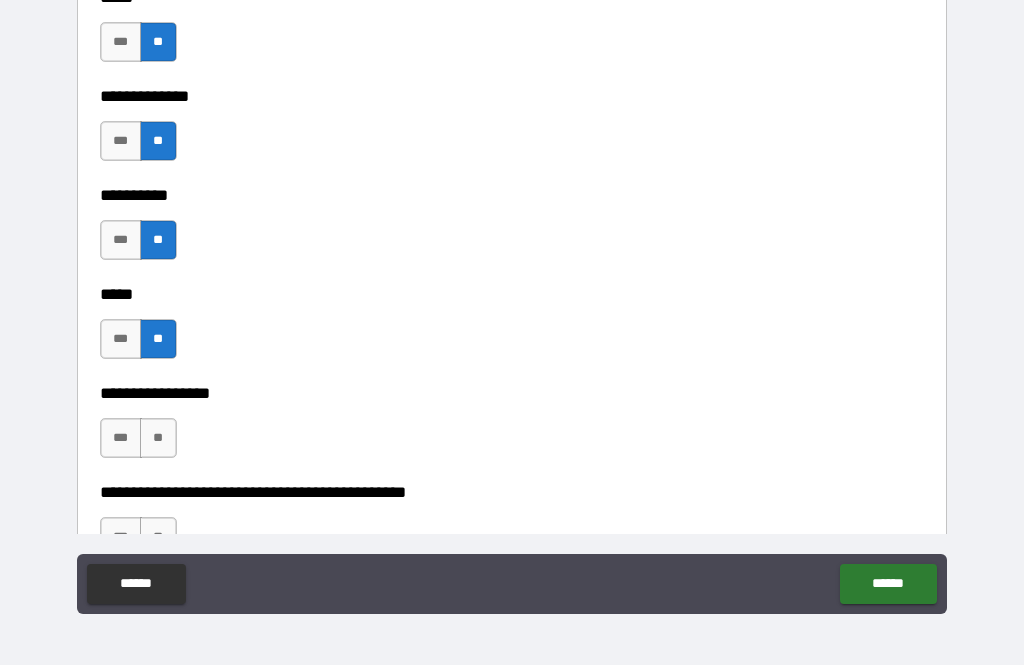 click on "**" at bounding box center [158, 438] 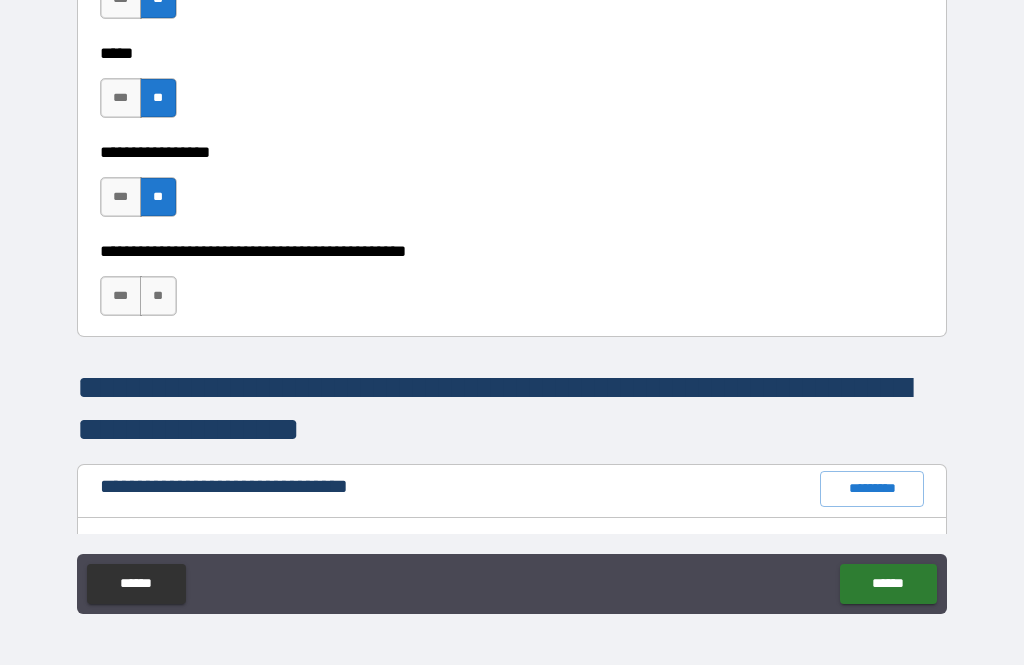 scroll, scrollTop: 9677, scrollLeft: 0, axis: vertical 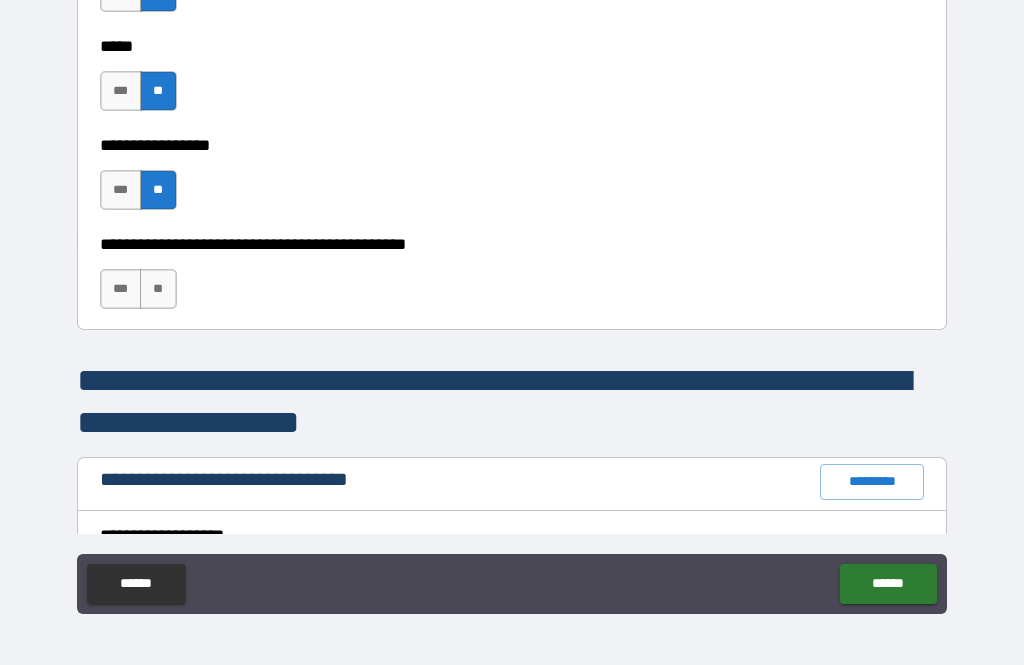 click on "***" at bounding box center (121, 289) 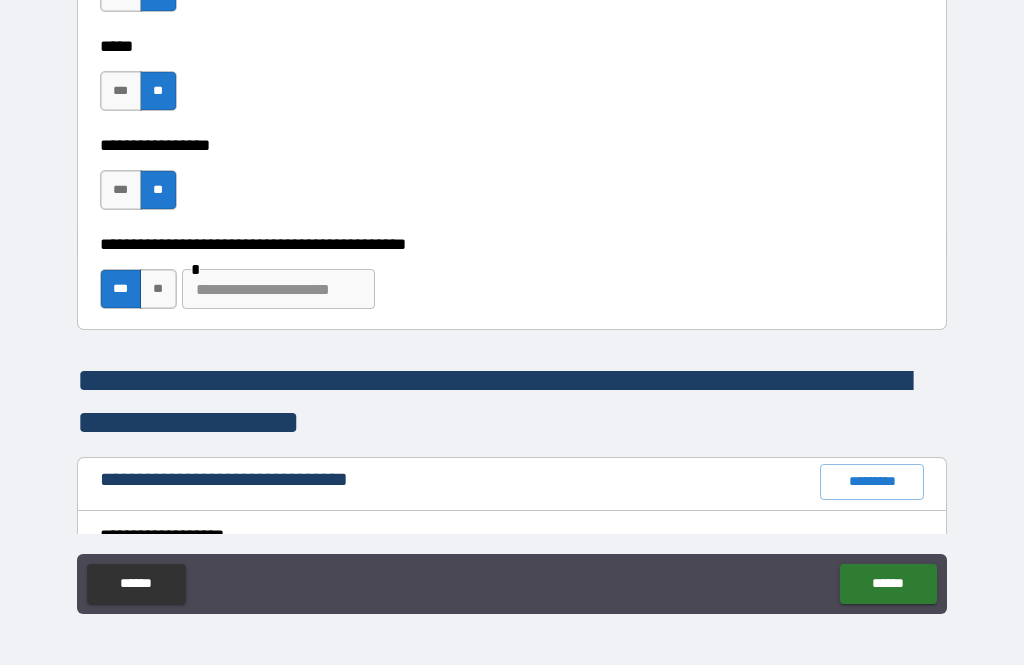 click at bounding box center (278, 289) 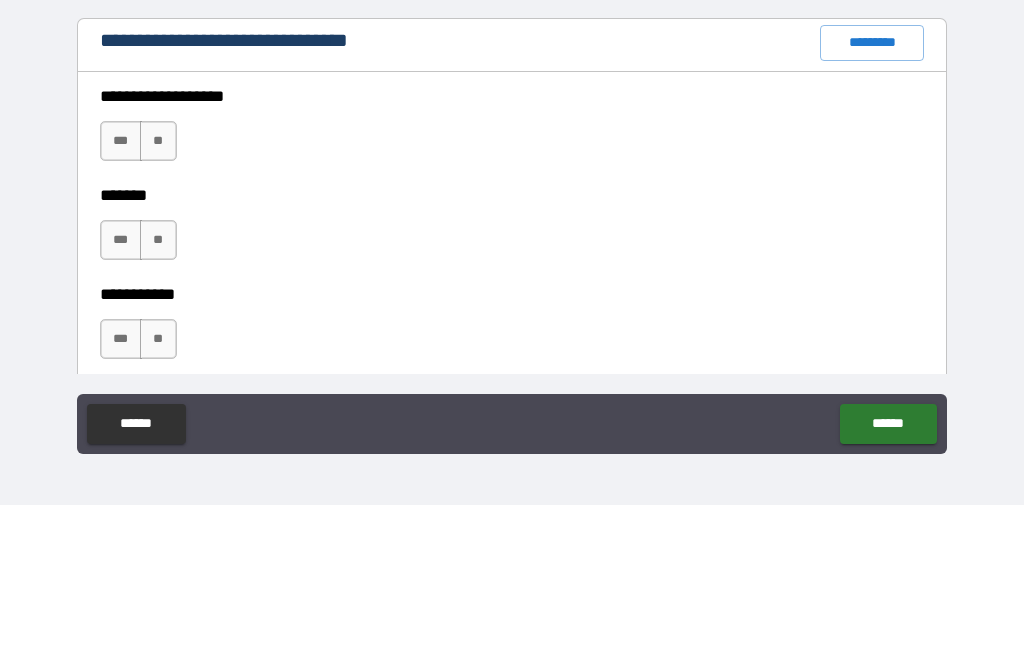 scroll, scrollTop: 9958, scrollLeft: 0, axis: vertical 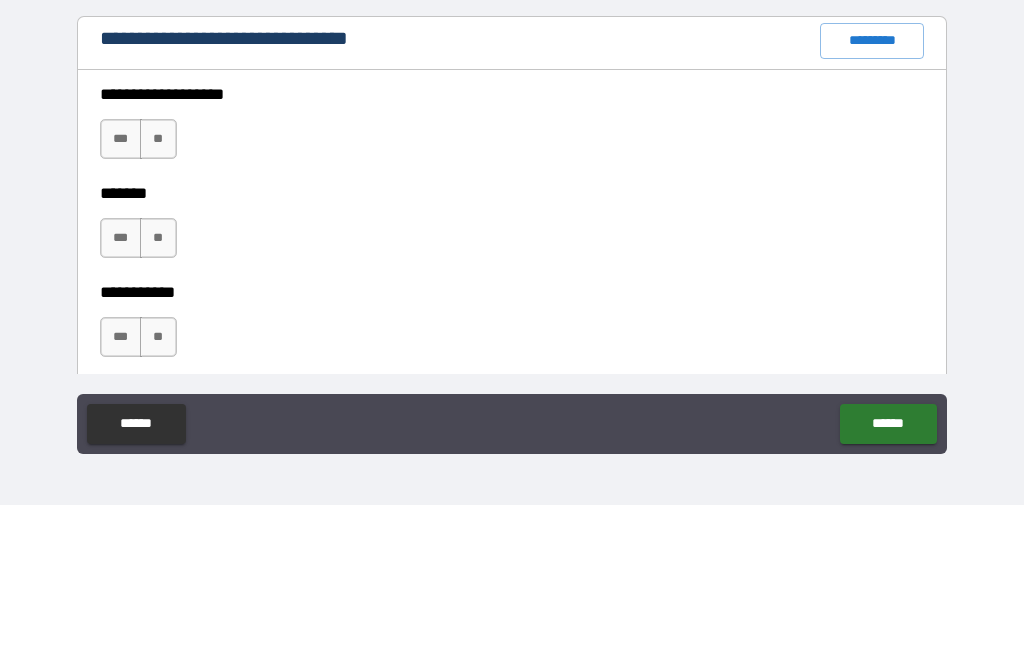 click on "**" at bounding box center (158, 299) 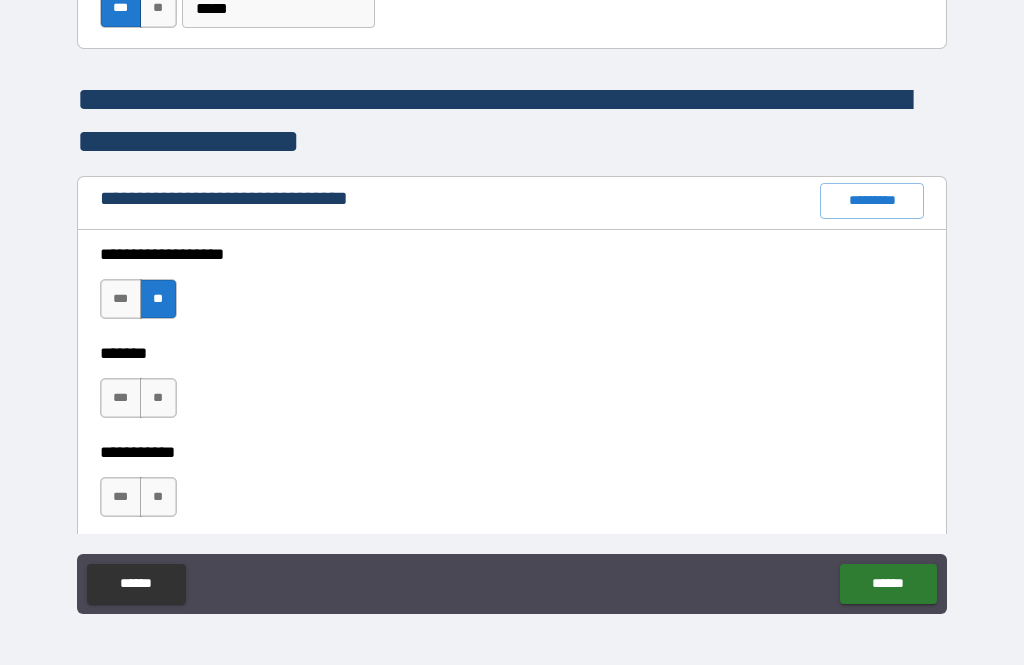 click on "***" at bounding box center [121, 398] 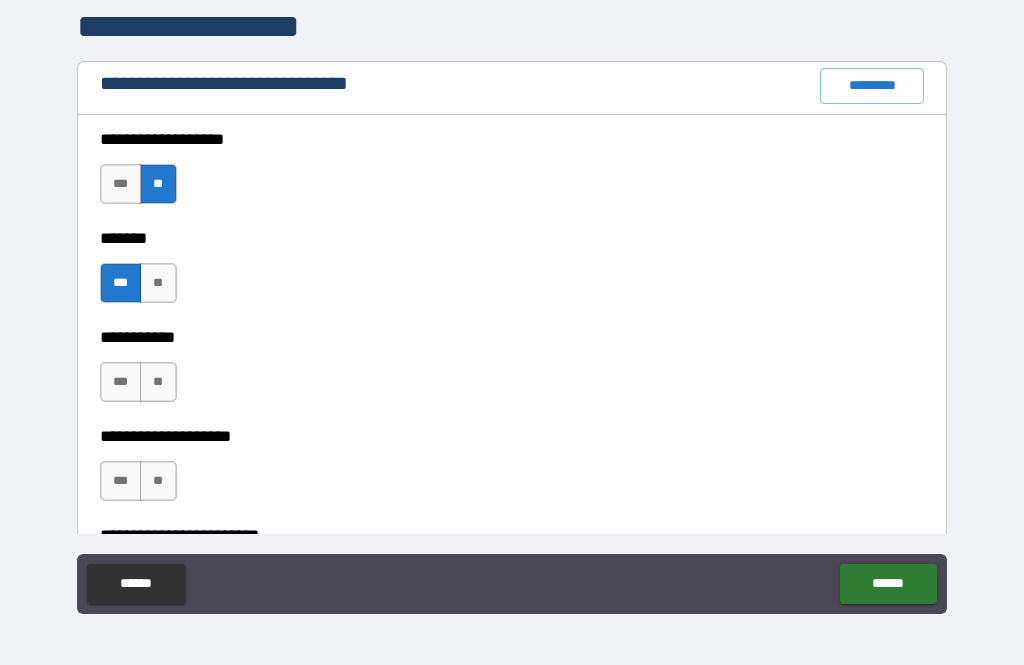 click on "***" at bounding box center [121, 382] 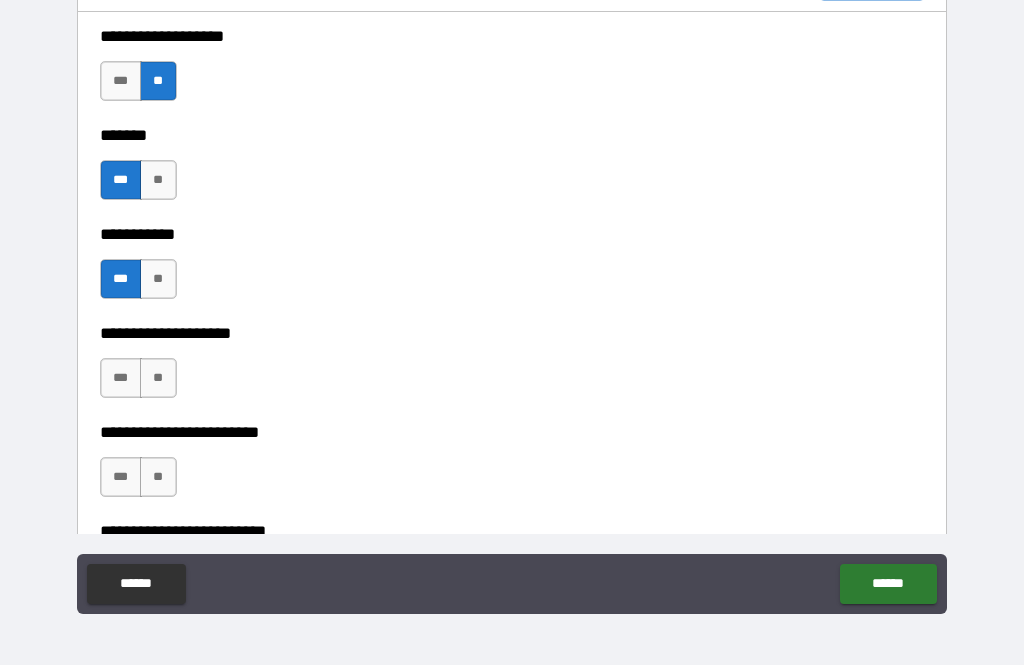 click on "**" at bounding box center (158, 378) 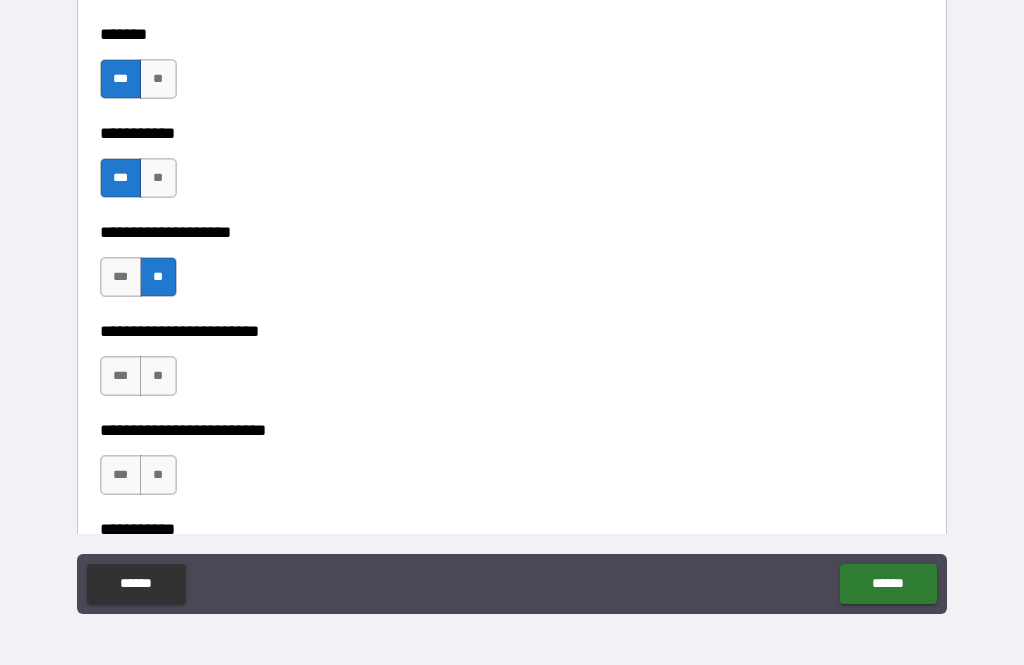 click on "**" at bounding box center (158, 376) 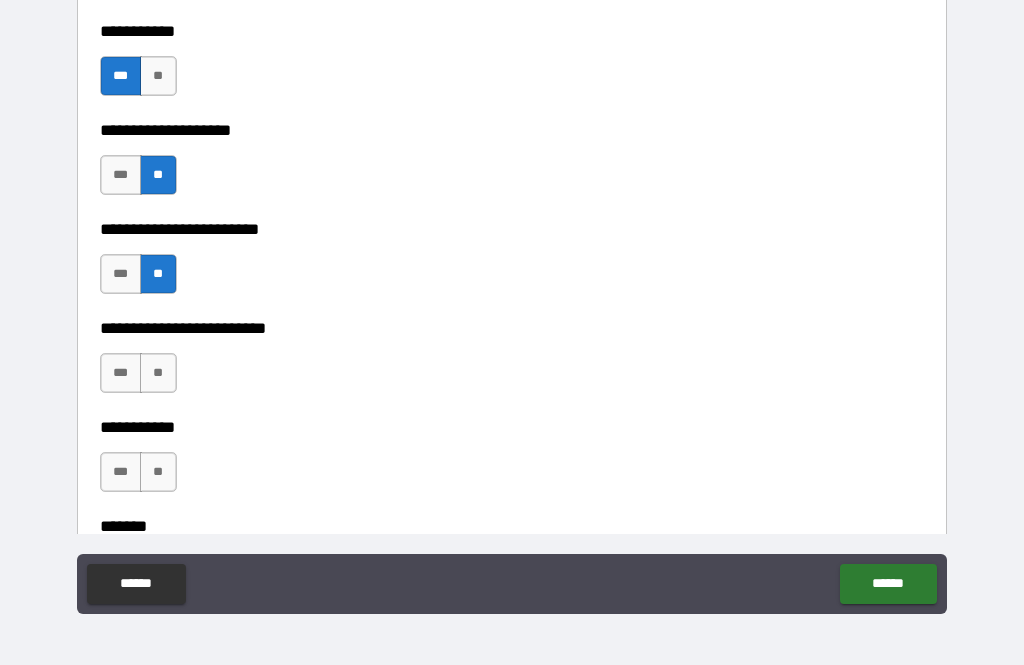 click on "**" at bounding box center [158, 373] 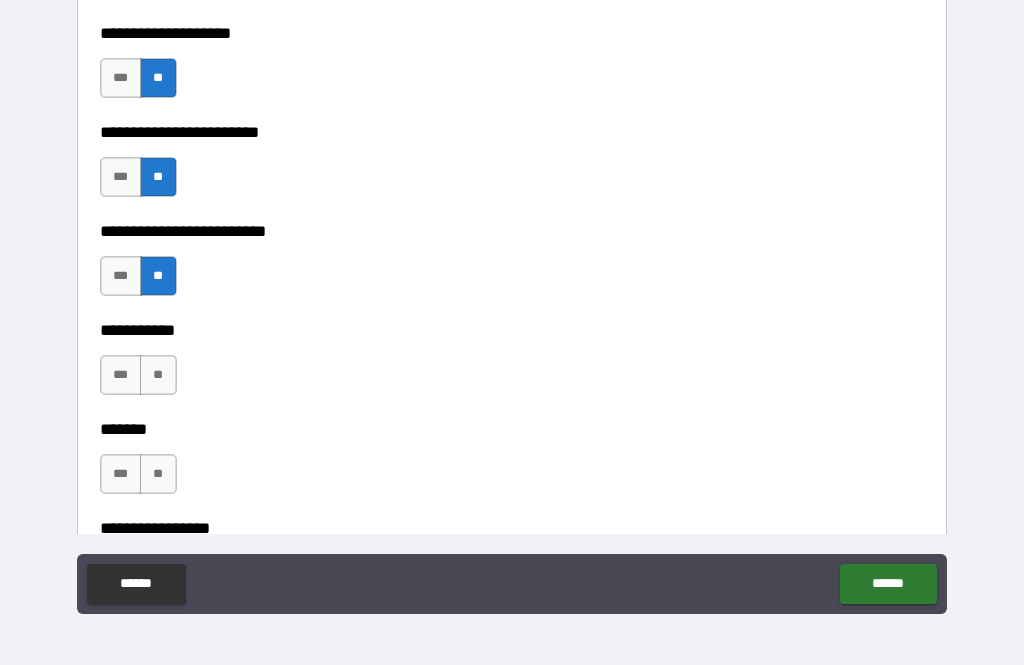 scroll, scrollTop: 10488, scrollLeft: 0, axis: vertical 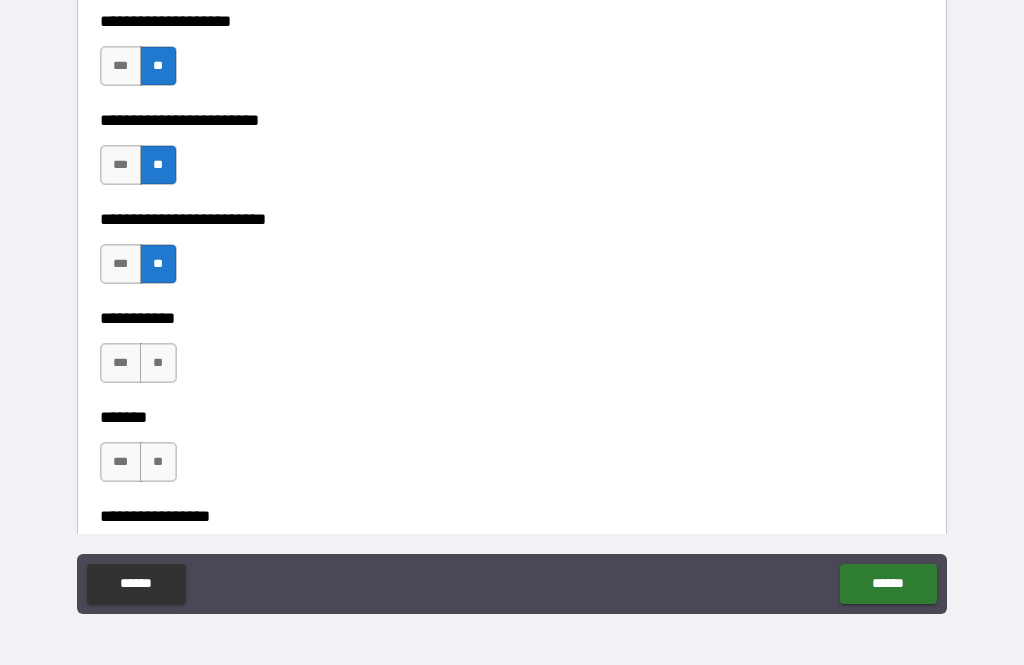 click on "**" at bounding box center [158, 363] 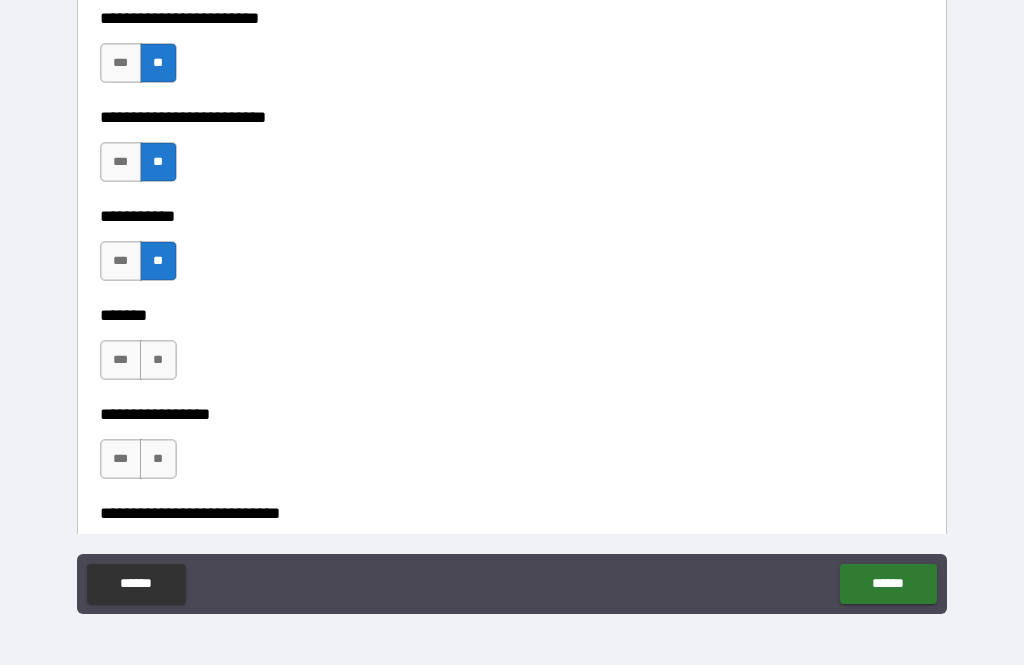 click on "**" at bounding box center [158, 360] 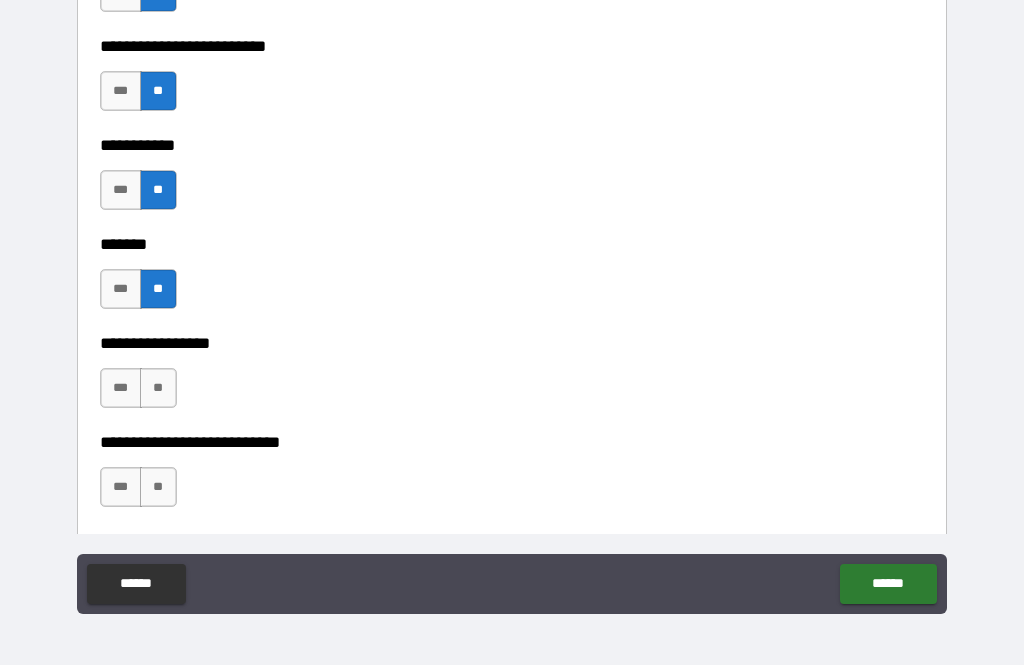 click on "**" at bounding box center [158, 388] 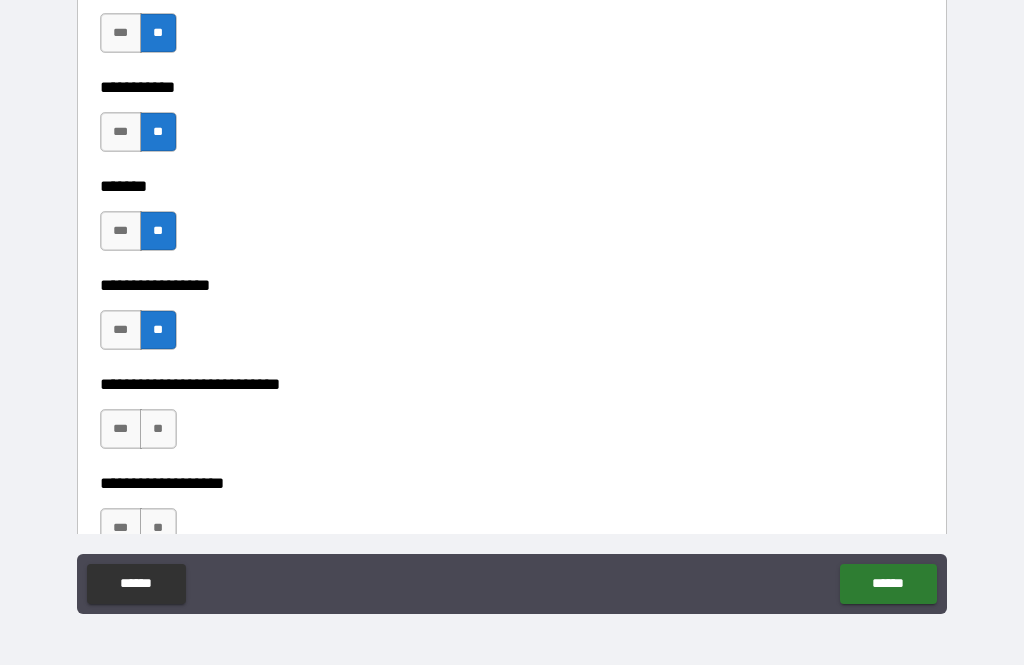 scroll, scrollTop: 10729, scrollLeft: 0, axis: vertical 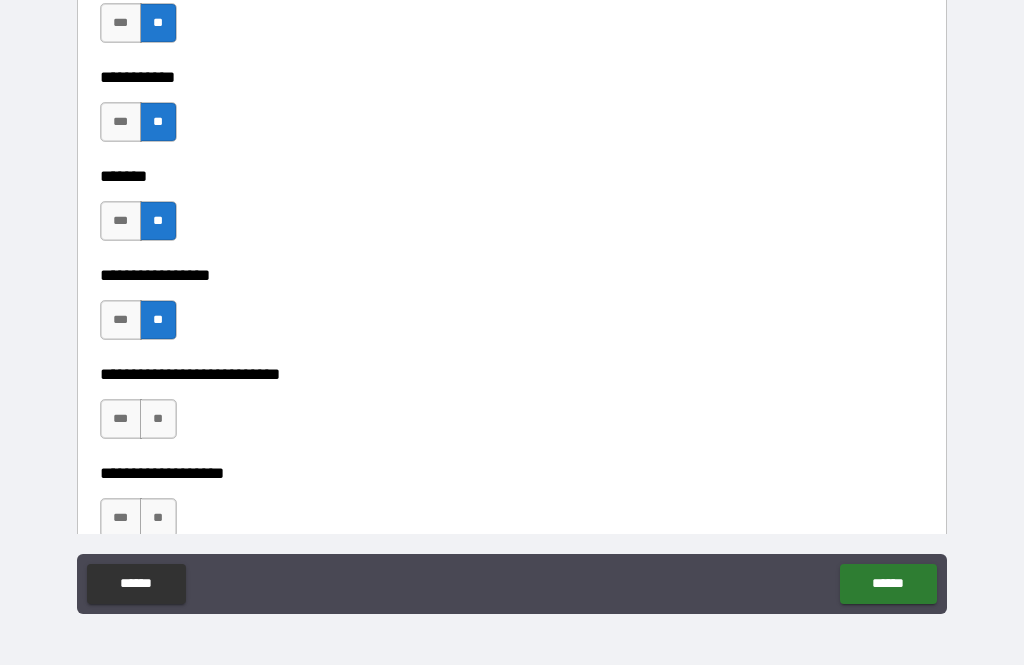 click on "**" at bounding box center [158, 419] 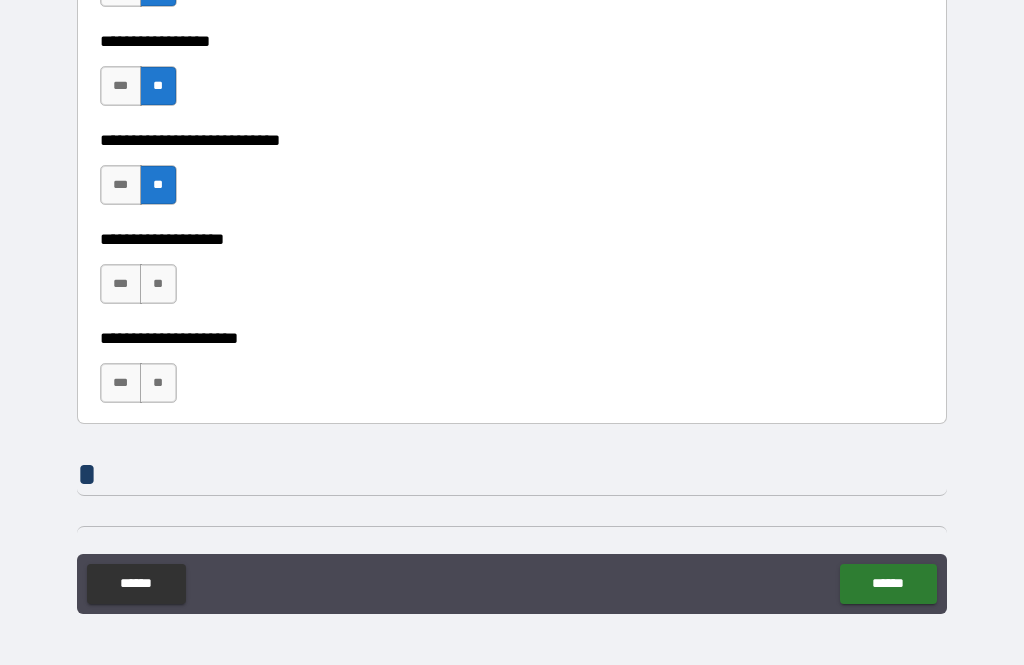 scroll, scrollTop: 10971, scrollLeft: 0, axis: vertical 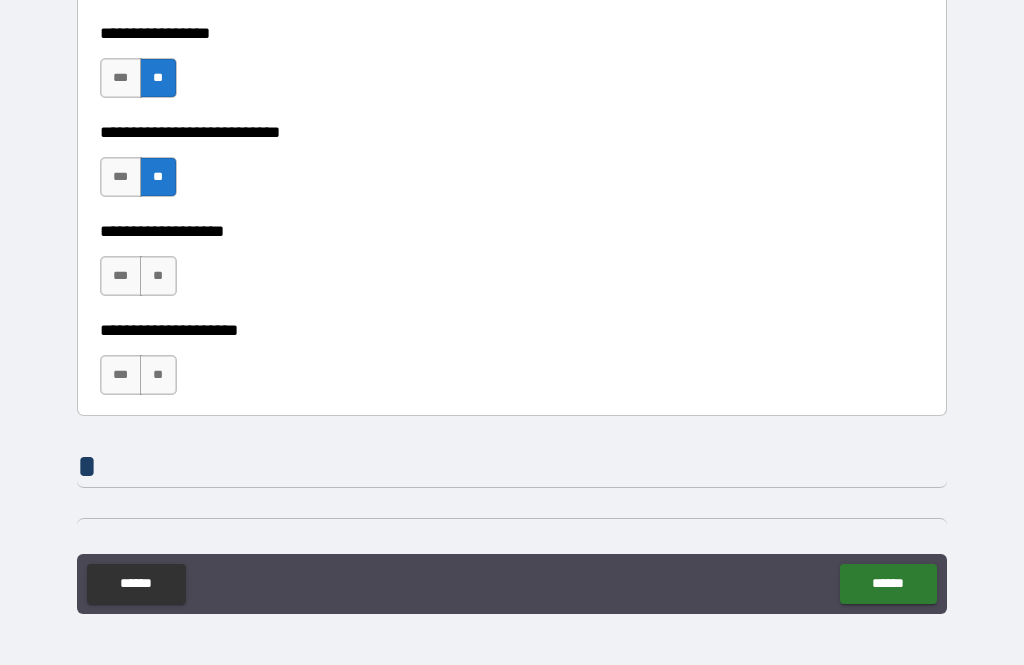 click on "**" at bounding box center (158, 276) 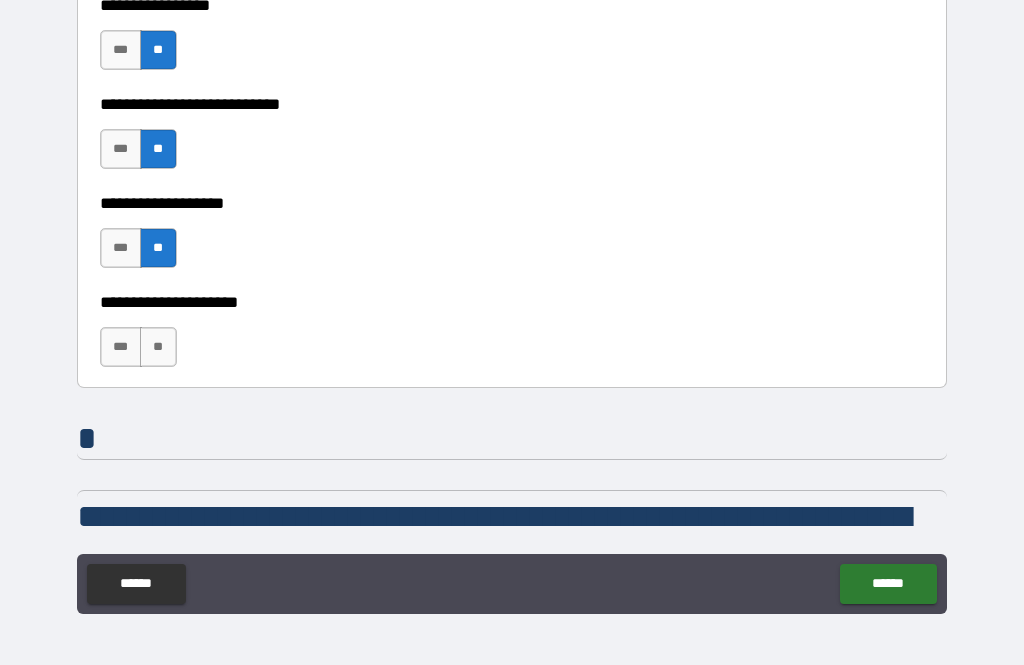 click on "**" at bounding box center (158, 347) 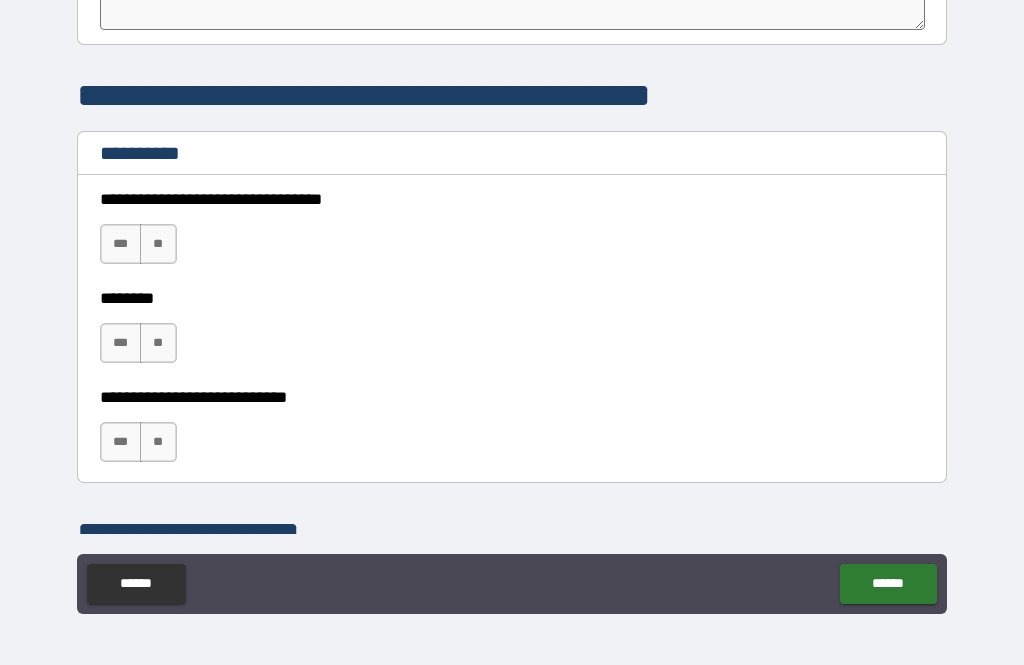 scroll, scrollTop: 11711, scrollLeft: 0, axis: vertical 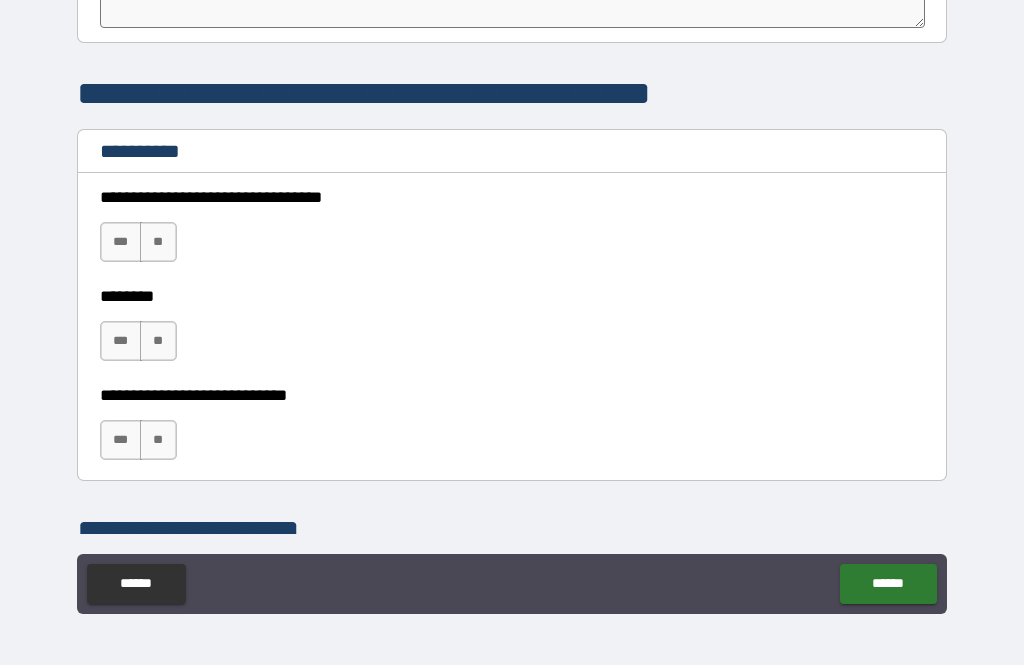 click on "**" at bounding box center [158, 242] 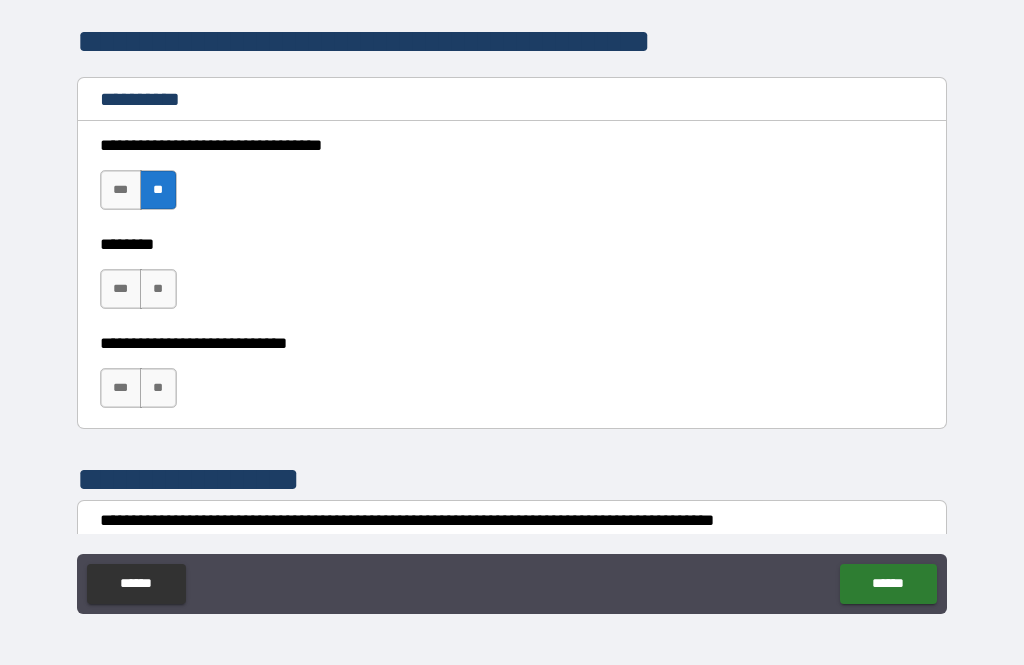 click on "**" at bounding box center [158, 289] 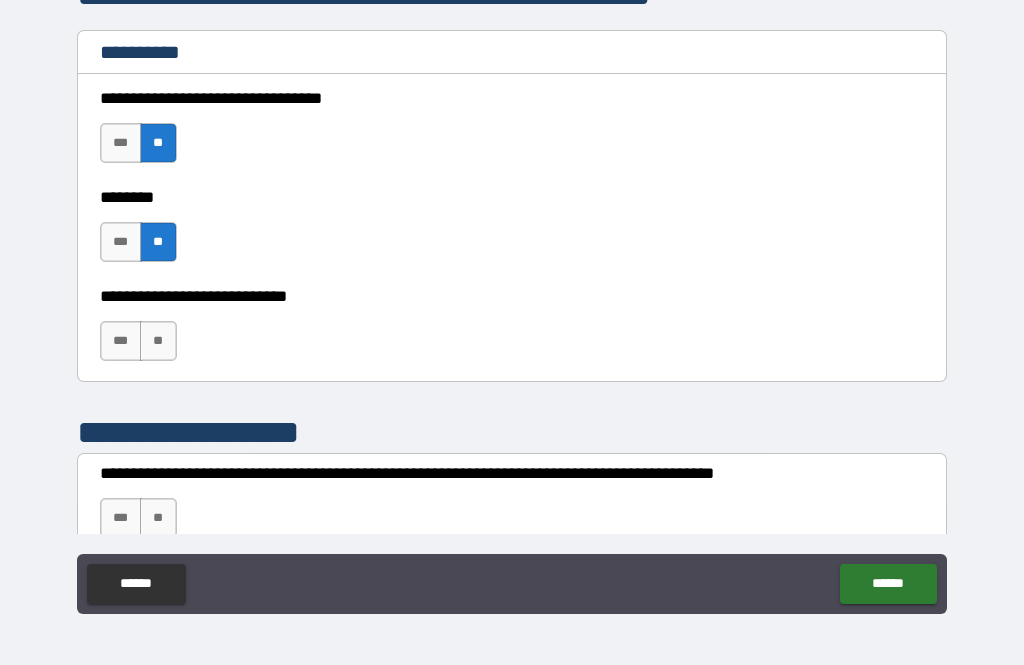 click on "**" at bounding box center (158, 341) 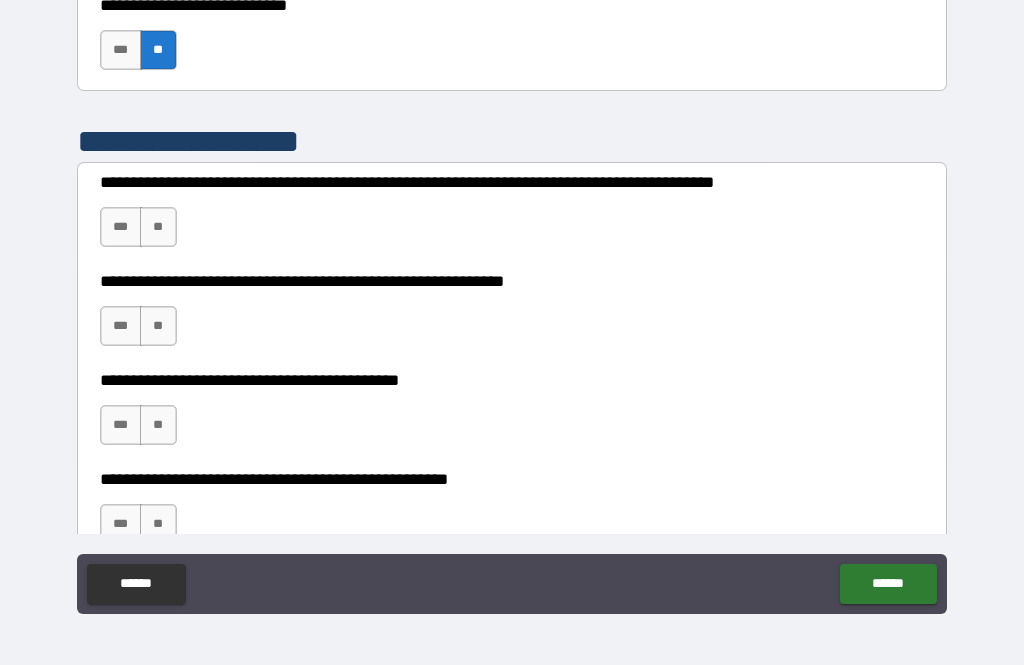 scroll, scrollTop: 12106, scrollLeft: 0, axis: vertical 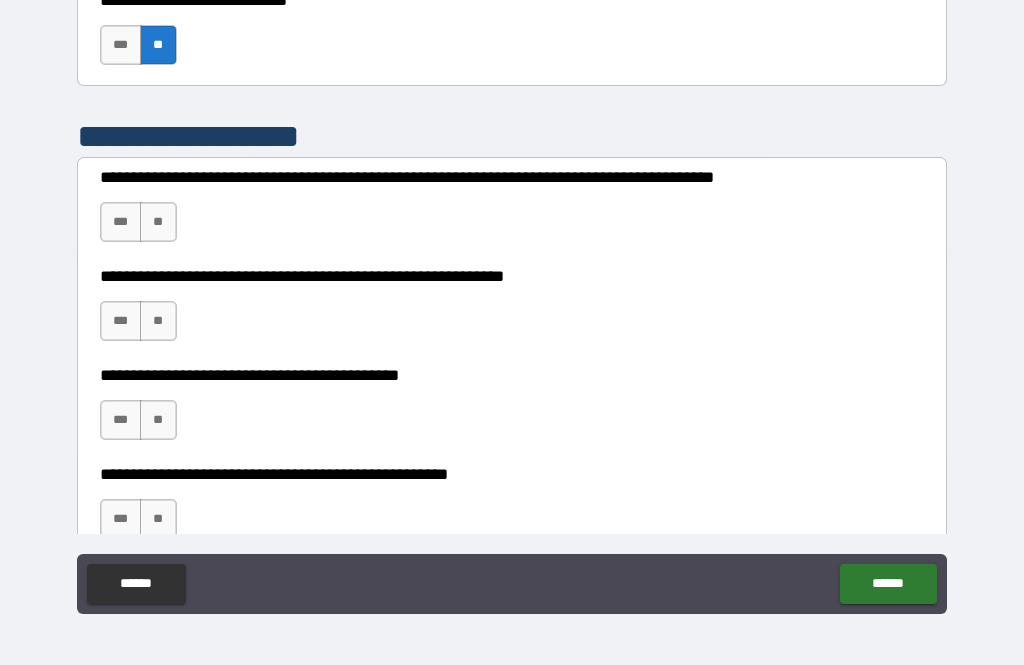 click on "**" at bounding box center [158, 222] 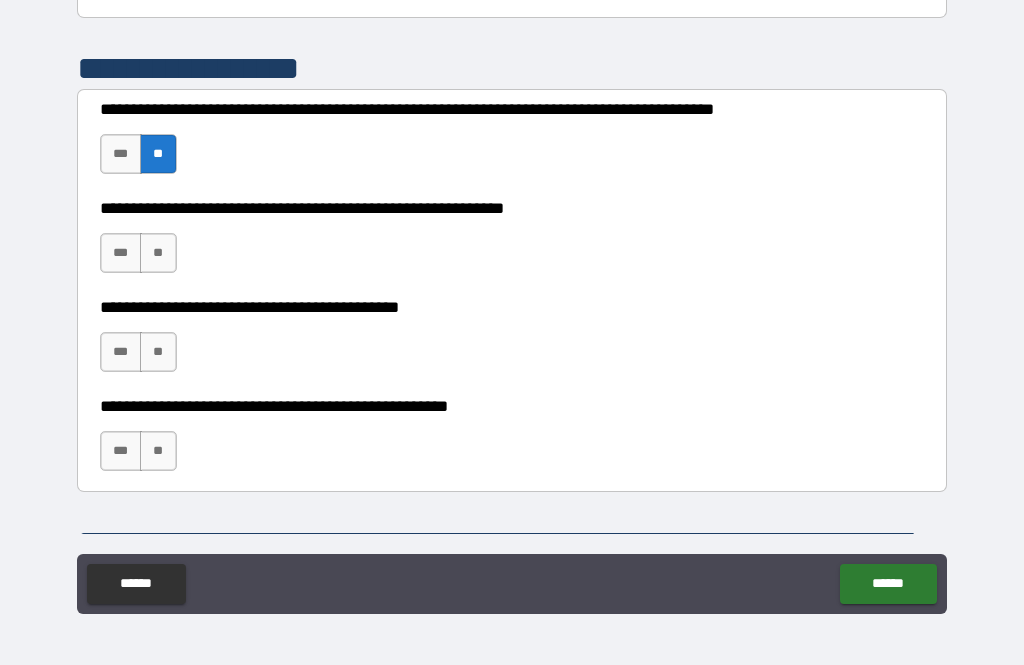 scroll, scrollTop: 12179, scrollLeft: 0, axis: vertical 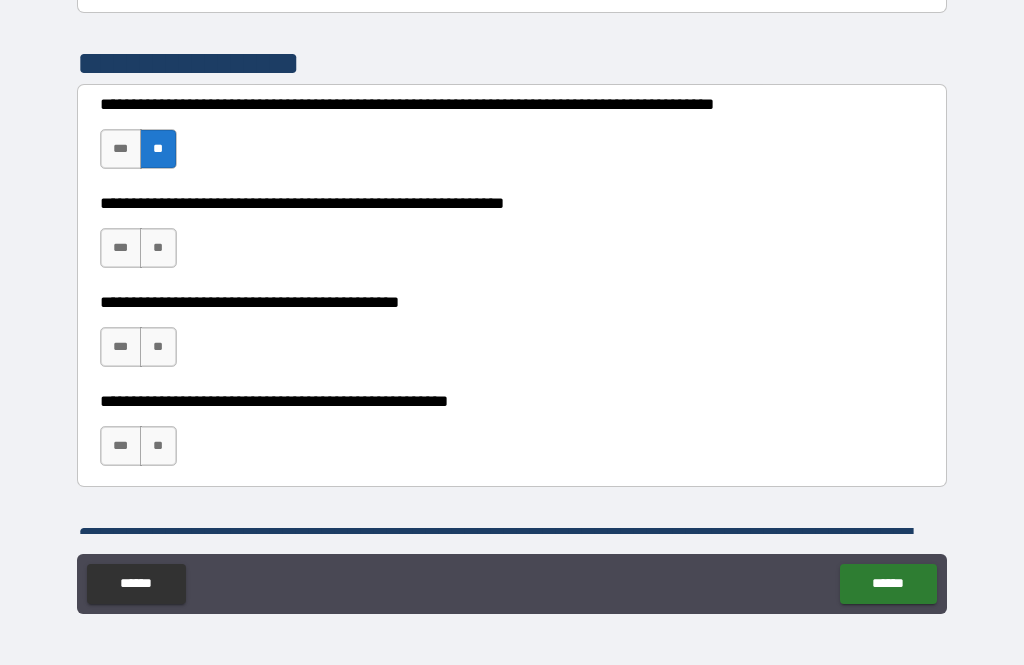 click on "**" at bounding box center [158, 248] 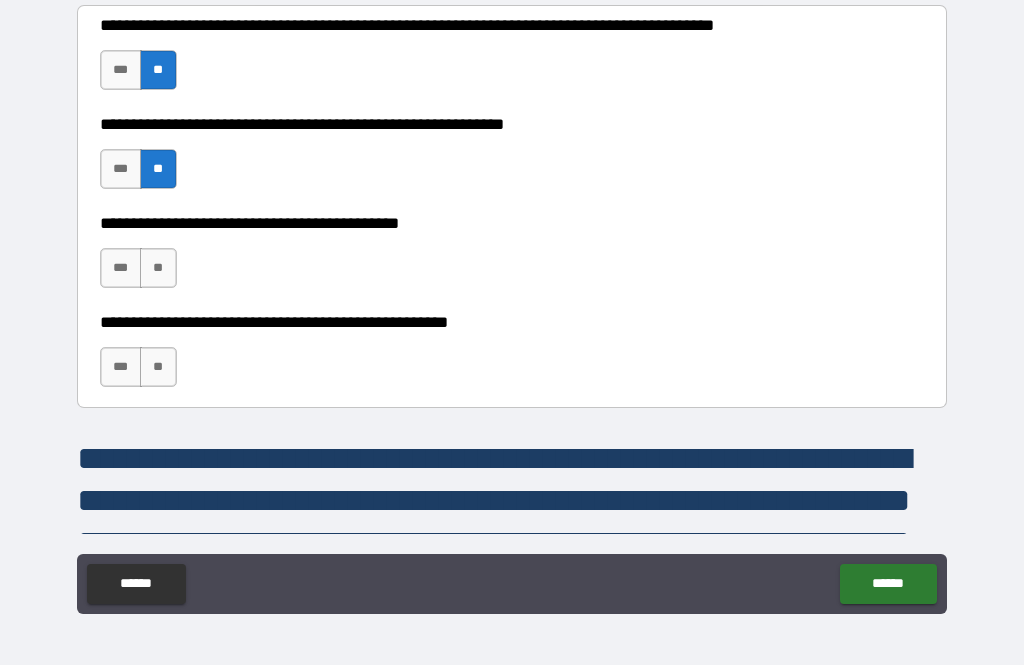 scroll, scrollTop: 12259, scrollLeft: 0, axis: vertical 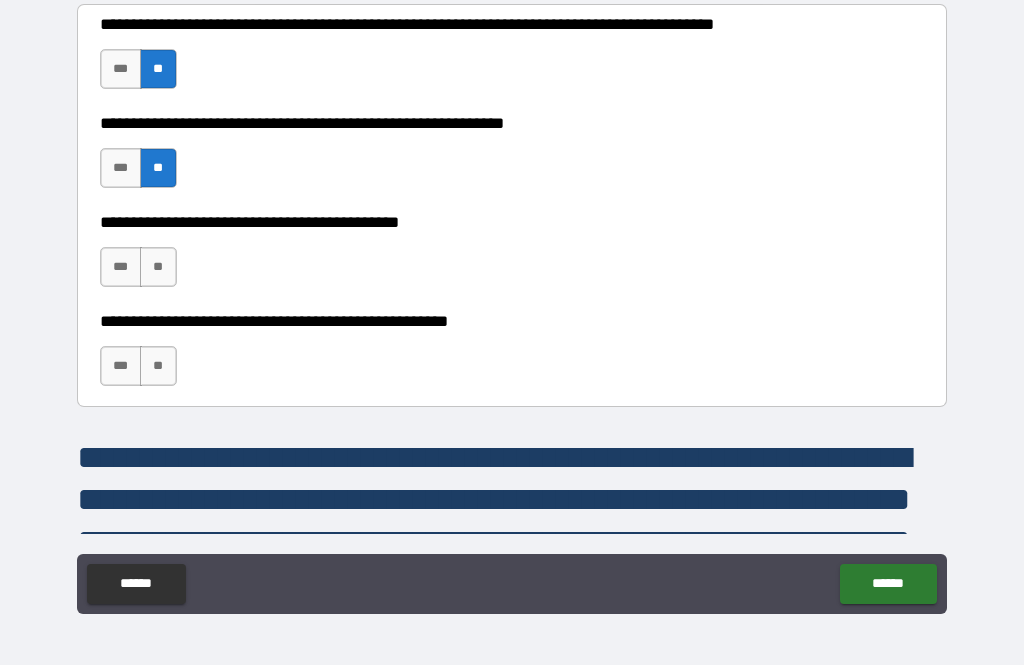 click on "**" at bounding box center (158, 267) 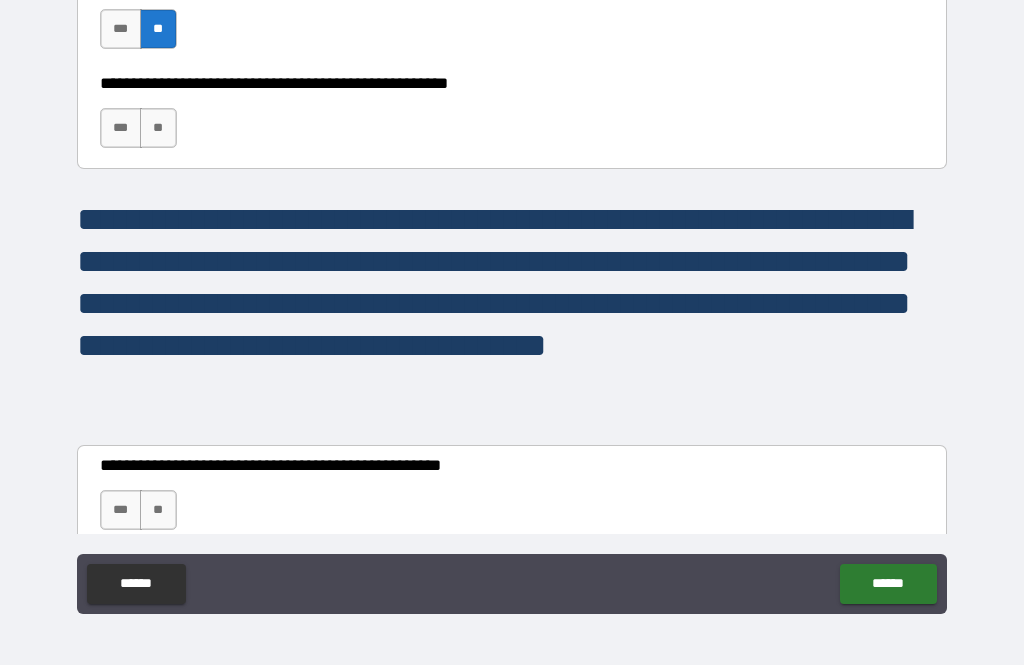 scroll, scrollTop: 12500, scrollLeft: 0, axis: vertical 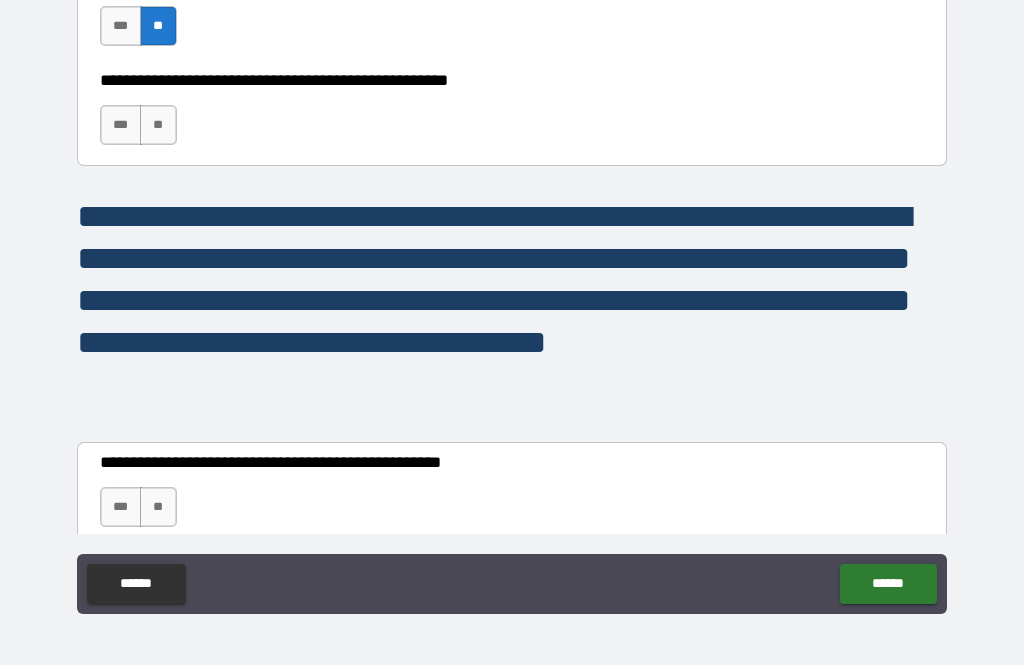 click on "***" at bounding box center [121, 125] 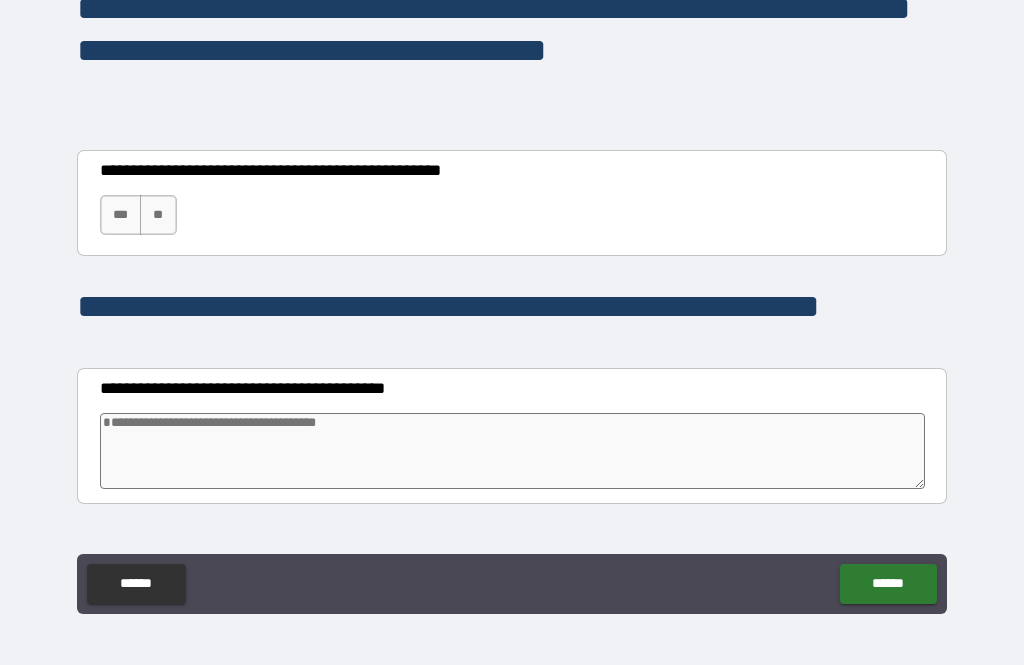 scroll, scrollTop: 12794, scrollLeft: 0, axis: vertical 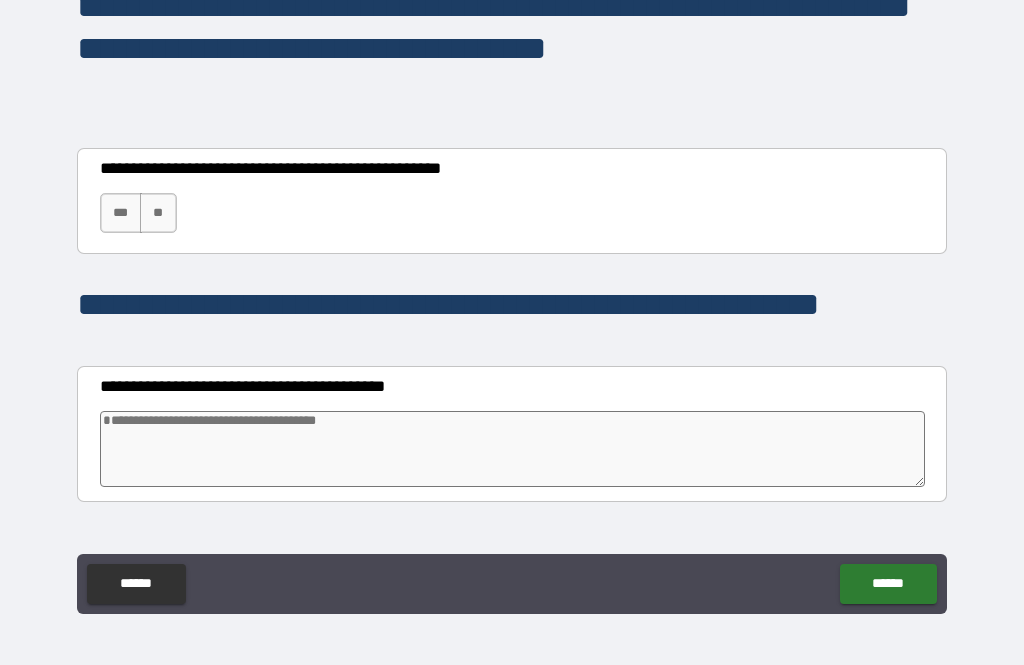 click on "***" at bounding box center [121, 213] 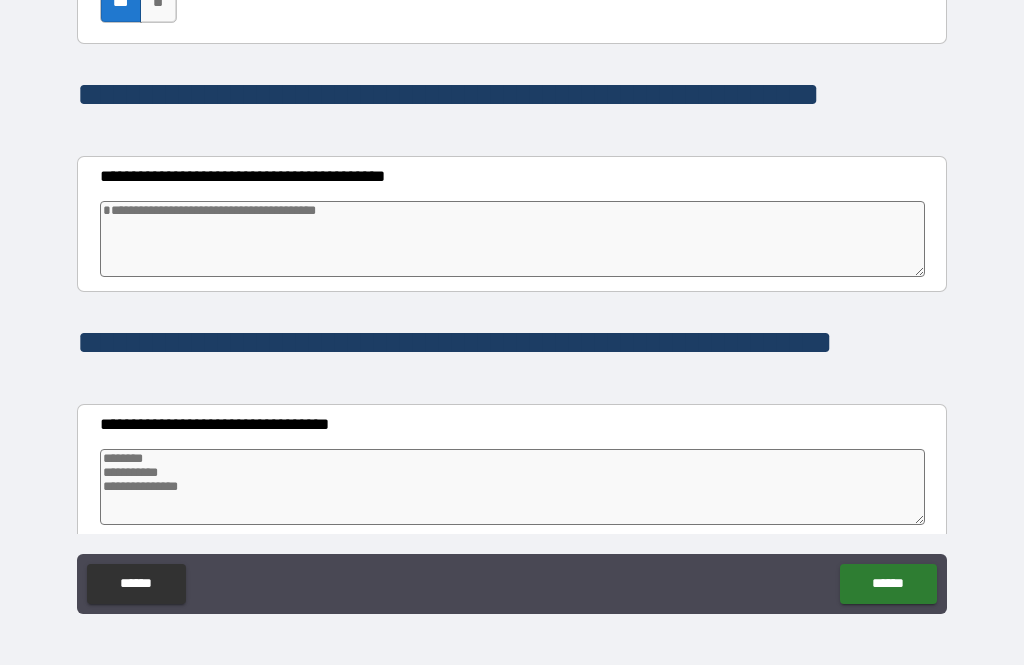 scroll, scrollTop: 13005, scrollLeft: 0, axis: vertical 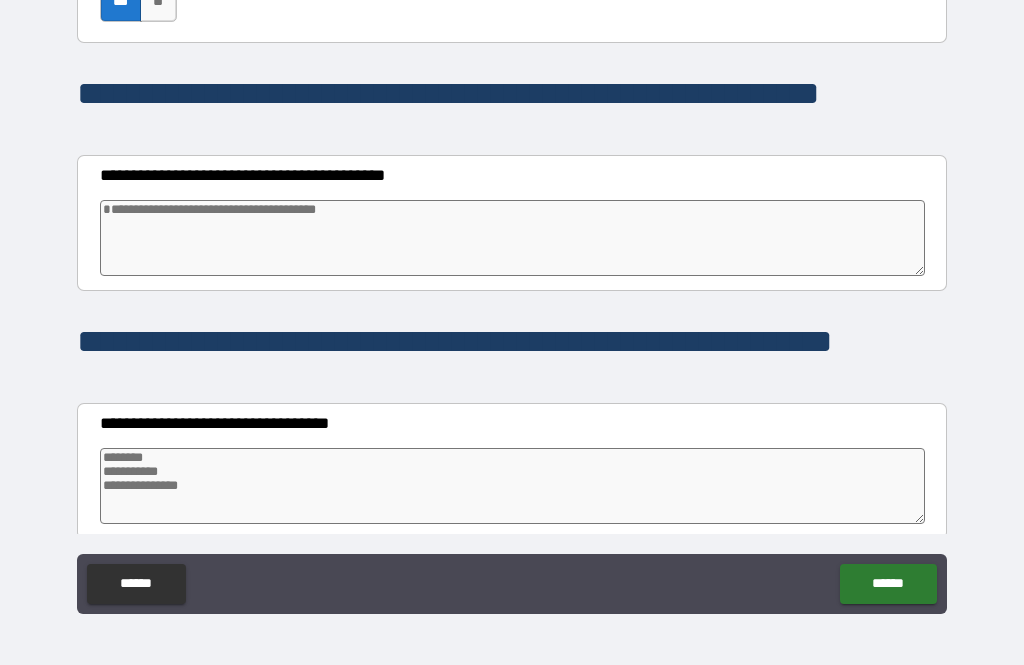click at bounding box center [513, 238] 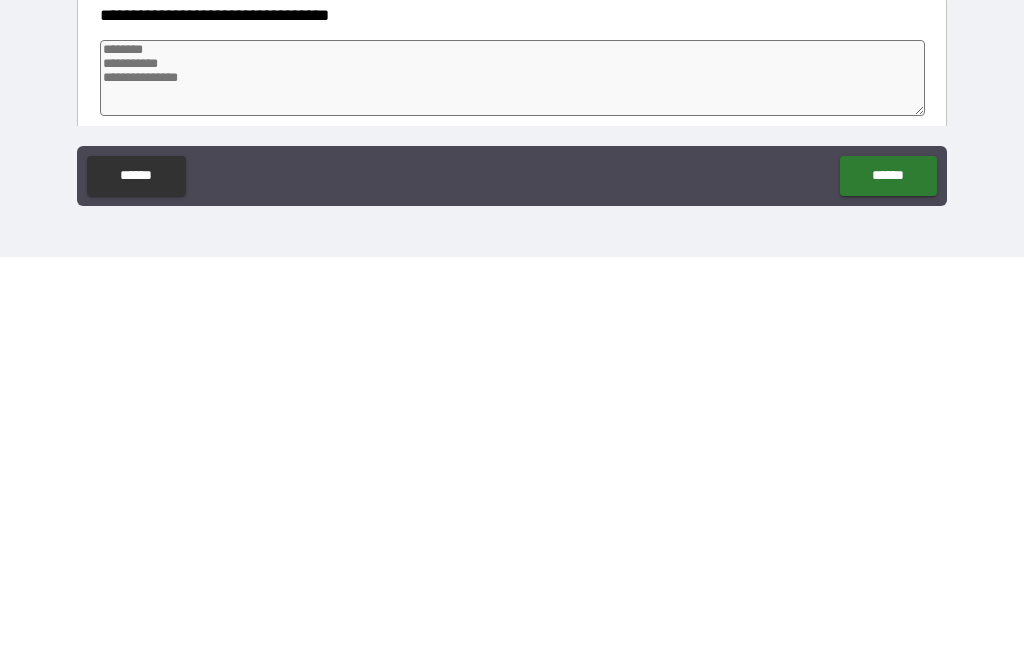 click at bounding box center (513, 486) 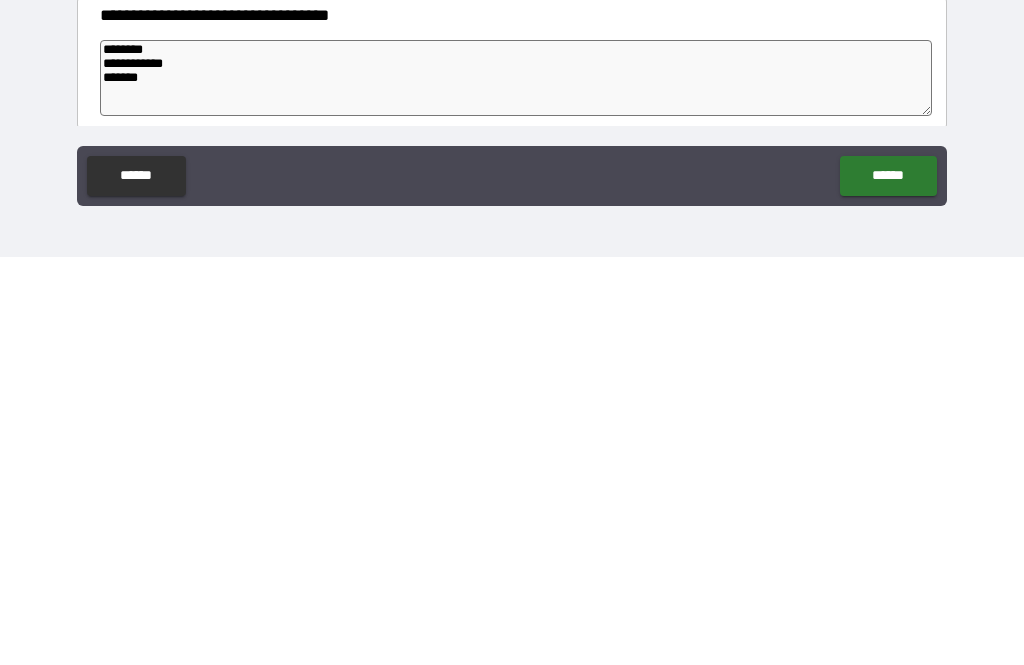 click on "******" at bounding box center (888, 584) 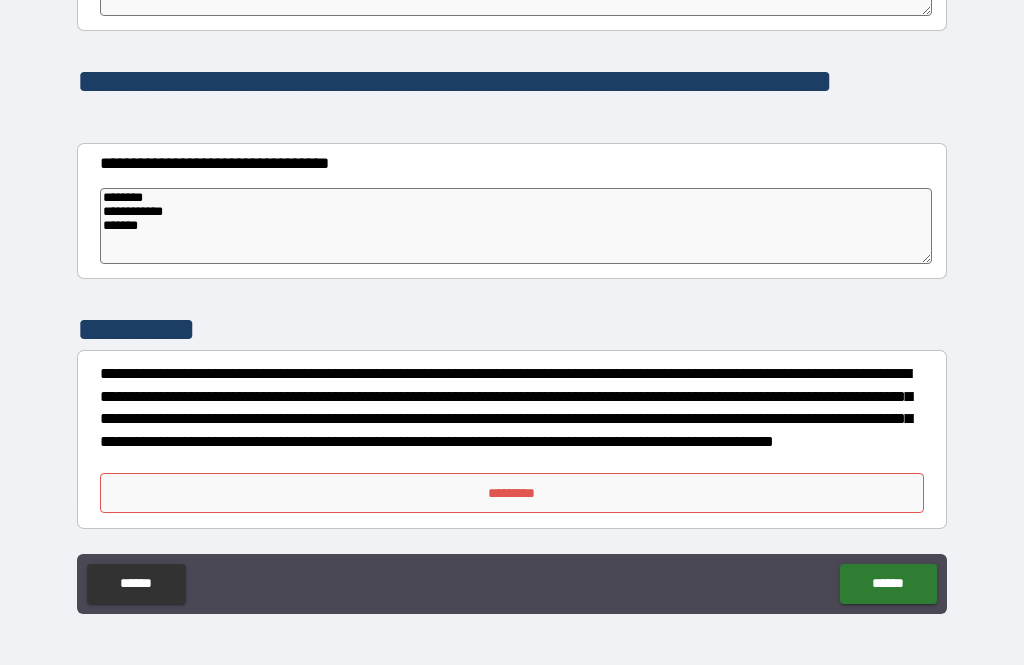 scroll, scrollTop: 13265, scrollLeft: 0, axis: vertical 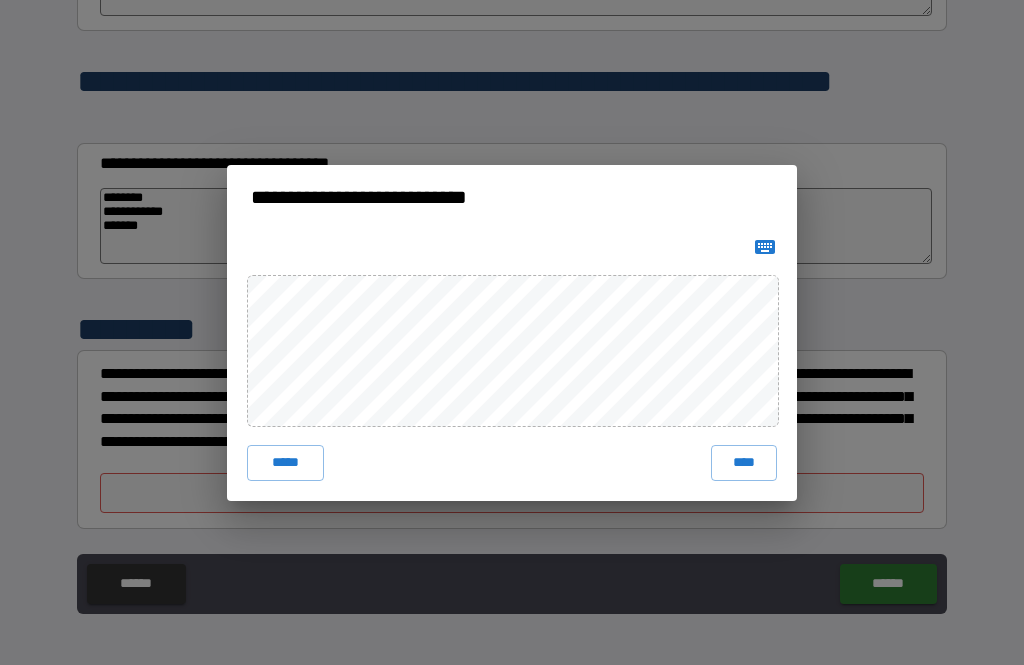 click on "*****" at bounding box center (285, 463) 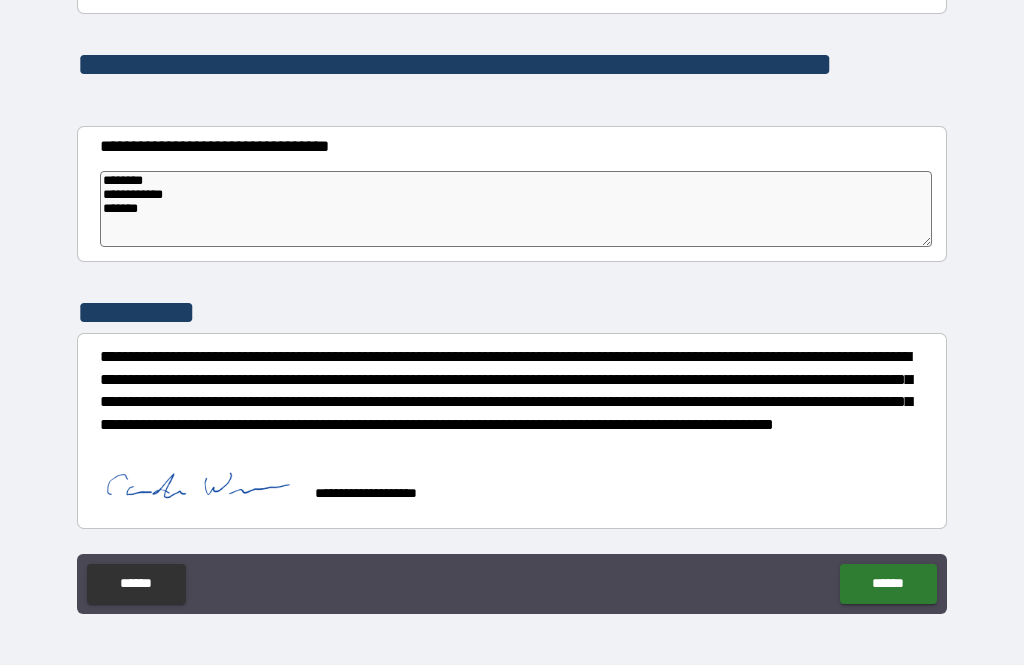 scroll, scrollTop: 13282, scrollLeft: 0, axis: vertical 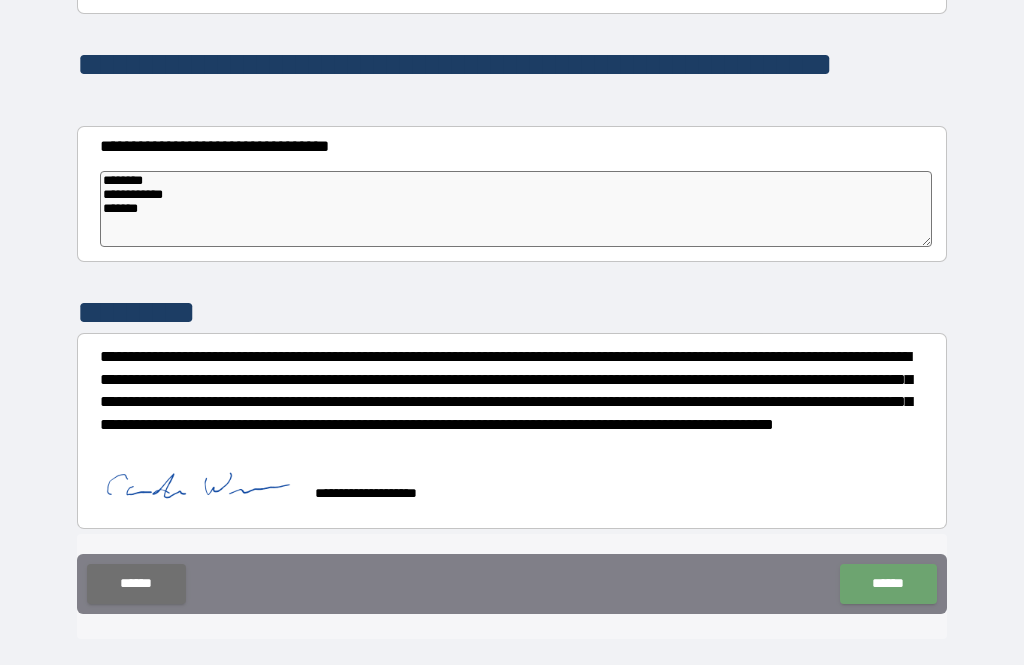 click on "******" at bounding box center [888, 584] 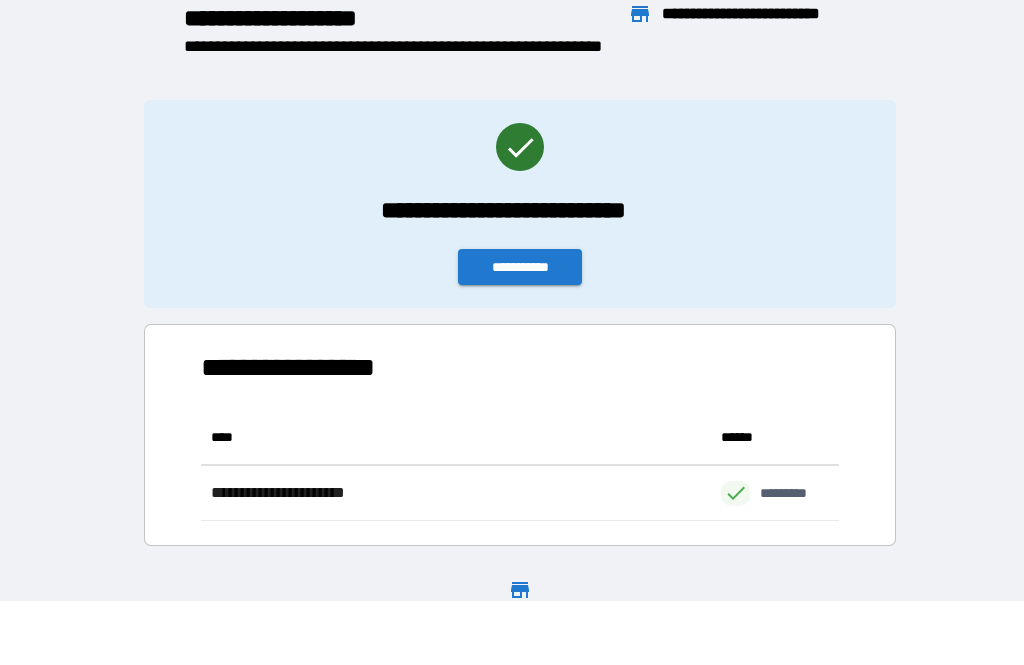 scroll, scrollTop: 111, scrollLeft: 638, axis: both 